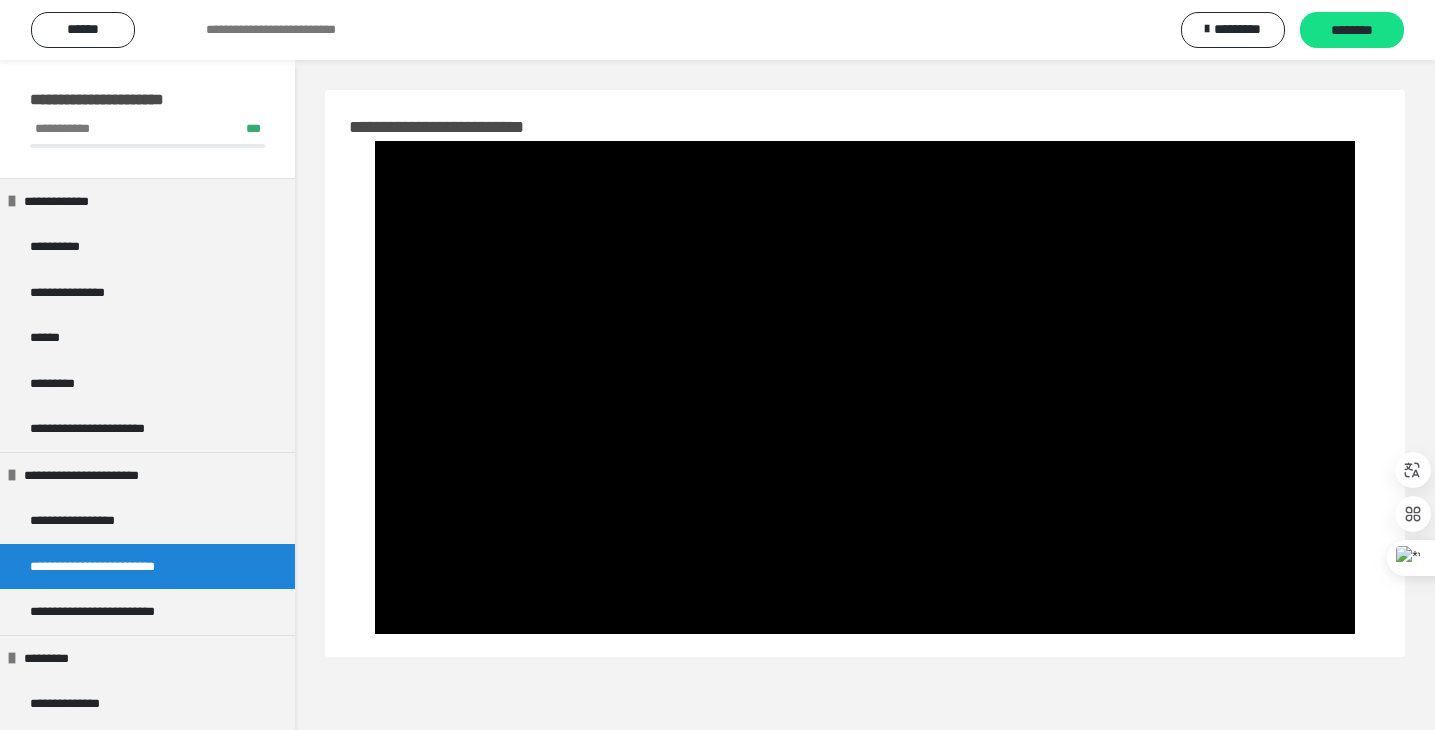 scroll, scrollTop: 0, scrollLeft: 0, axis: both 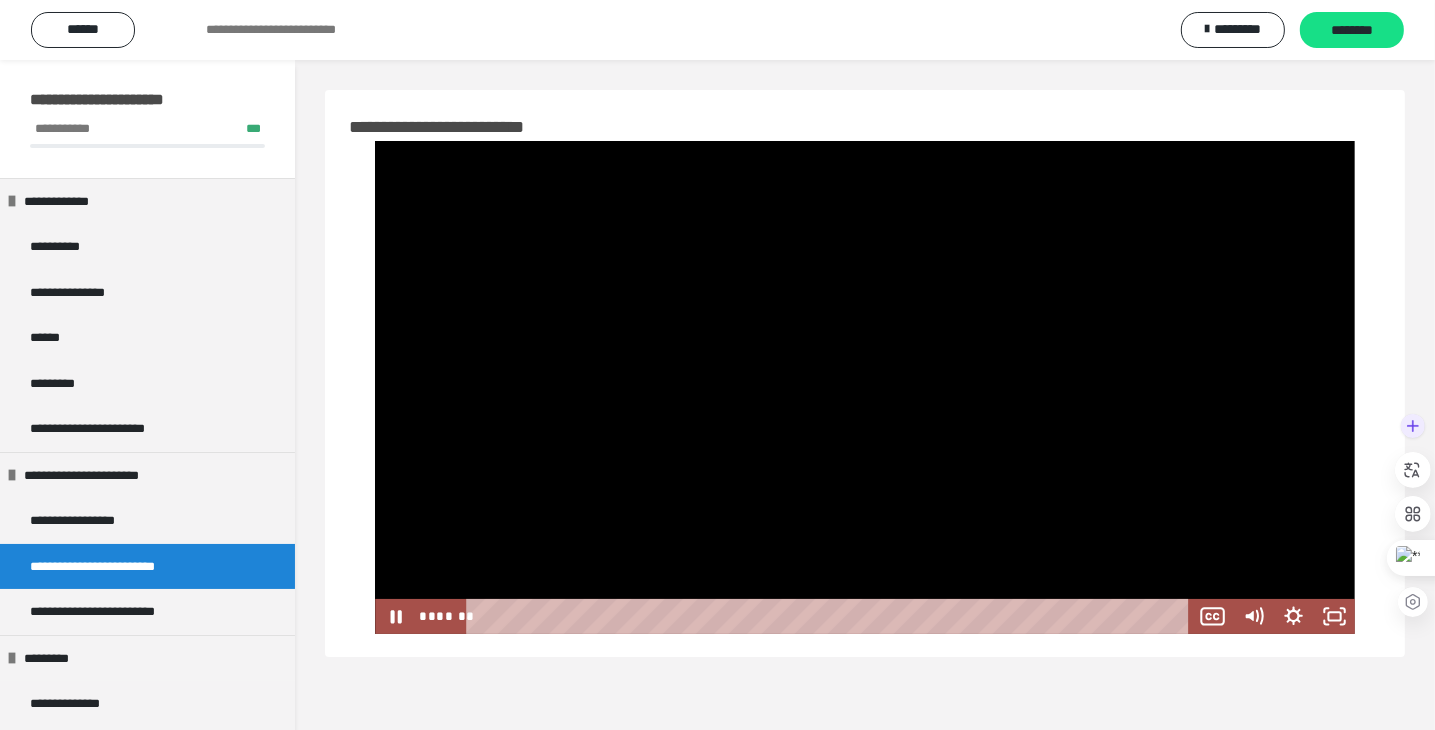 drag, startPoint x: 1434, startPoint y: 513, endPoint x: 1480, endPoint y: 514, distance: 46.010868 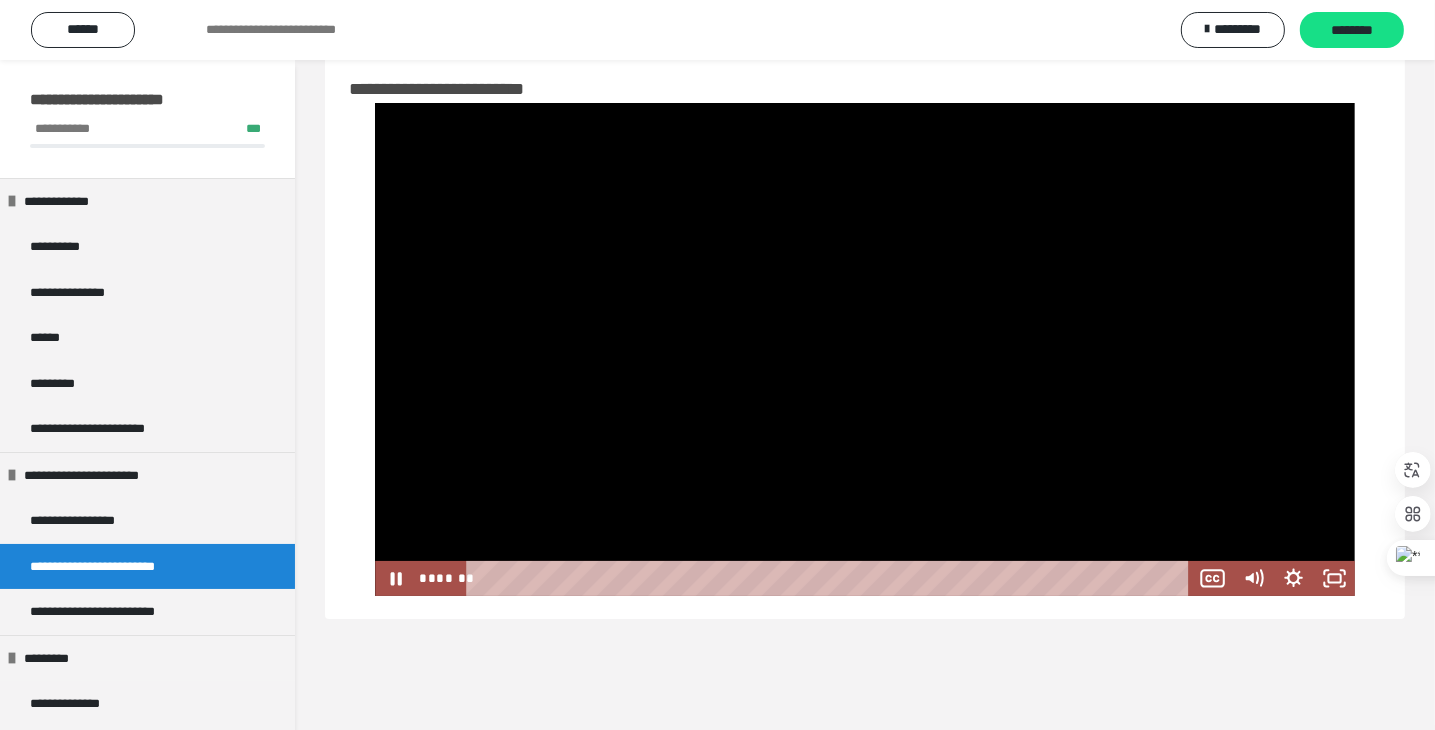 scroll, scrollTop: 60, scrollLeft: 0, axis: vertical 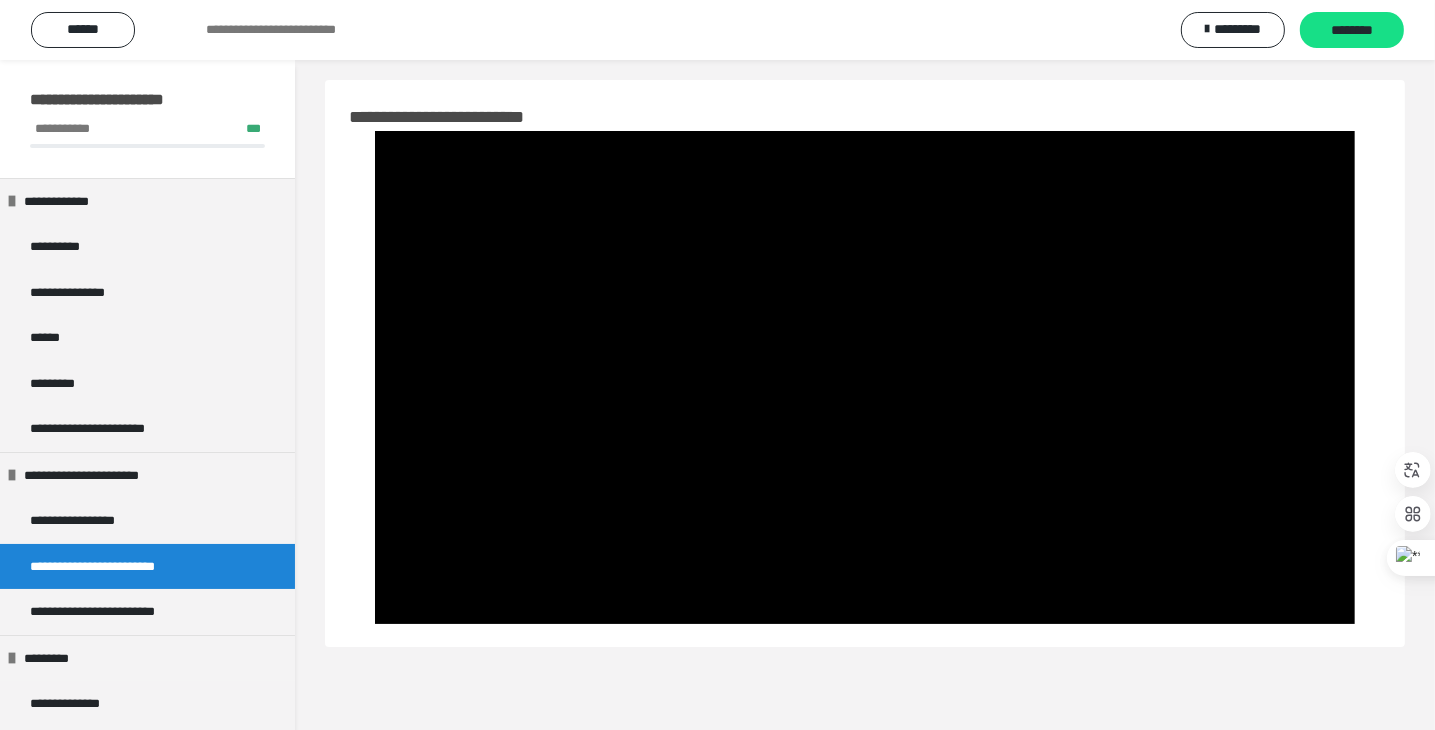 click on "**********" at bounding box center [717, 30] 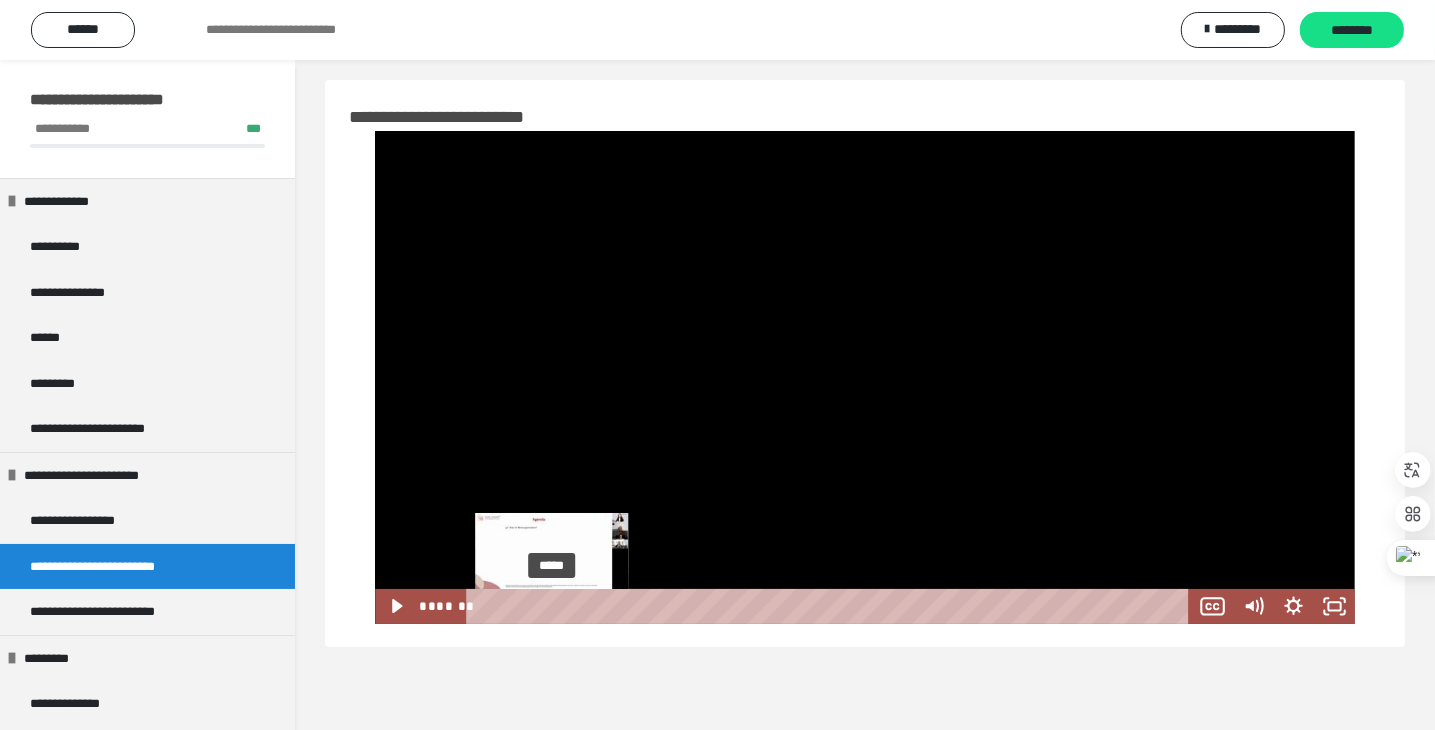 click on "*****" at bounding box center [831, 606] 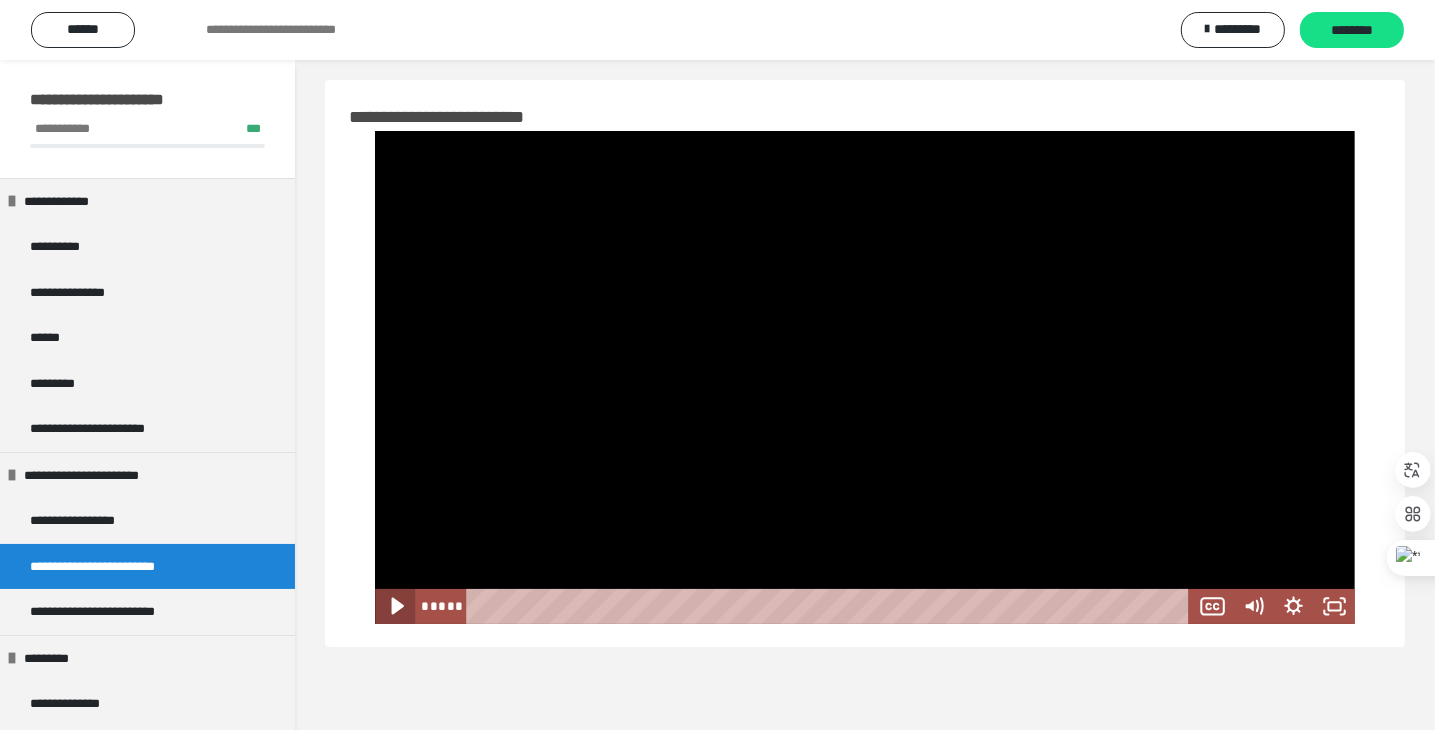 click 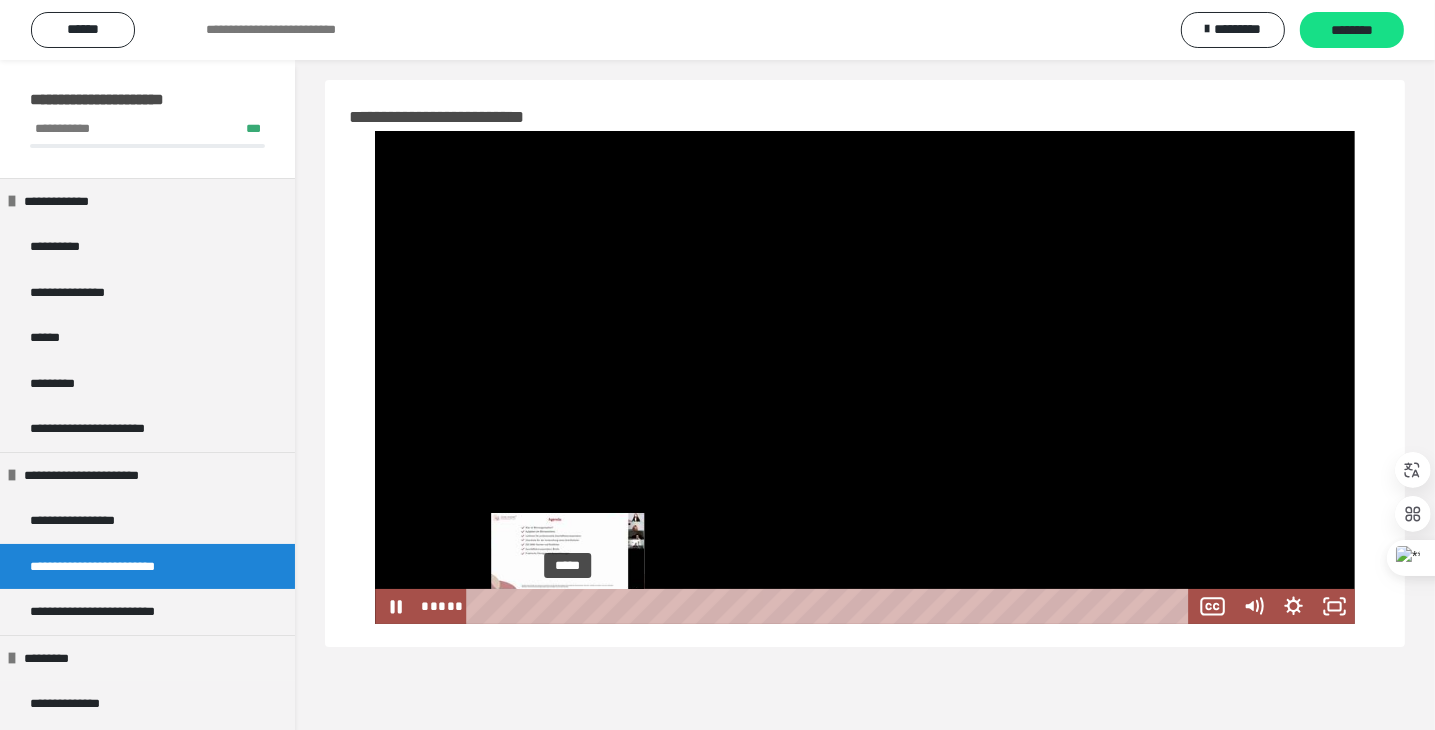 click on "*****" at bounding box center [831, 606] 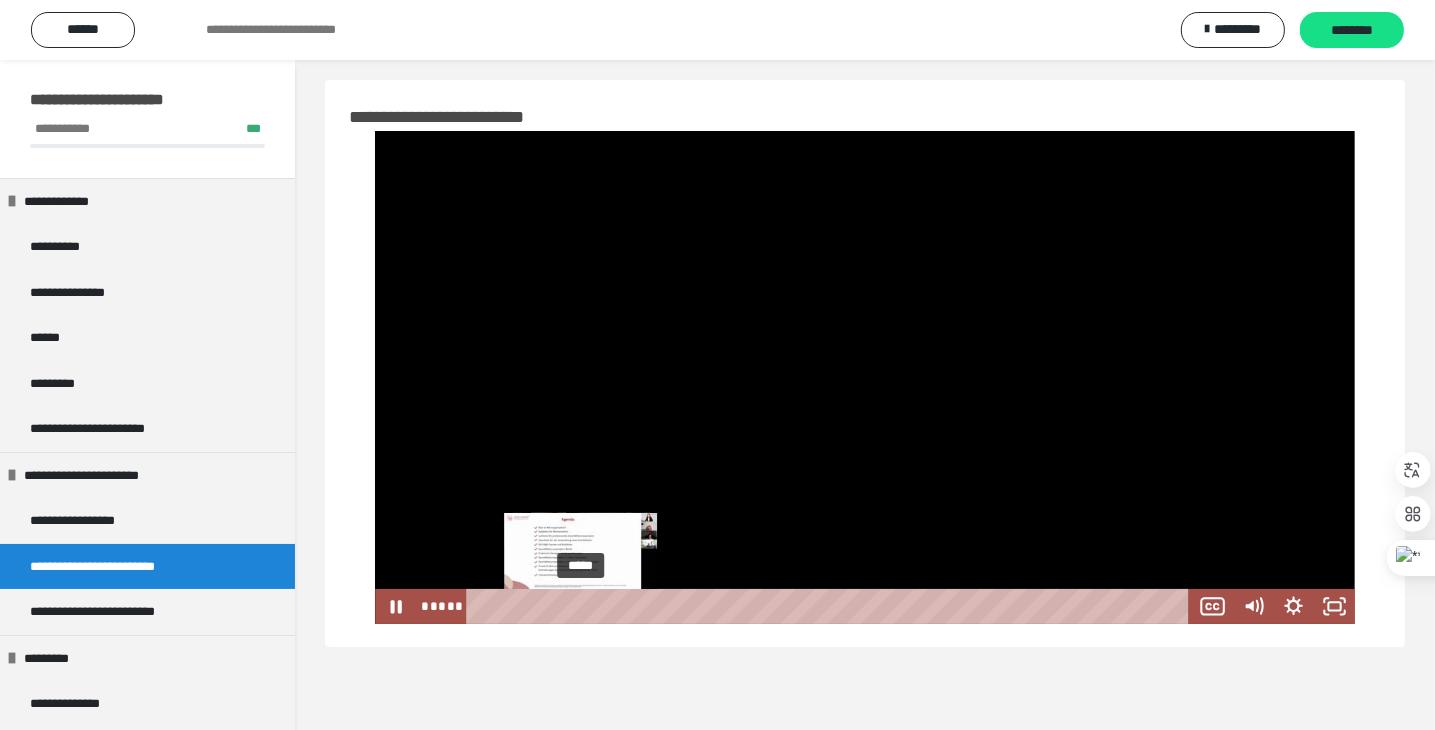 click on "*****" at bounding box center (831, 606) 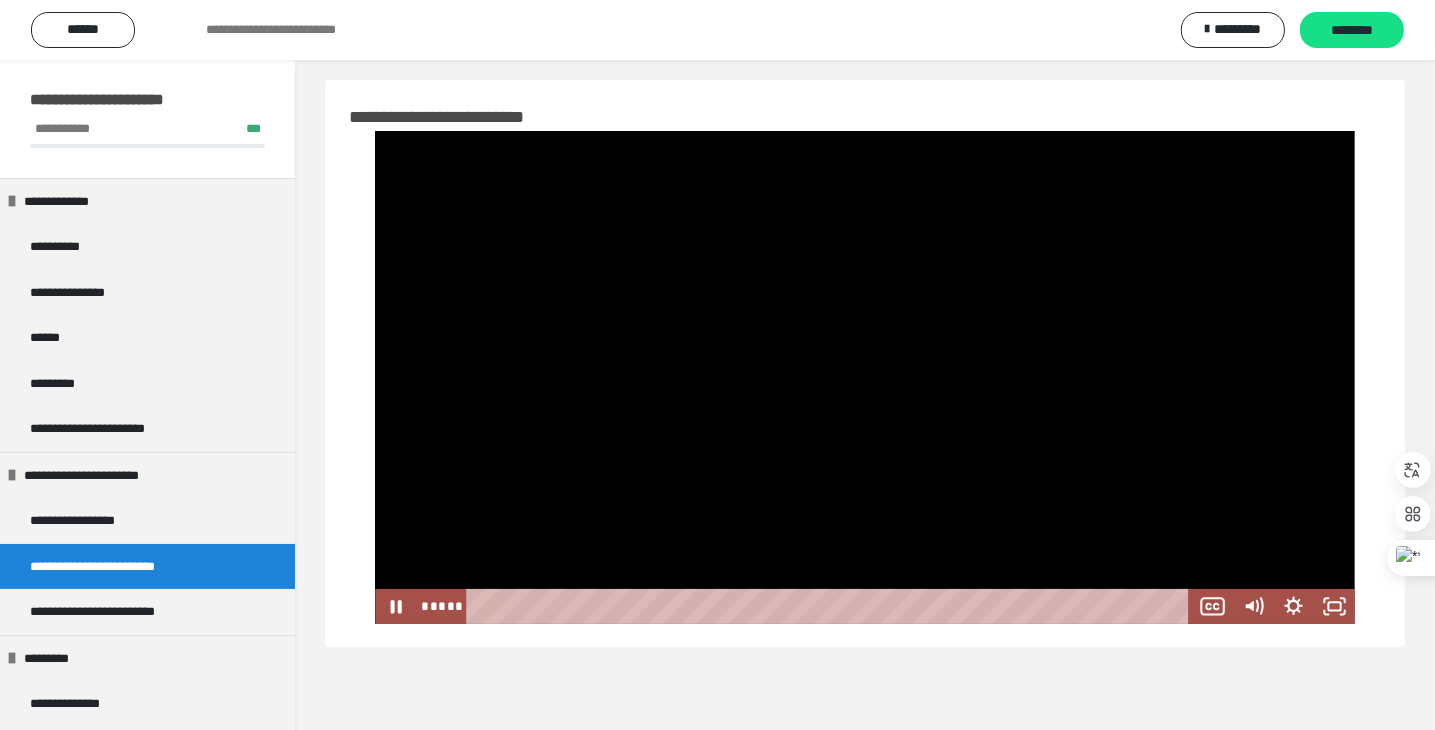 drag, startPoint x: 754, startPoint y: 201, endPoint x: 885, endPoint y: 405, distance: 242.43968 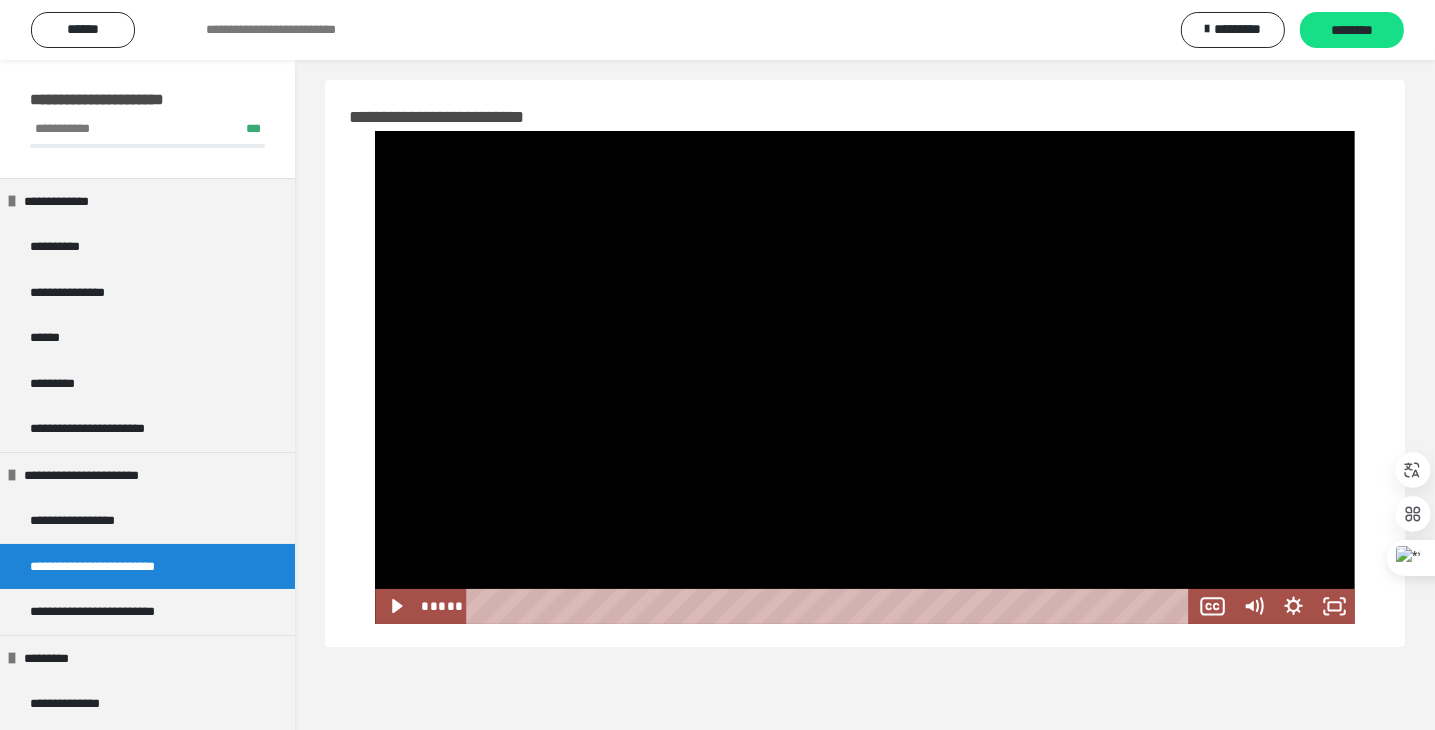 drag, startPoint x: 992, startPoint y: 445, endPoint x: 708, endPoint y: 413, distance: 285.79712 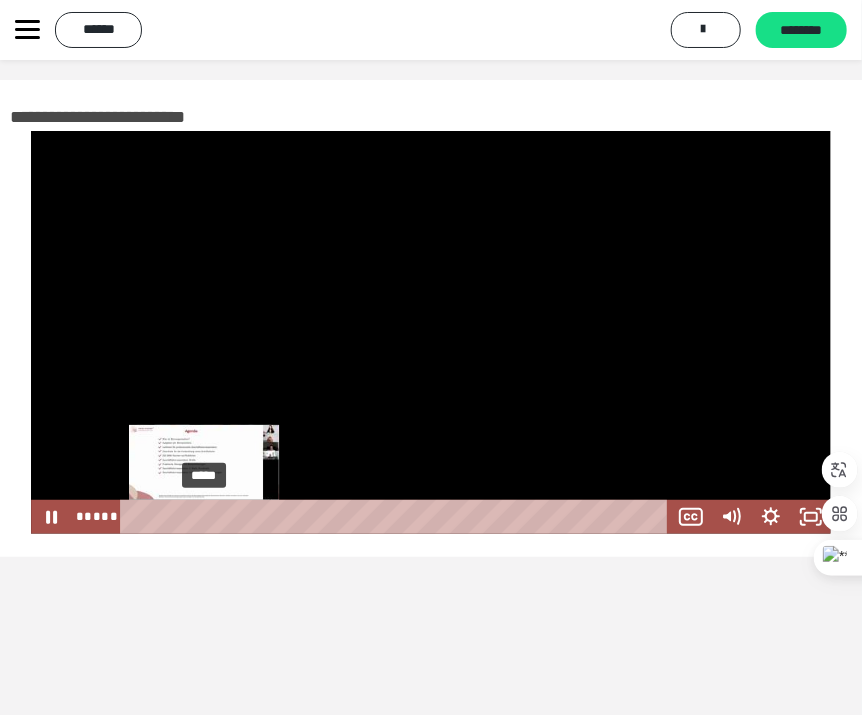 click on "*****" at bounding box center (397, 517) 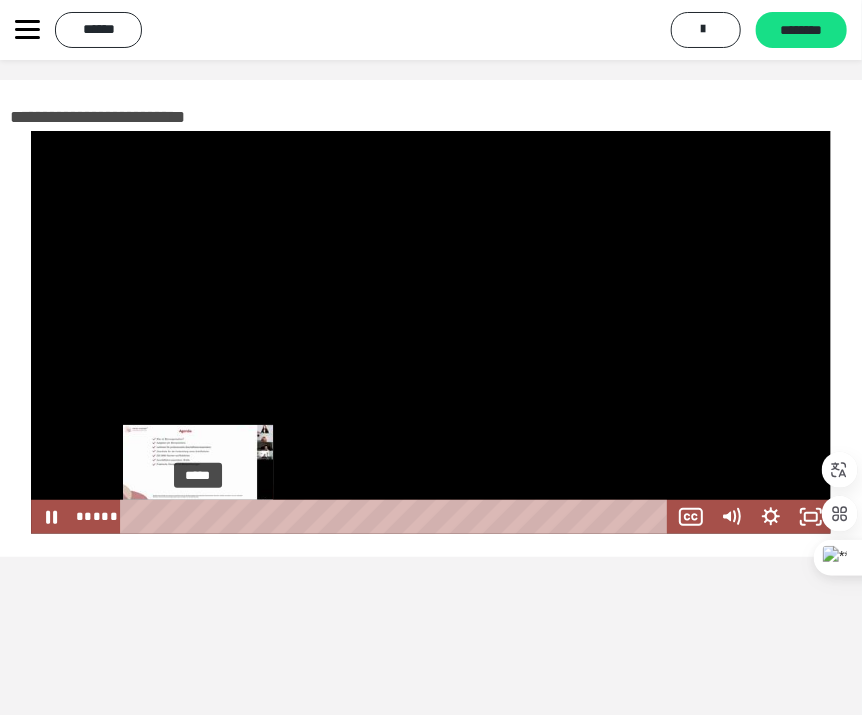 click at bounding box center (204, 516) 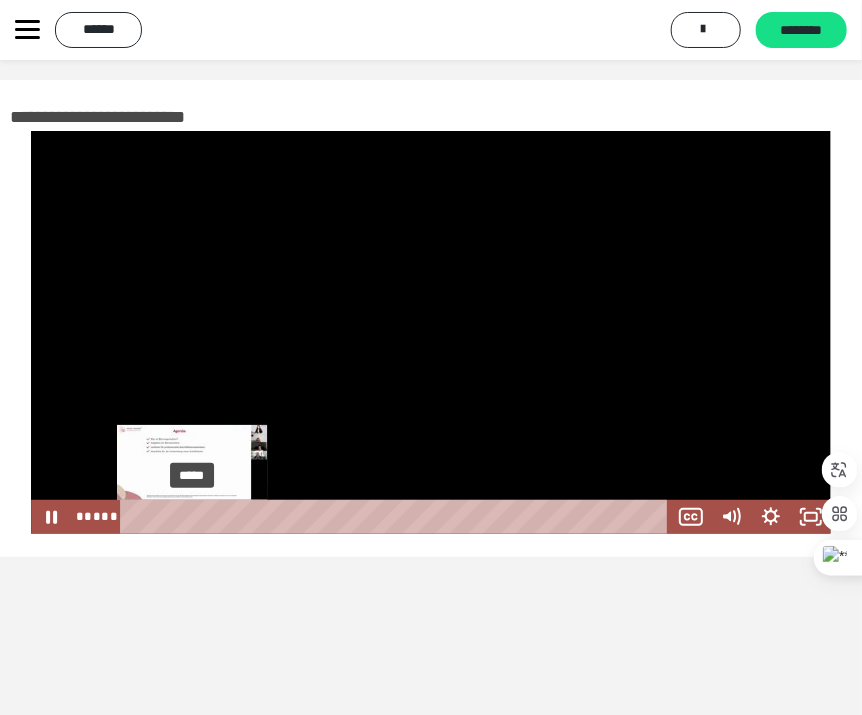 click on "*****" at bounding box center (397, 517) 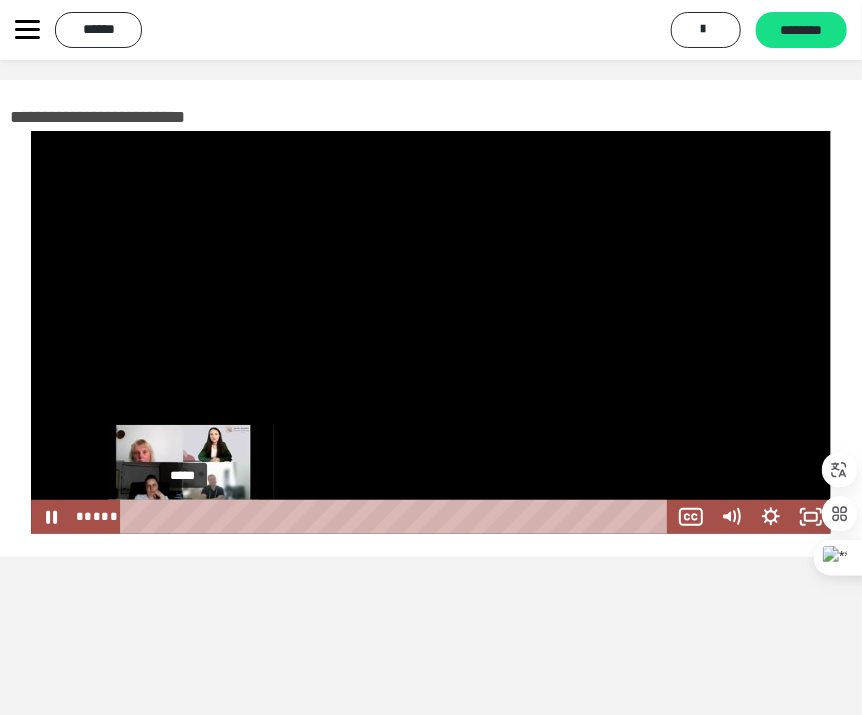 click on "*****" at bounding box center (397, 517) 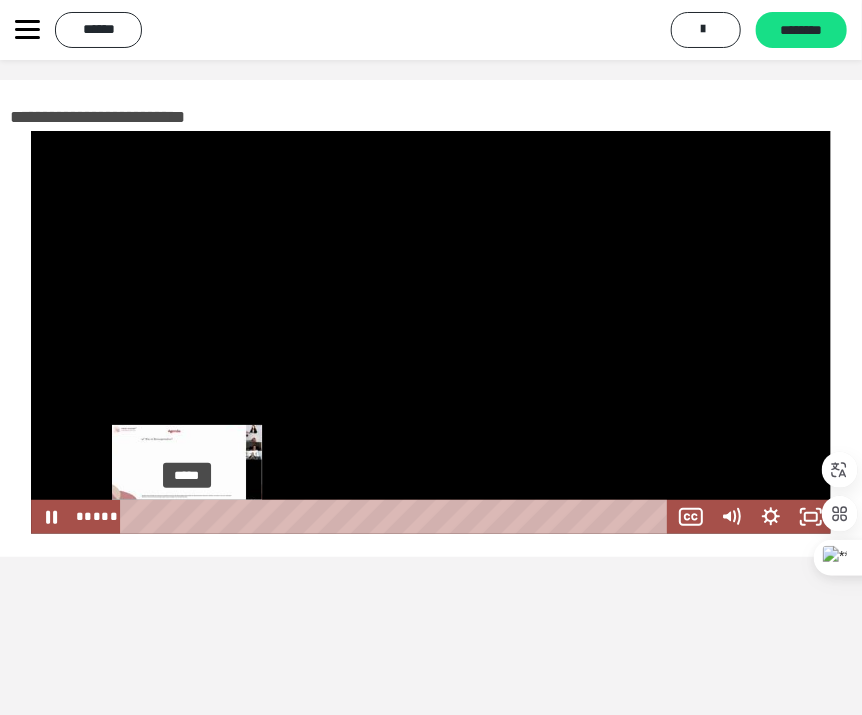 click at bounding box center [182, 516] 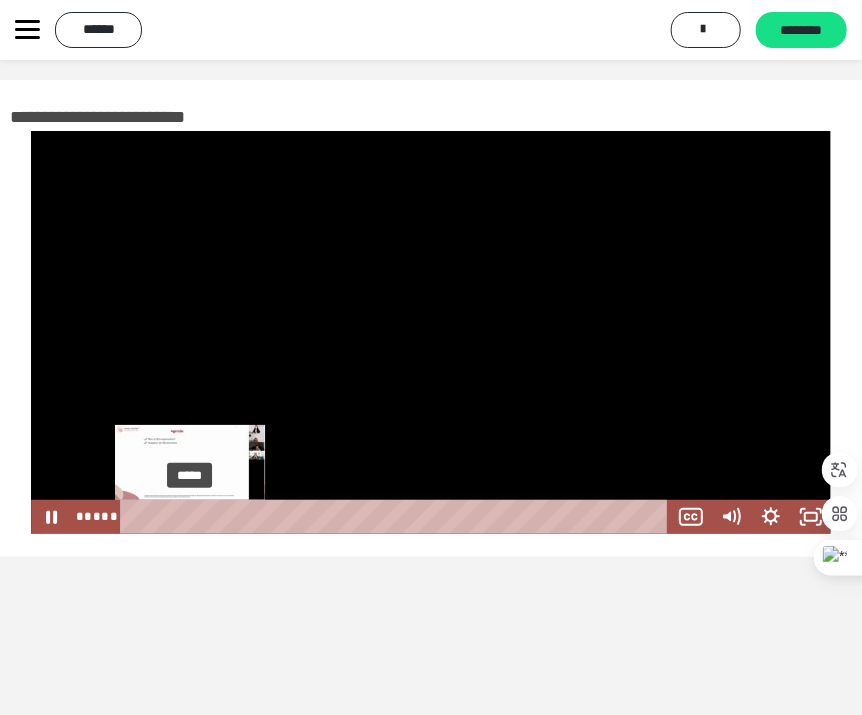 click at bounding box center (189, 516) 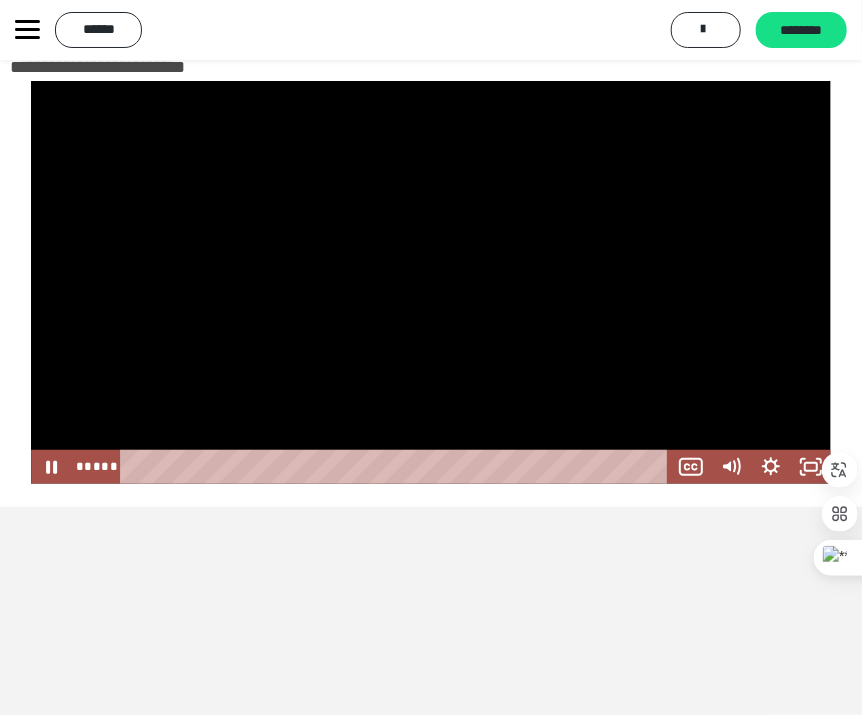 scroll, scrollTop: 0, scrollLeft: 0, axis: both 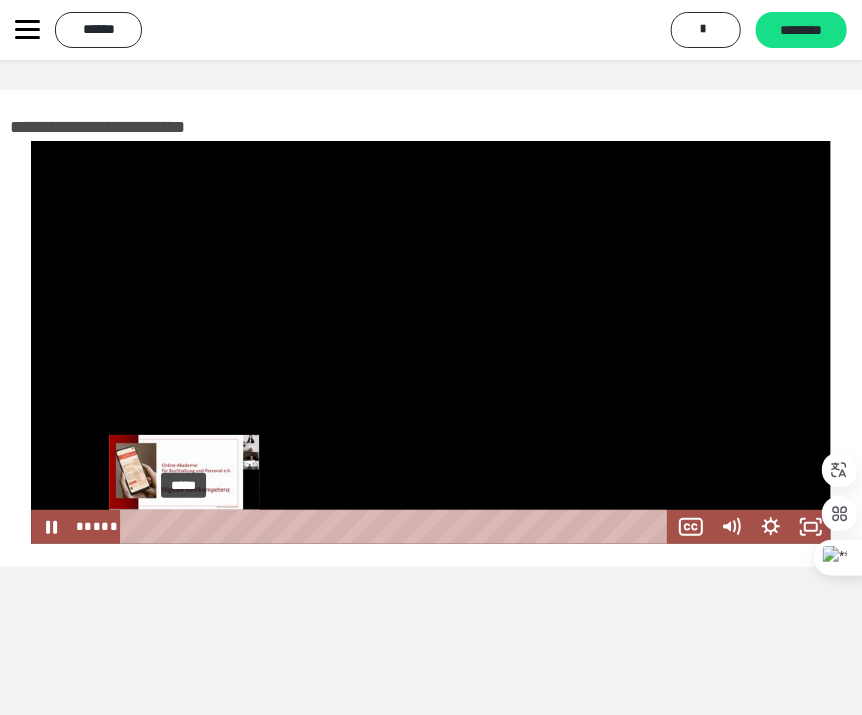 click at bounding box center [189, 526] 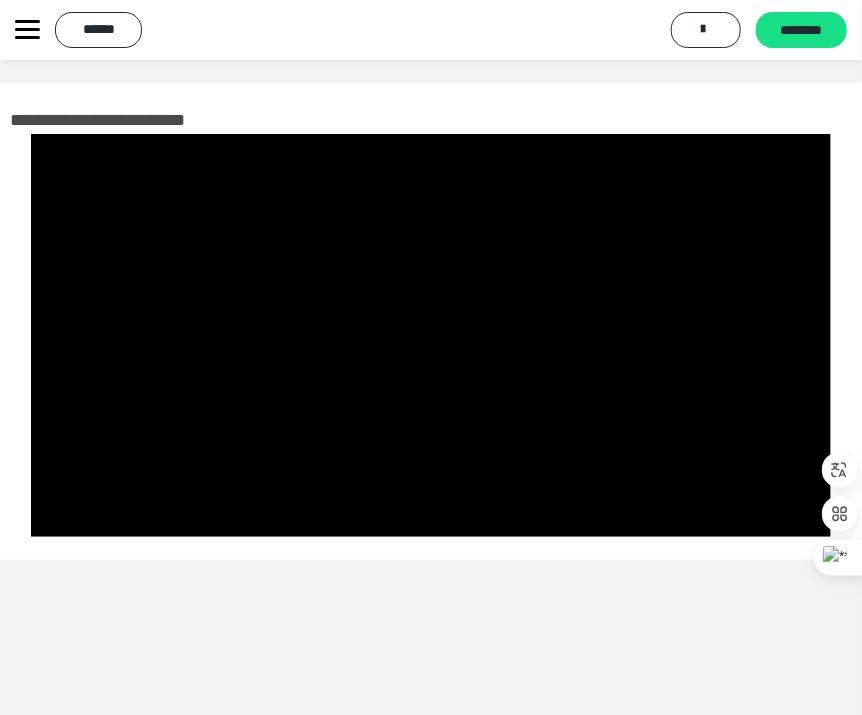 scroll, scrollTop: 11, scrollLeft: 0, axis: vertical 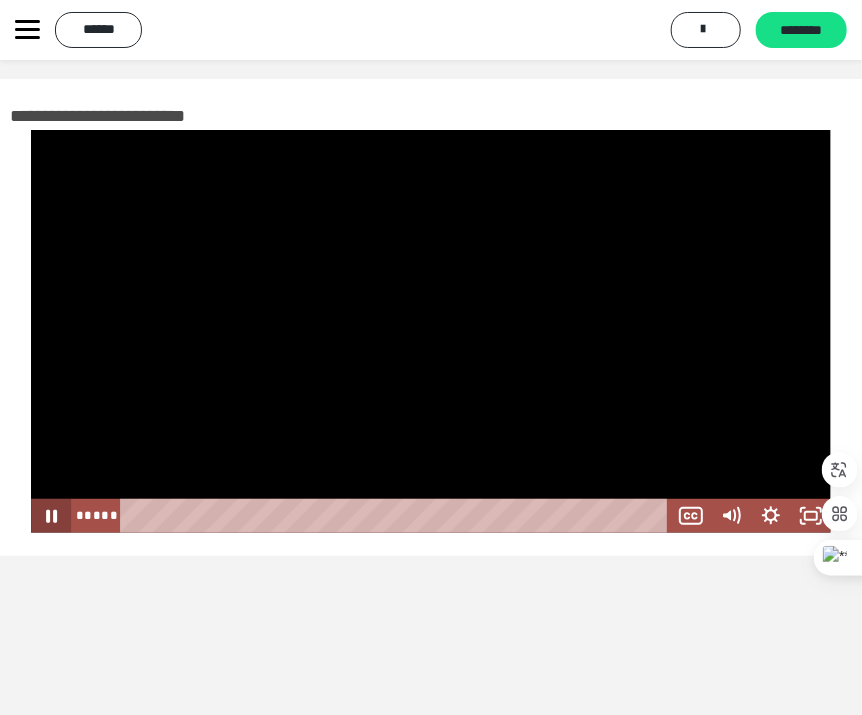 click 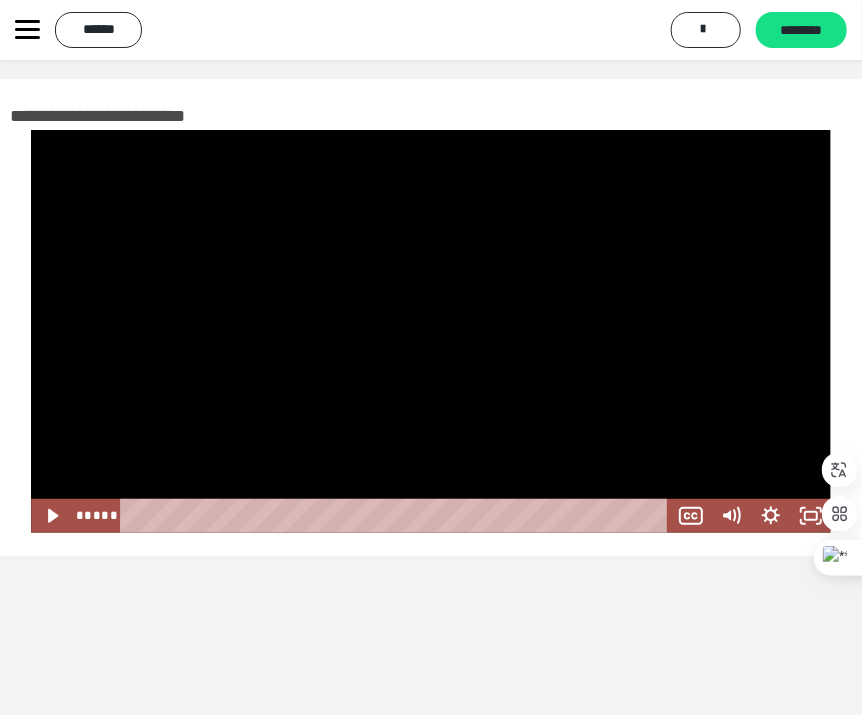 click on "**********" at bounding box center (431, 406) 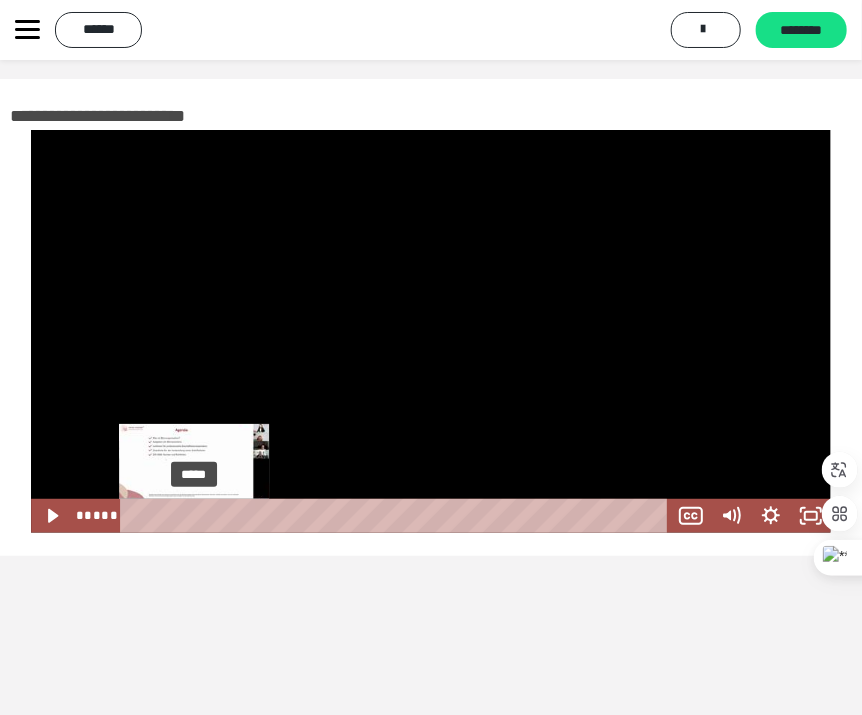 click on "*****" at bounding box center (397, 516) 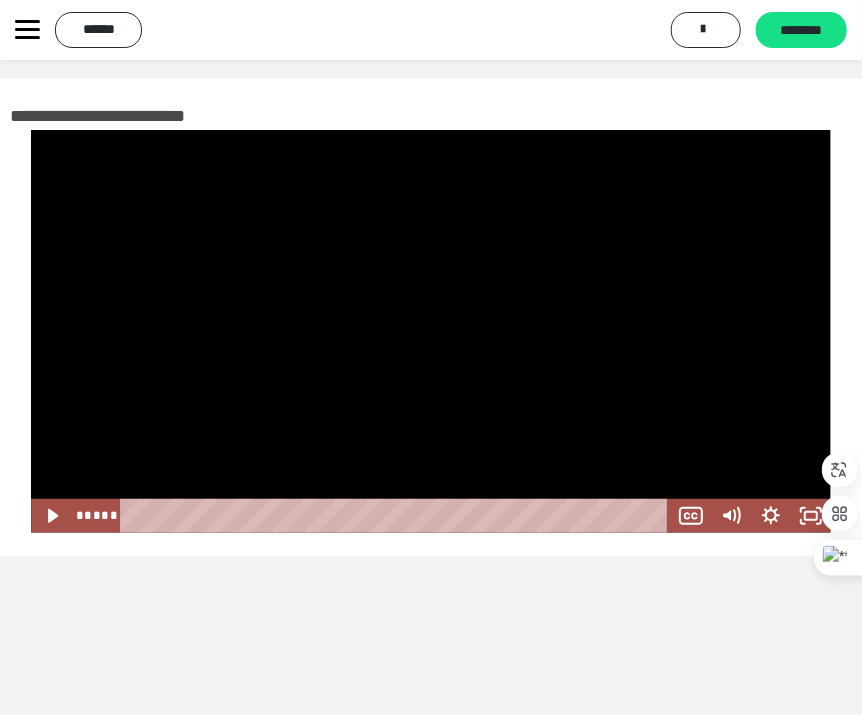 click at bounding box center [431, 331] 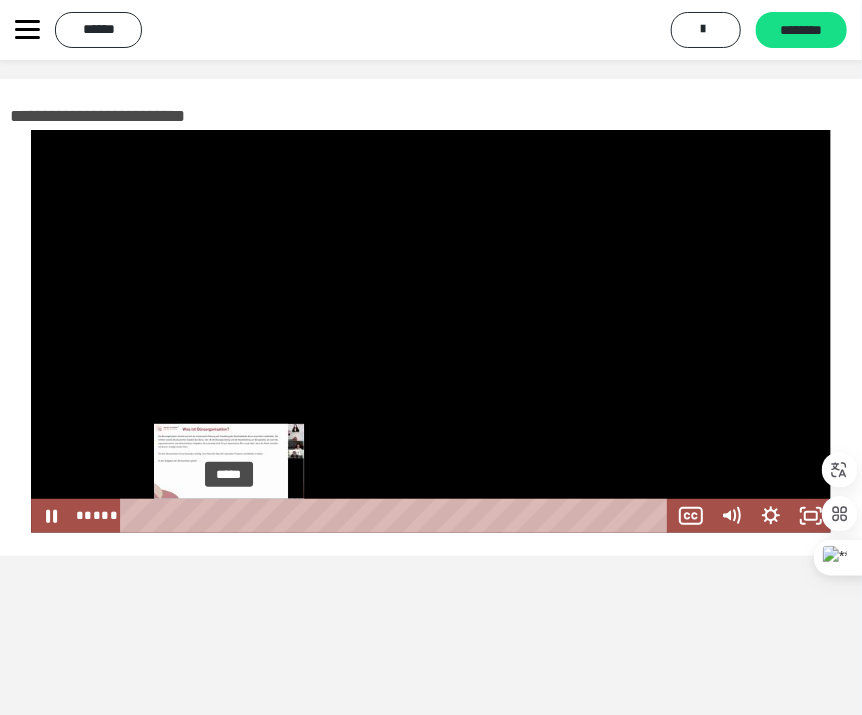 click on "*****" at bounding box center [397, 516] 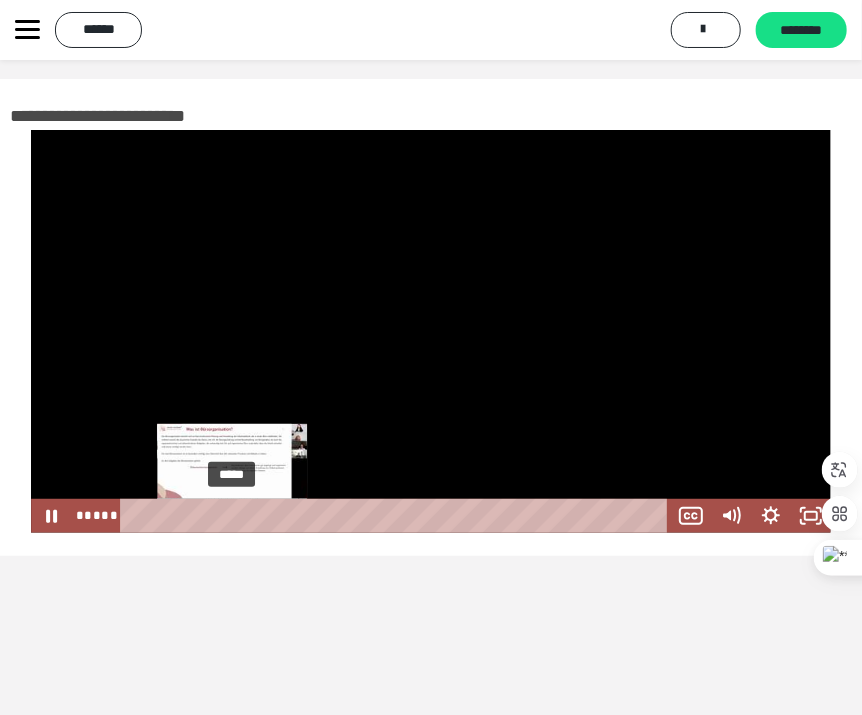click at bounding box center (232, 515) 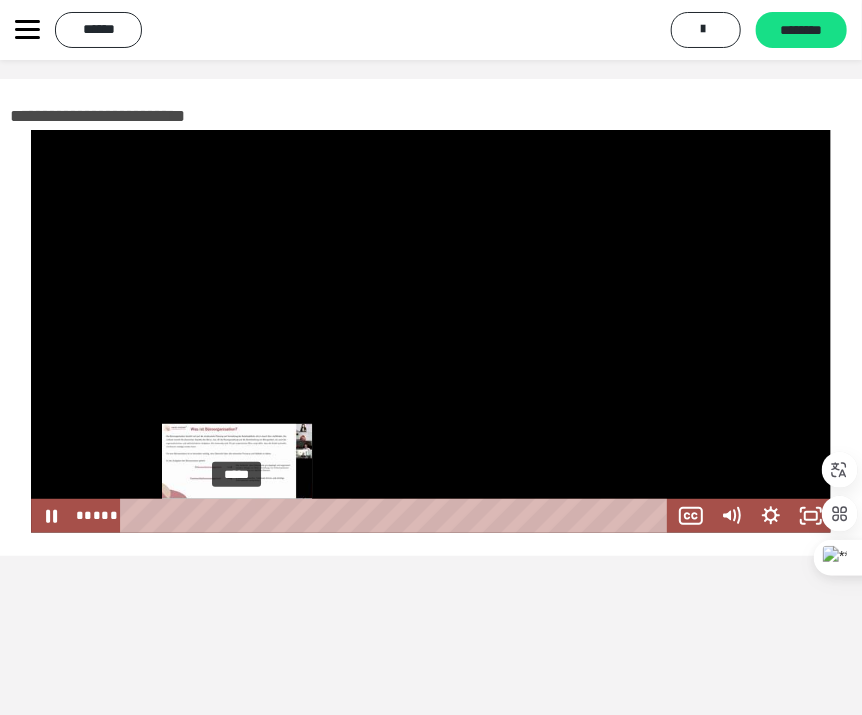 click on "*****" at bounding box center [397, 516] 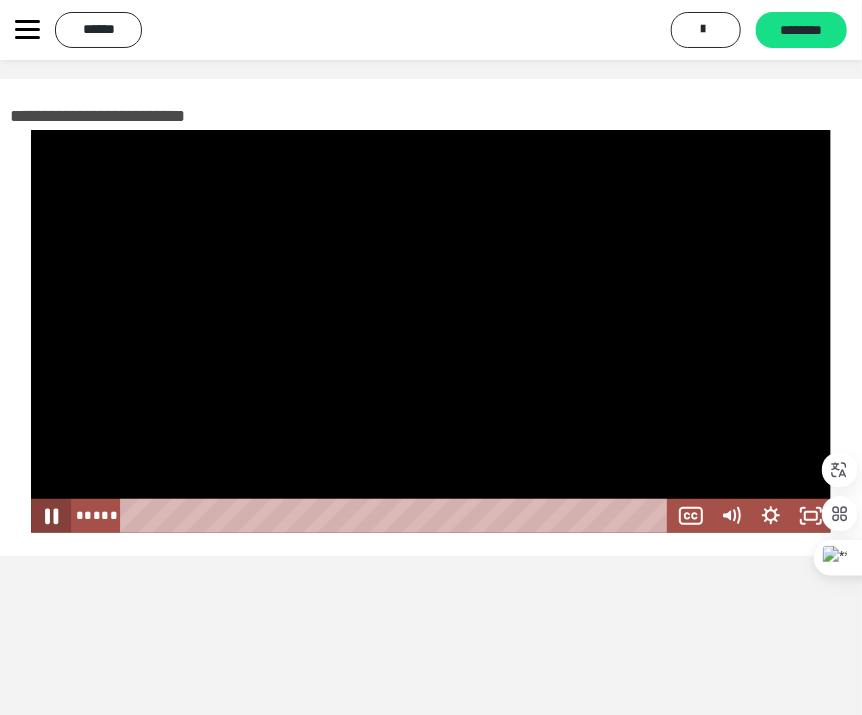 click 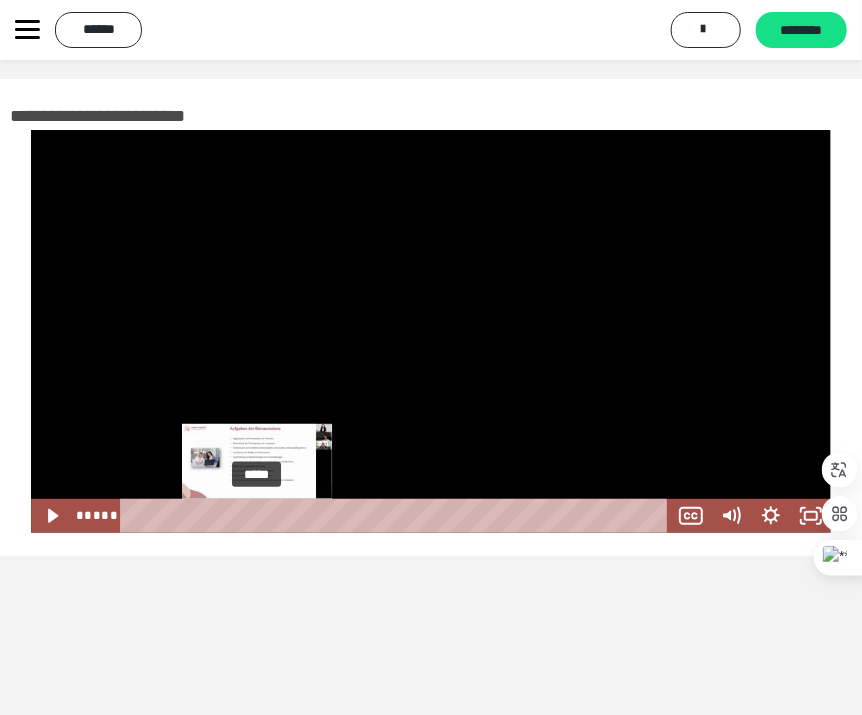 click at bounding box center [256, 515] 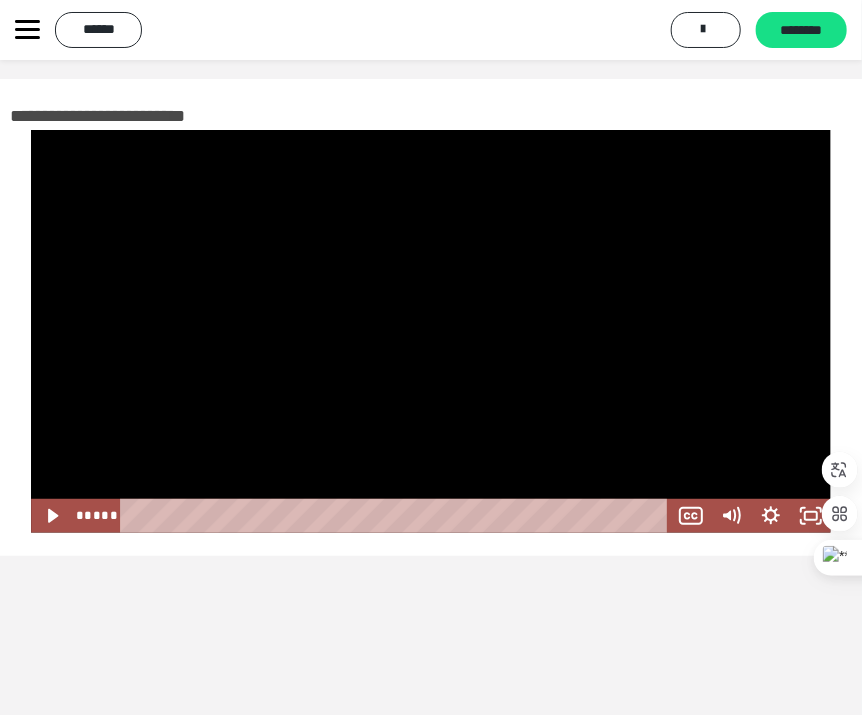 click on "**********" at bounding box center [431, 406] 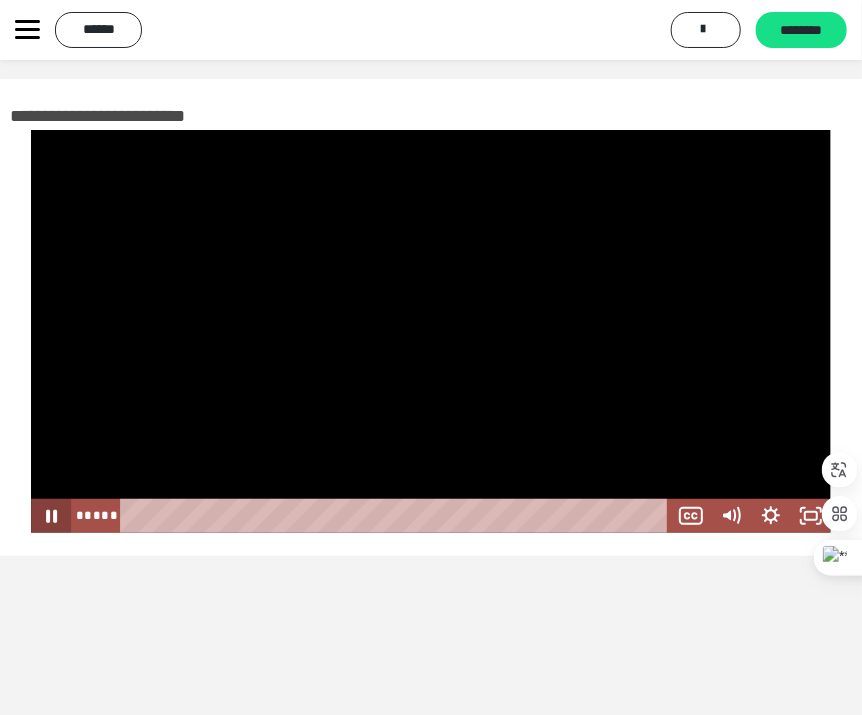 click 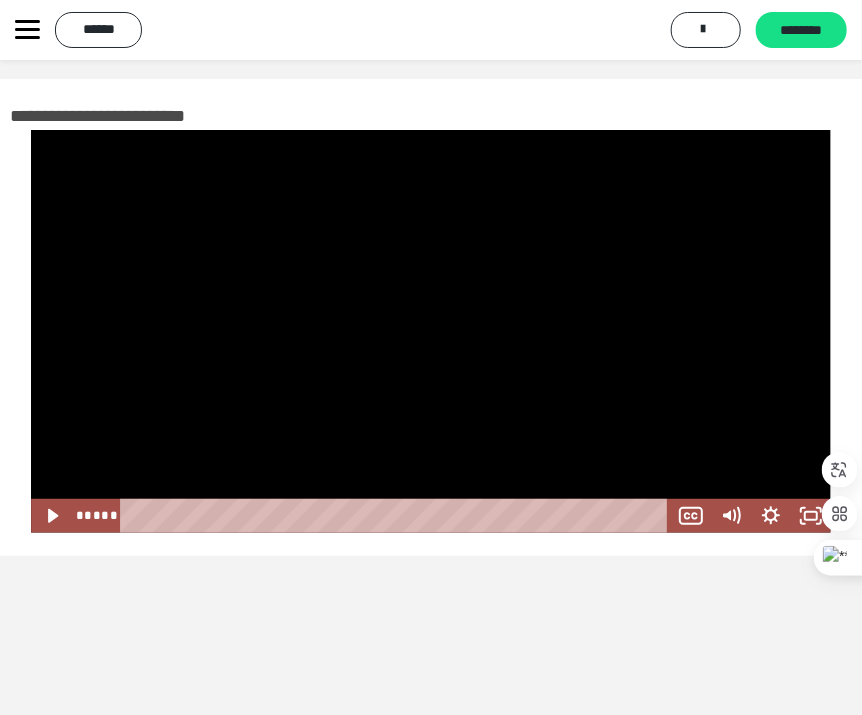 click on "**********" at bounding box center (431, 406) 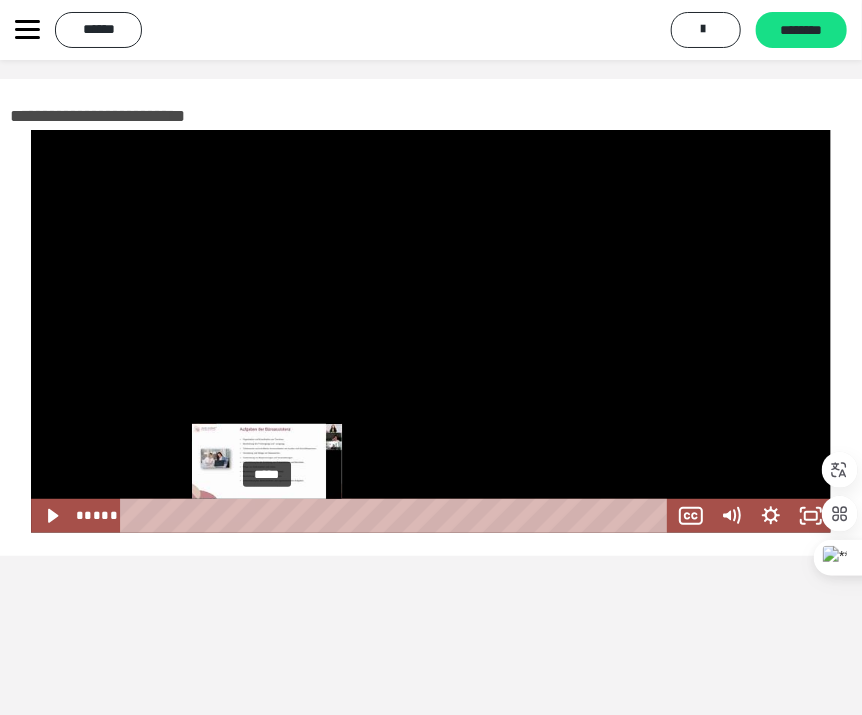 click on "*****" at bounding box center [397, 516] 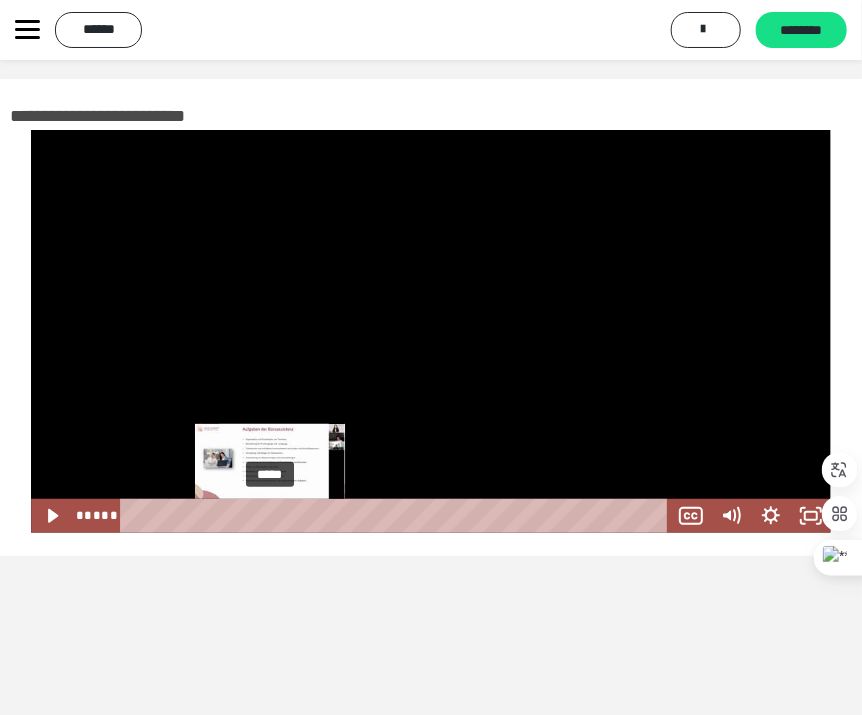 click at bounding box center (269, 515) 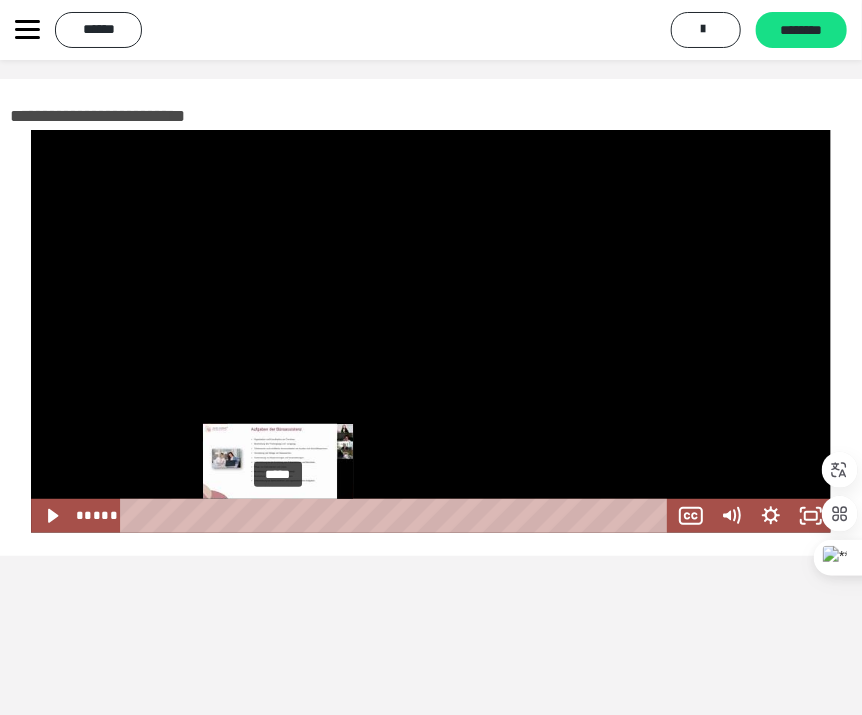 click on "*****" at bounding box center [397, 516] 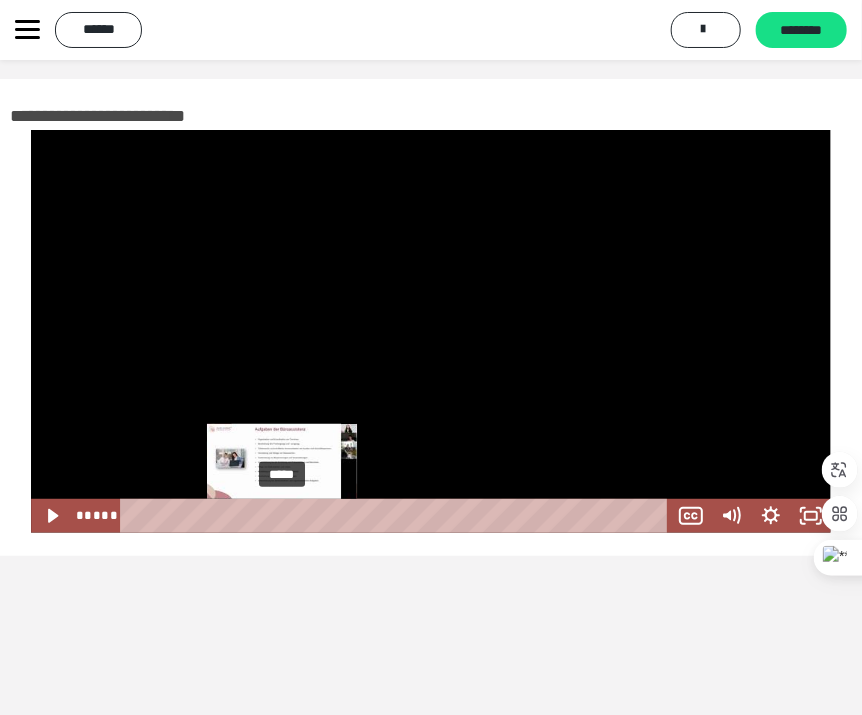 click at bounding box center [281, 515] 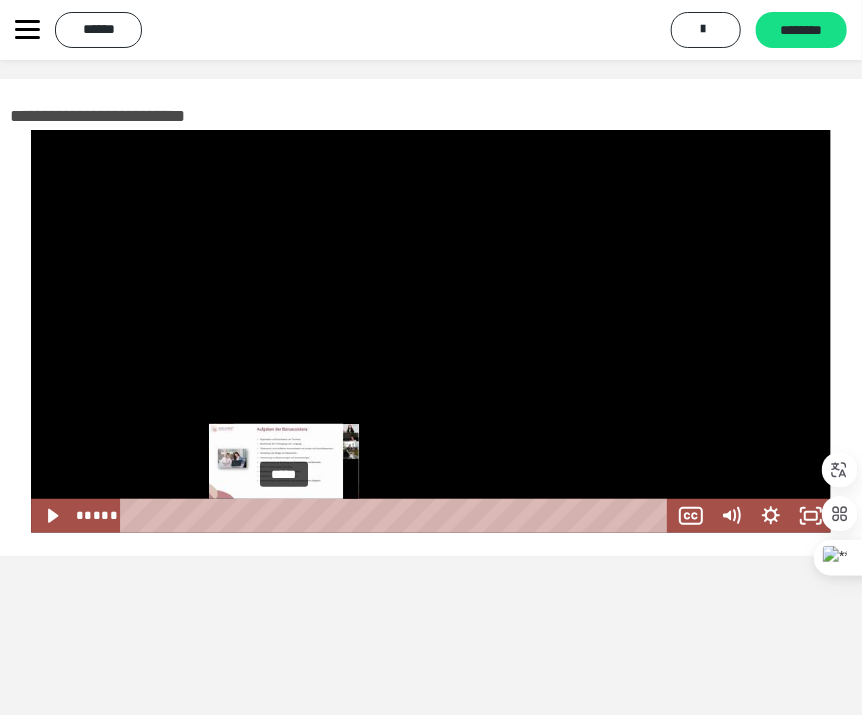 click at bounding box center [283, 515] 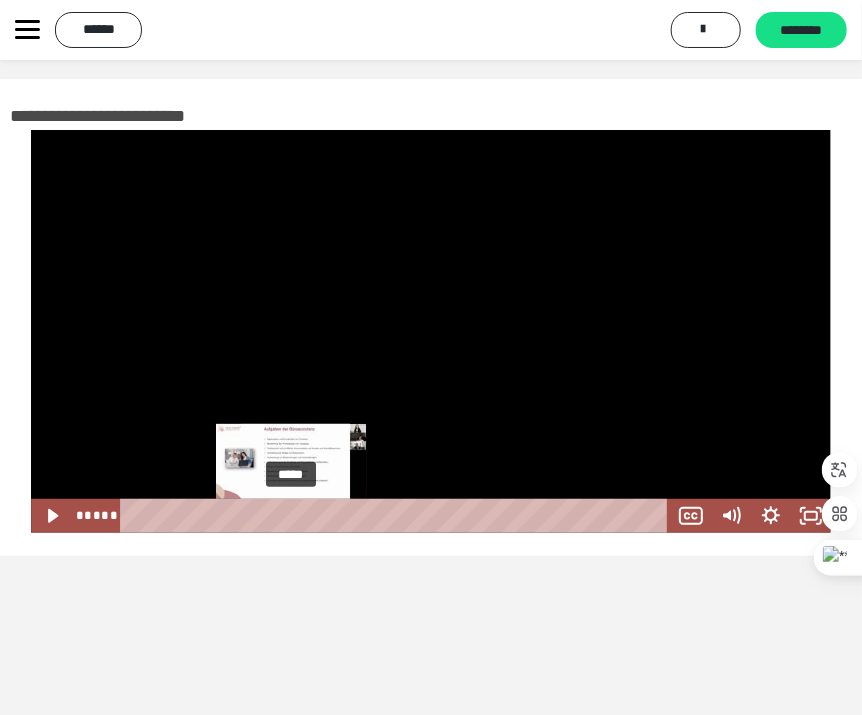 click on "*****" at bounding box center (397, 516) 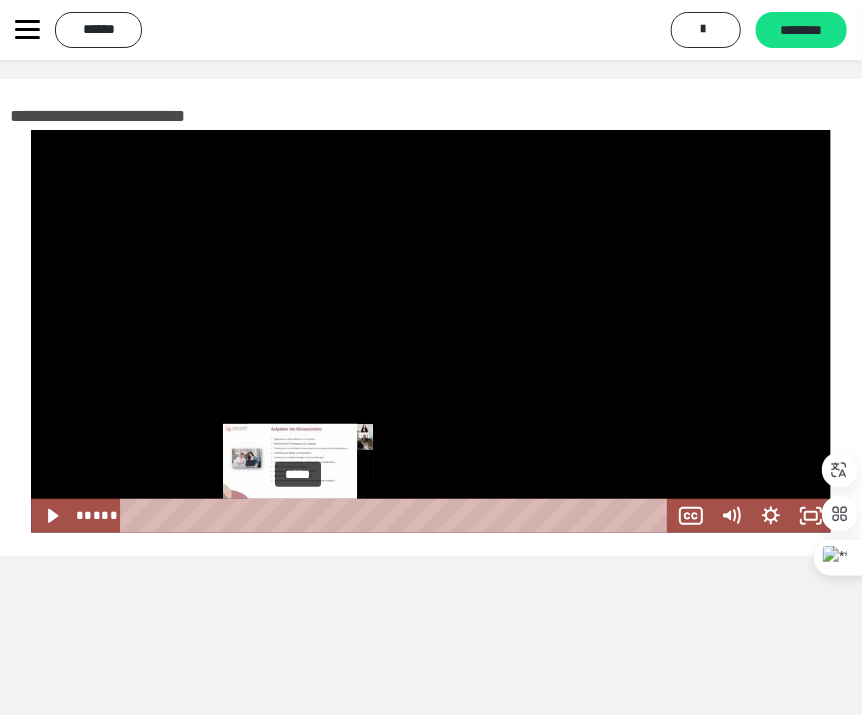 click on "*****" at bounding box center [397, 516] 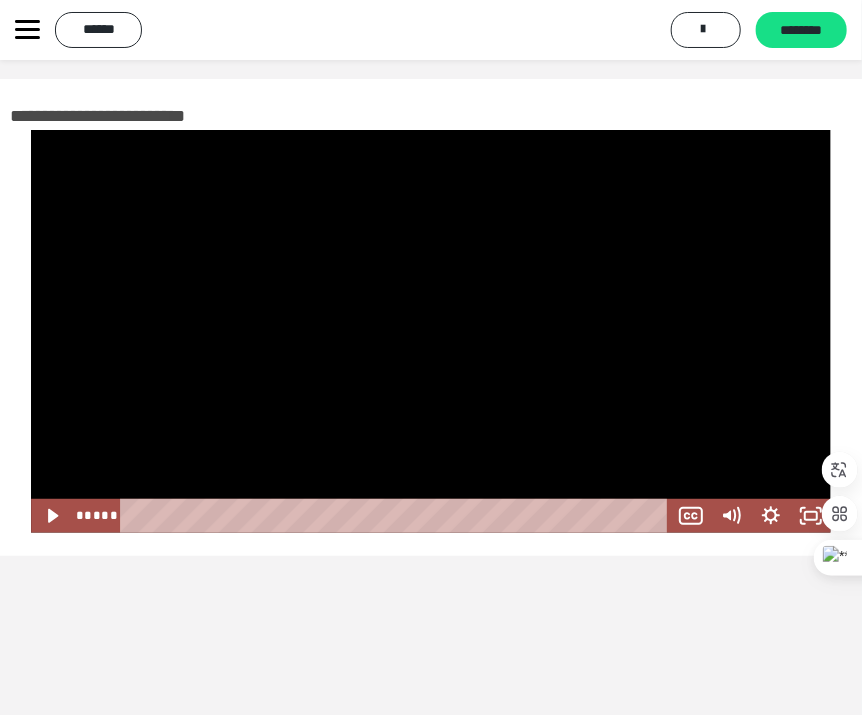 click on "**********" at bounding box center [431, 406] 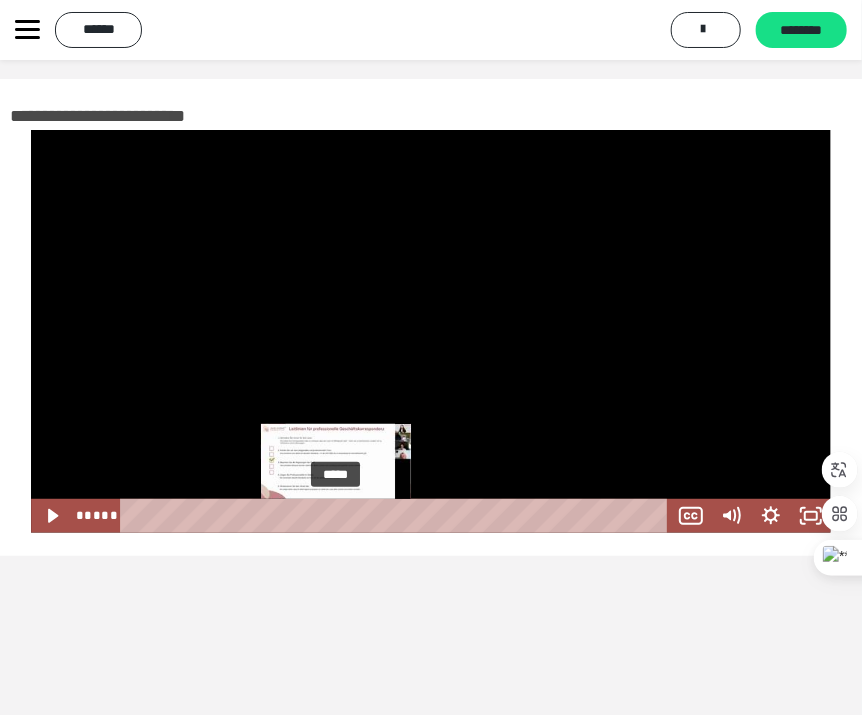 click on "*****" at bounding box center [397, 516] 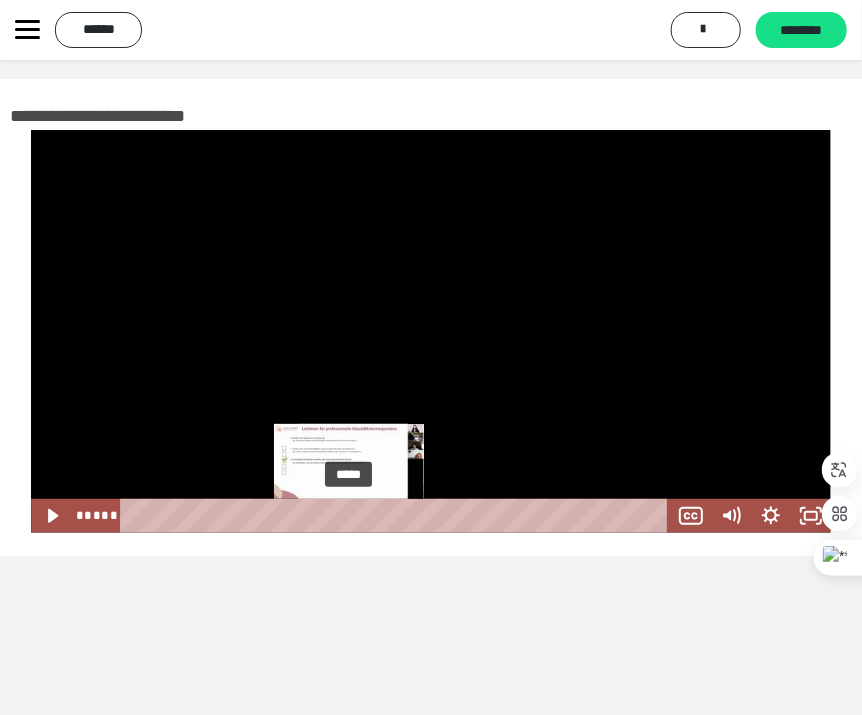 click on "*****" at bounding box center (397, 516) 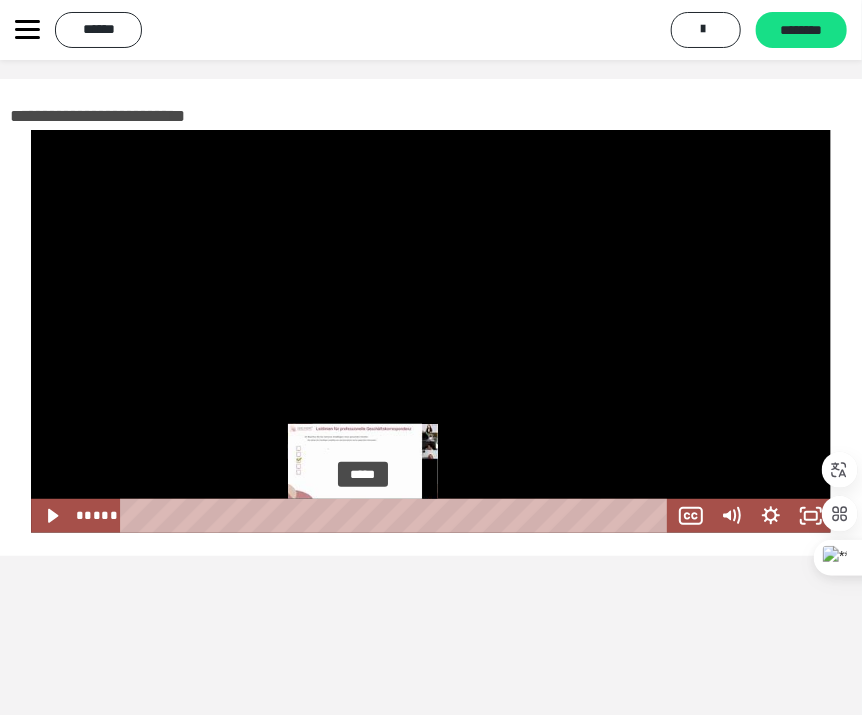 click on "*****" at bounding box center (397, 516) 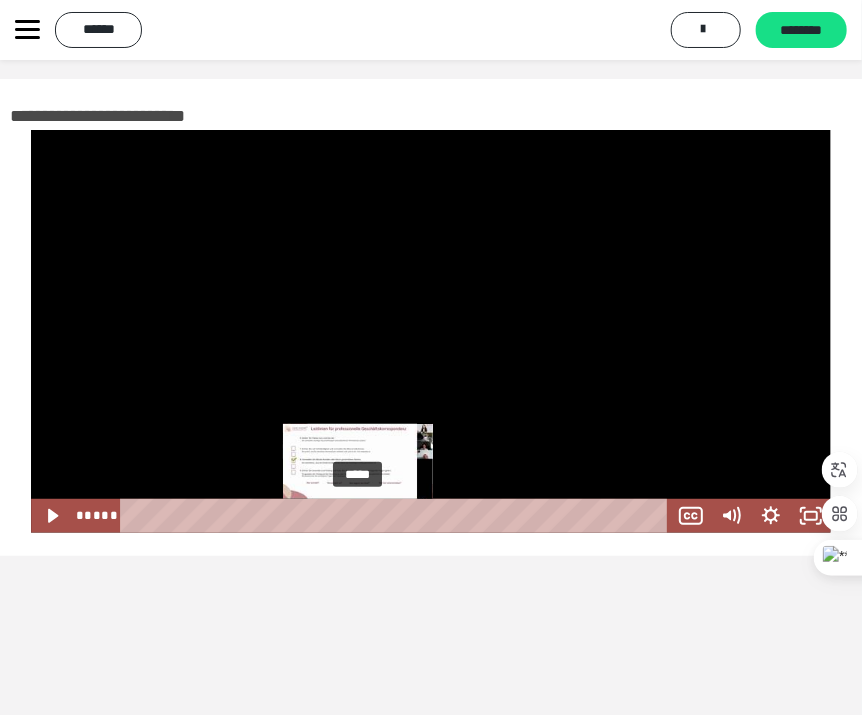 click at bounding box center [358, 515] 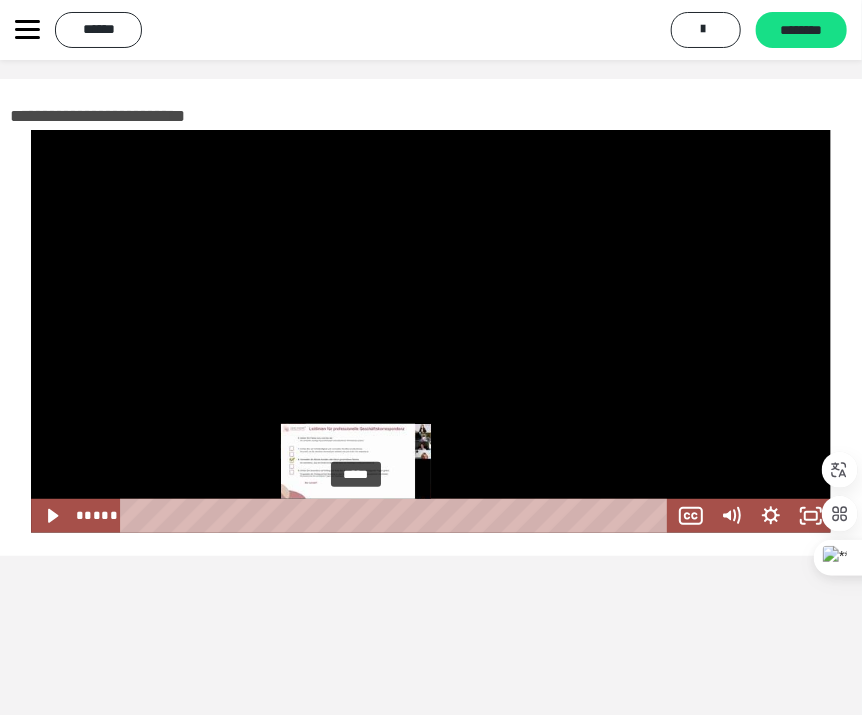 click at bounding box center [356, 515] 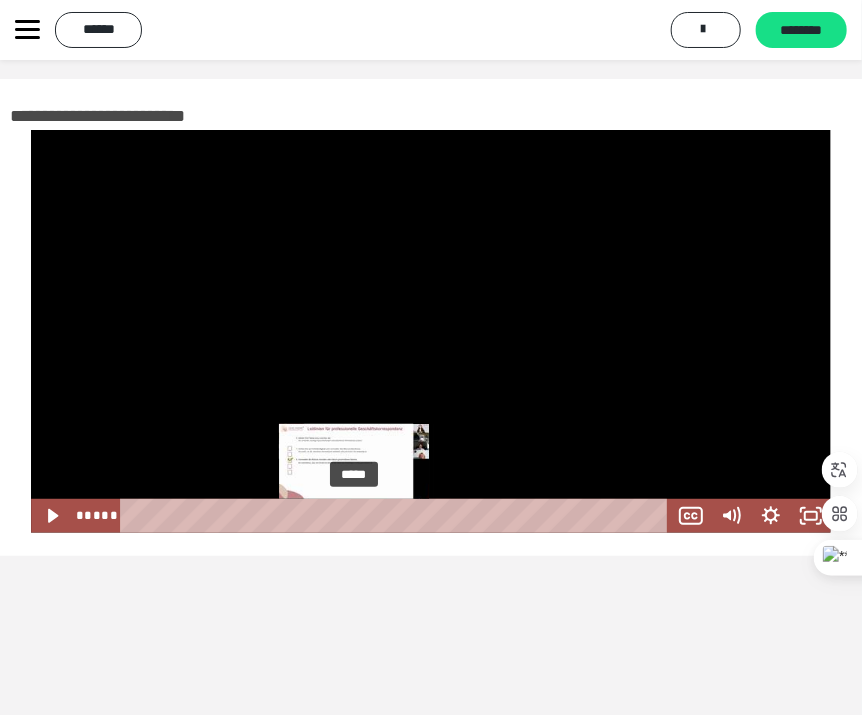 click at bounding box center (354, 515) 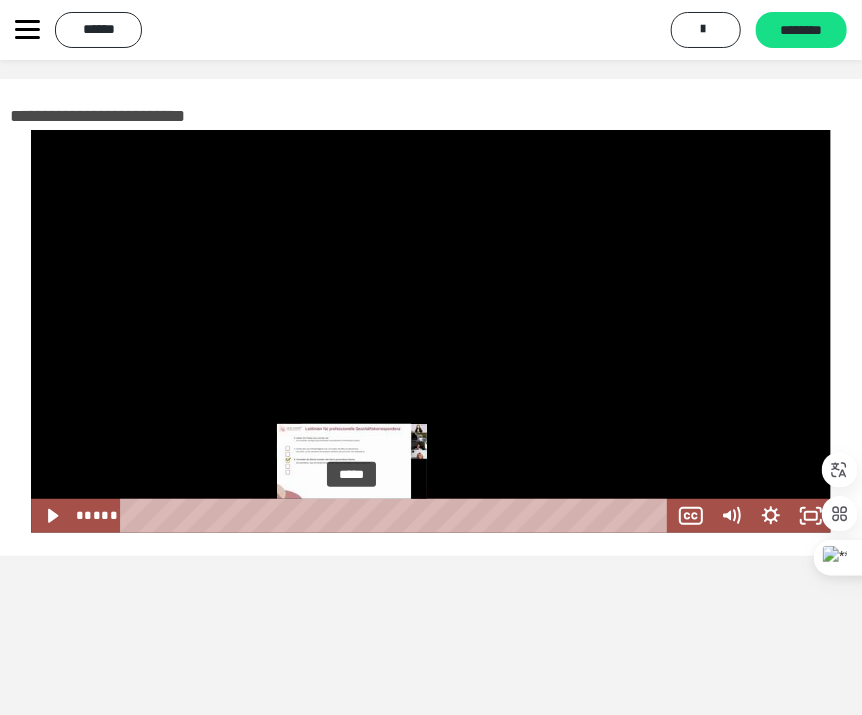 click at bounding box center [352, 515] 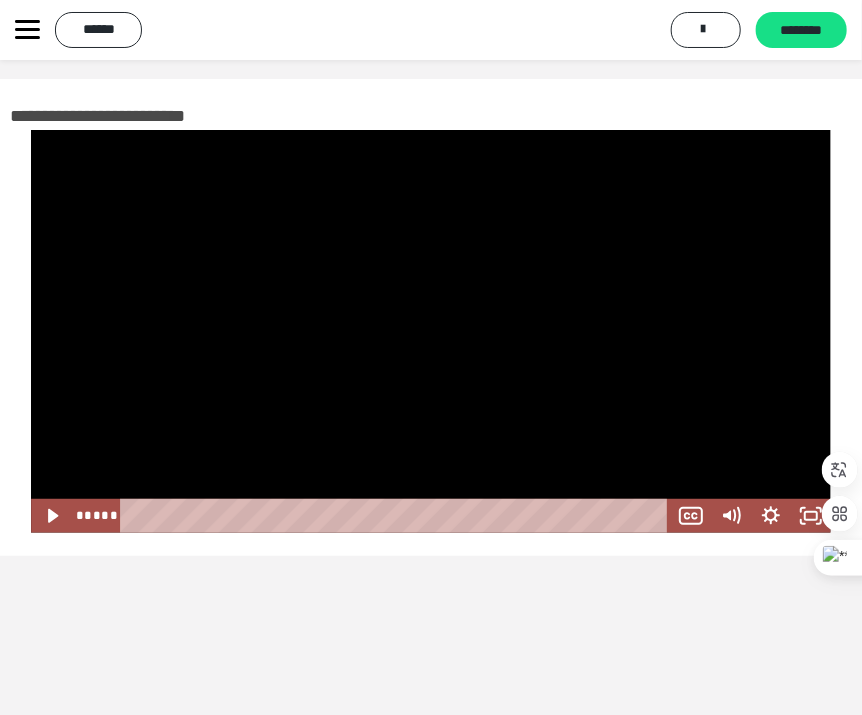 click on "**********" at bounding box center (431, 406) 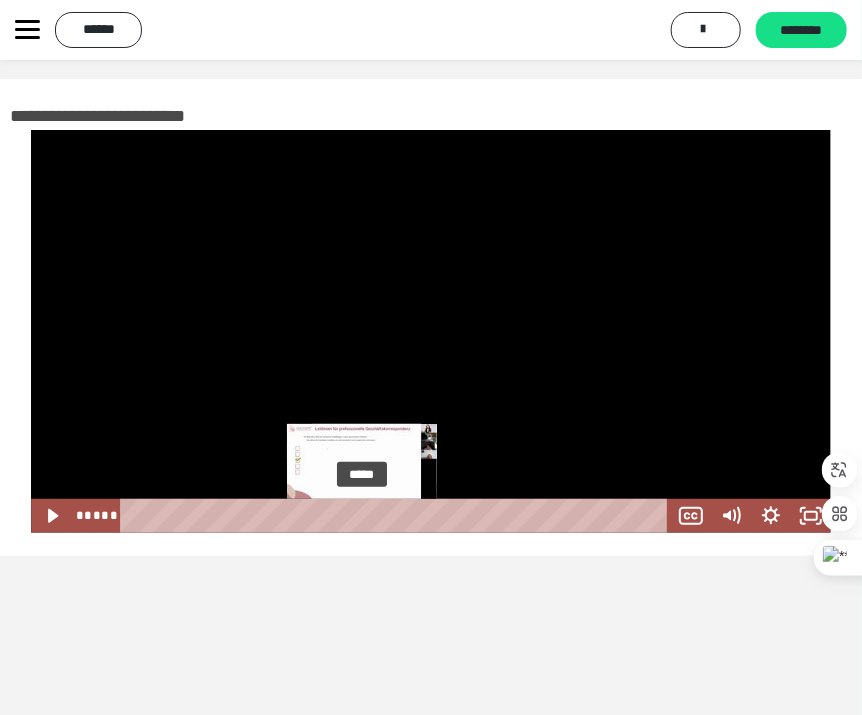 click on "*****" at bounding box center (397, 516) 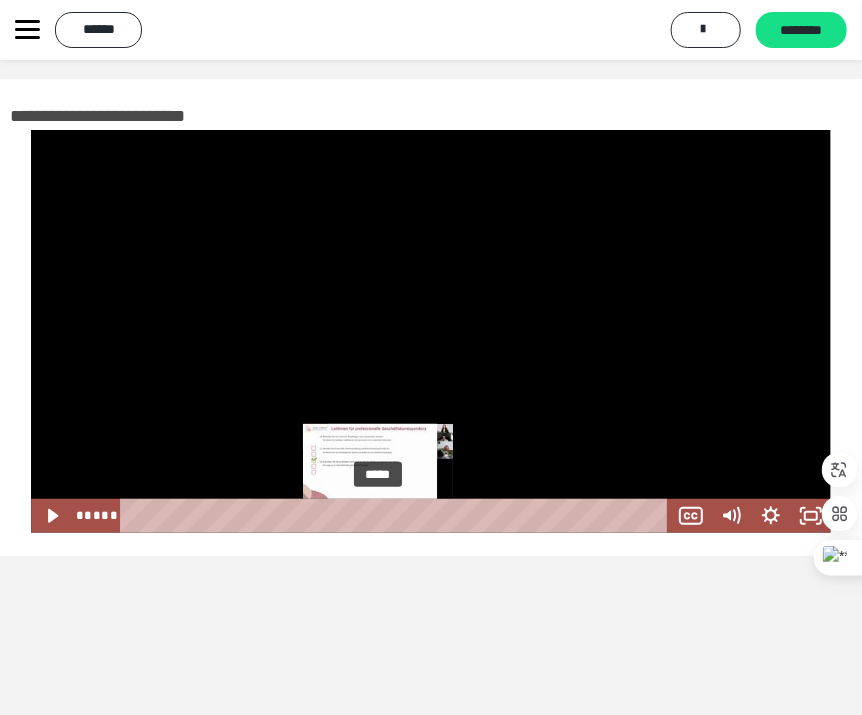 click on "*****" at bounding box center [397, 516] 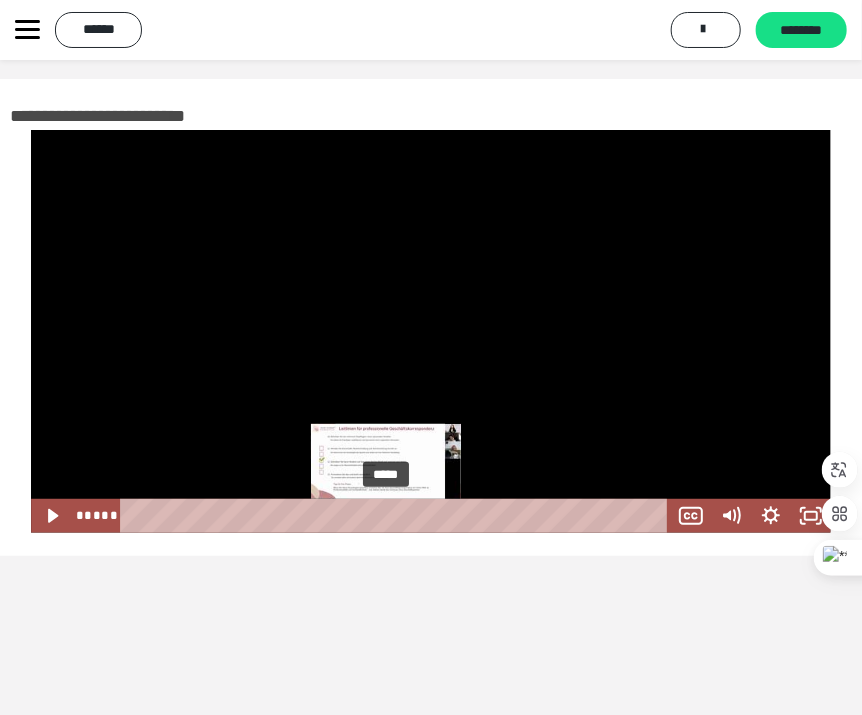 click on "*****" at bounding box center [397, 516] 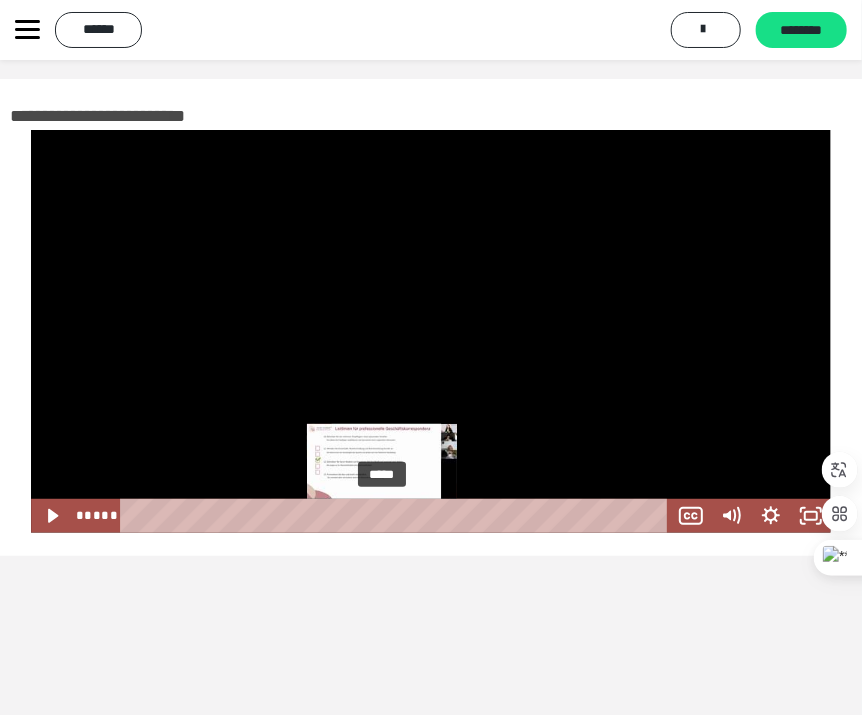 click at bounding box center (381, 515) 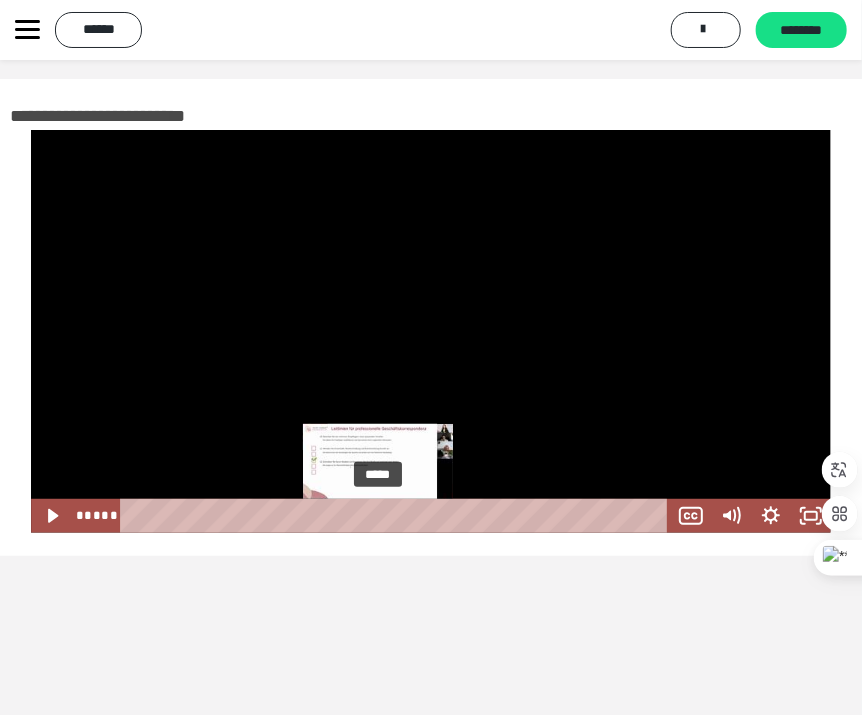 click at bounding box center (378, 515) 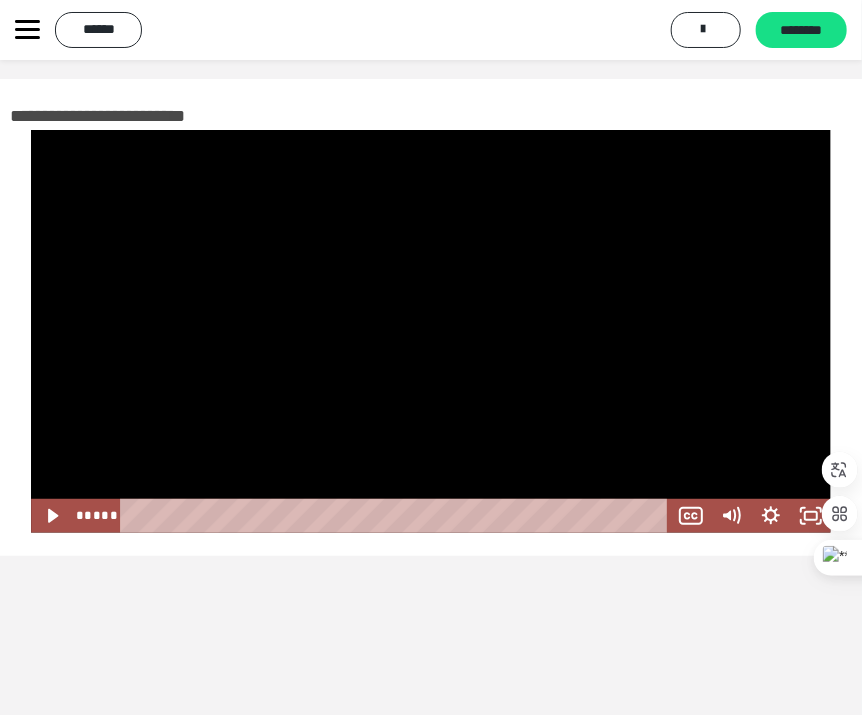 click on "**********" at bounding box center (431, 406) 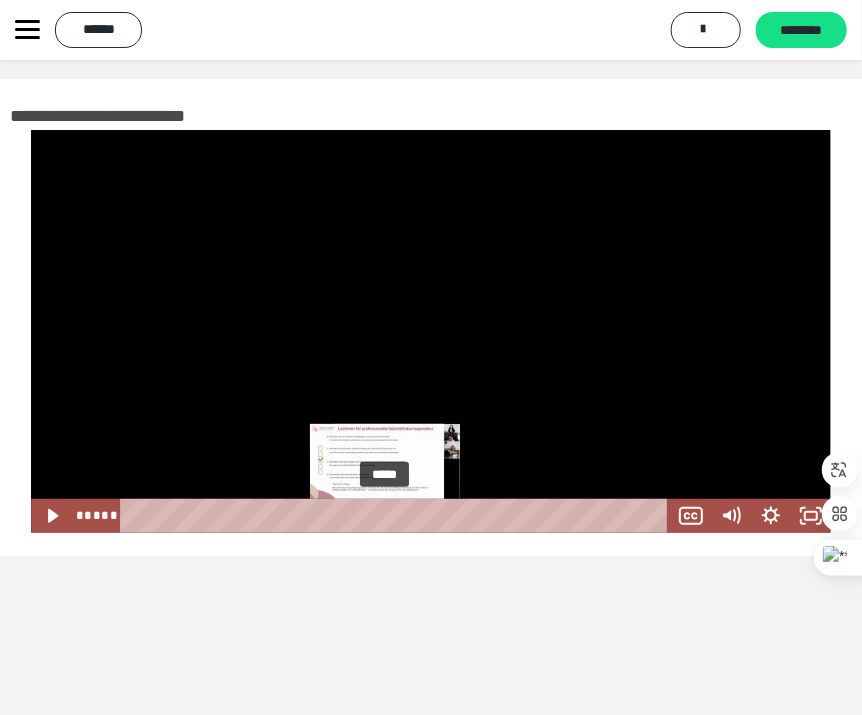 click on "*****" at bounding box center [397, 516] 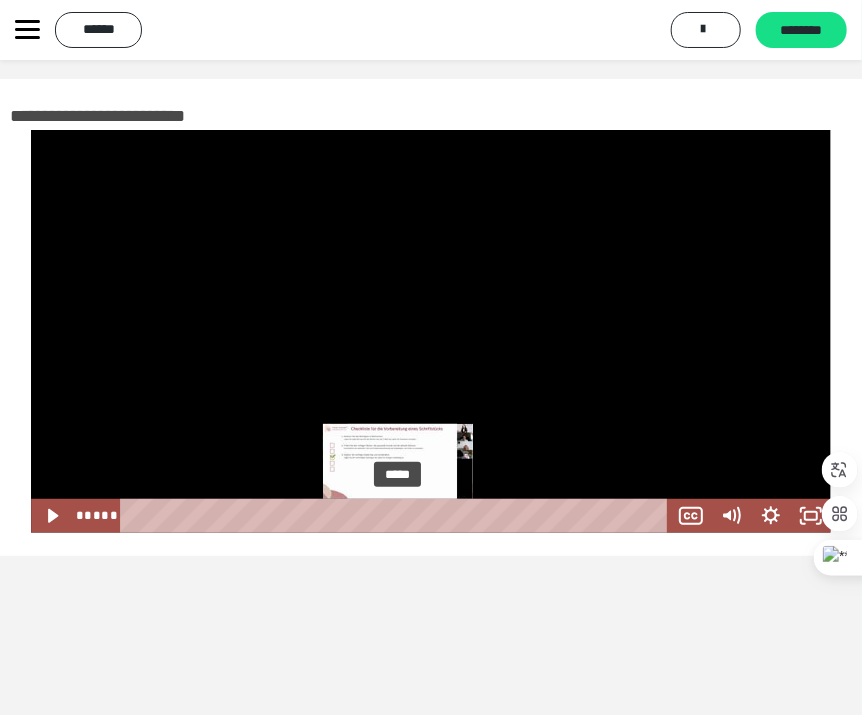 click on "*****" at bounding box center (397, 516) 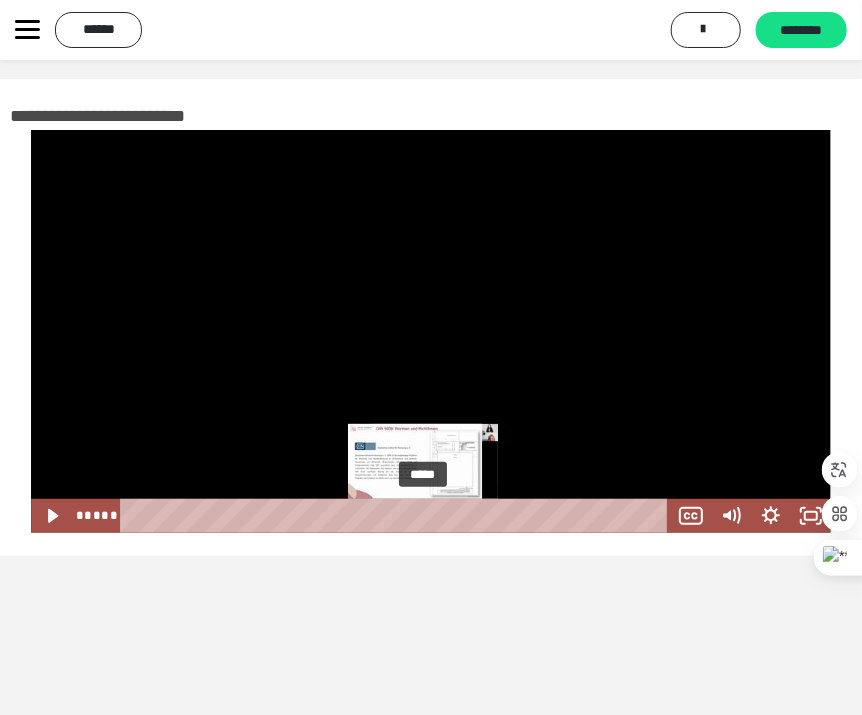 click on "*****" at bounding box center (397, 516) 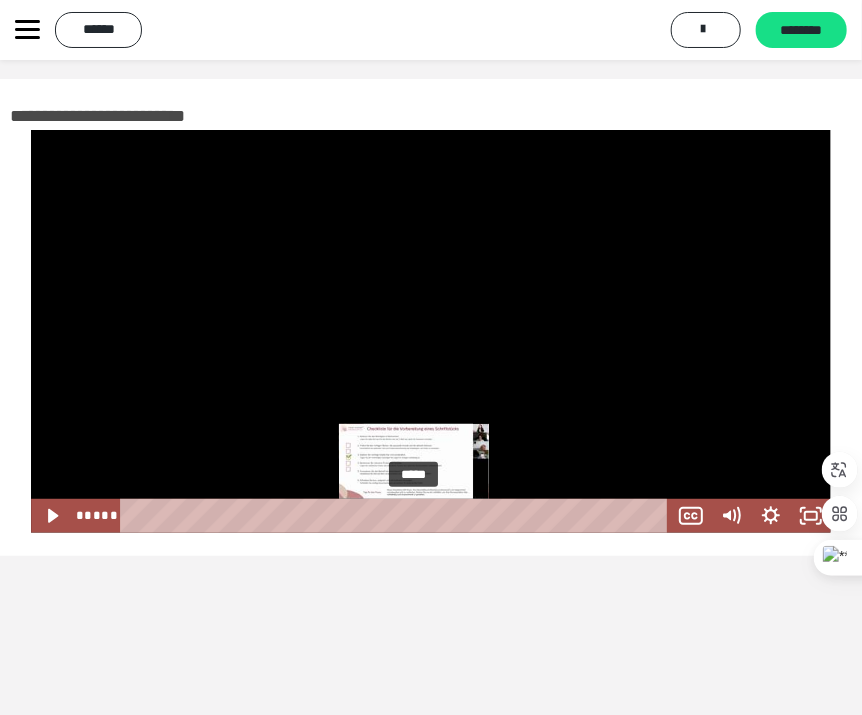 click at bounding box center [422, 515] 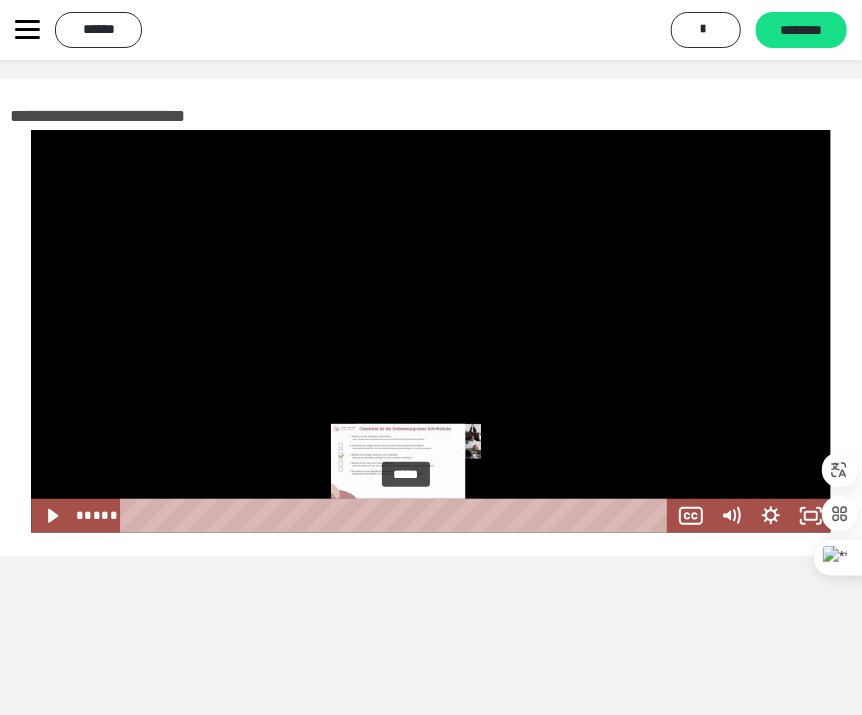 click at bounding box center [405, 515] 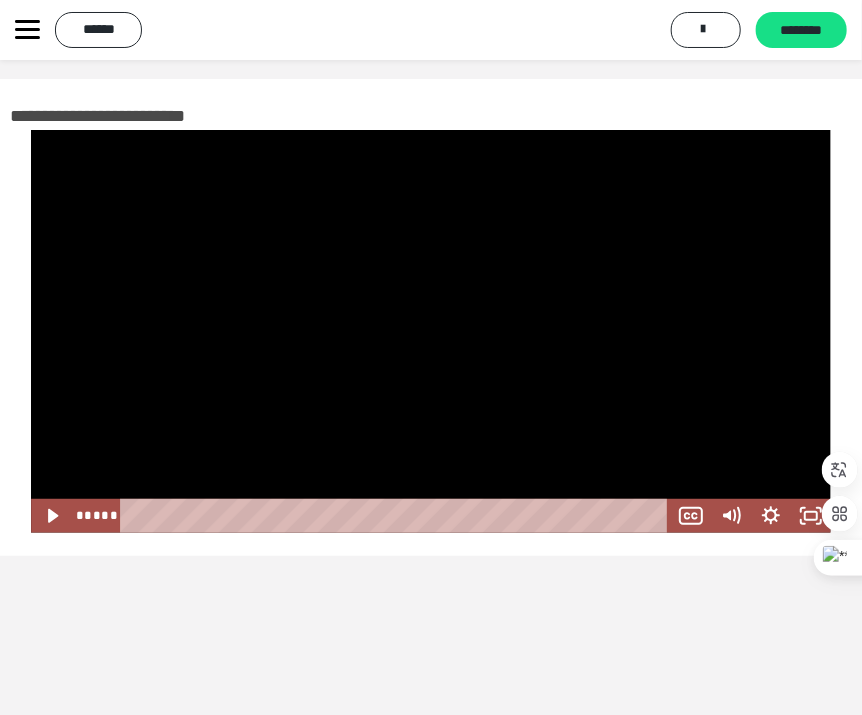 click on "**********" at bounding box center (431, 406) 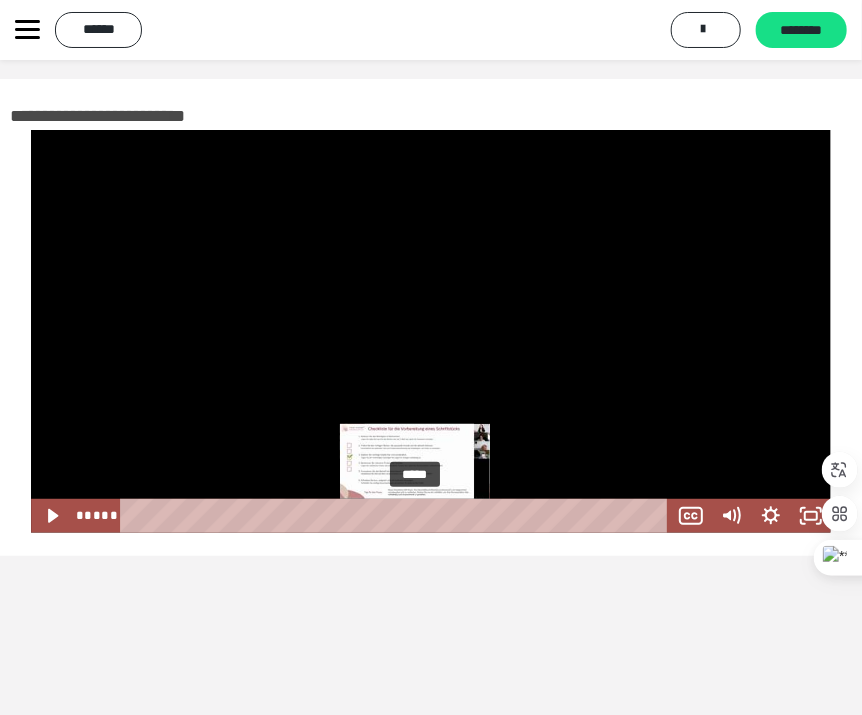 click on "*****" at bounding box center (397, 516) 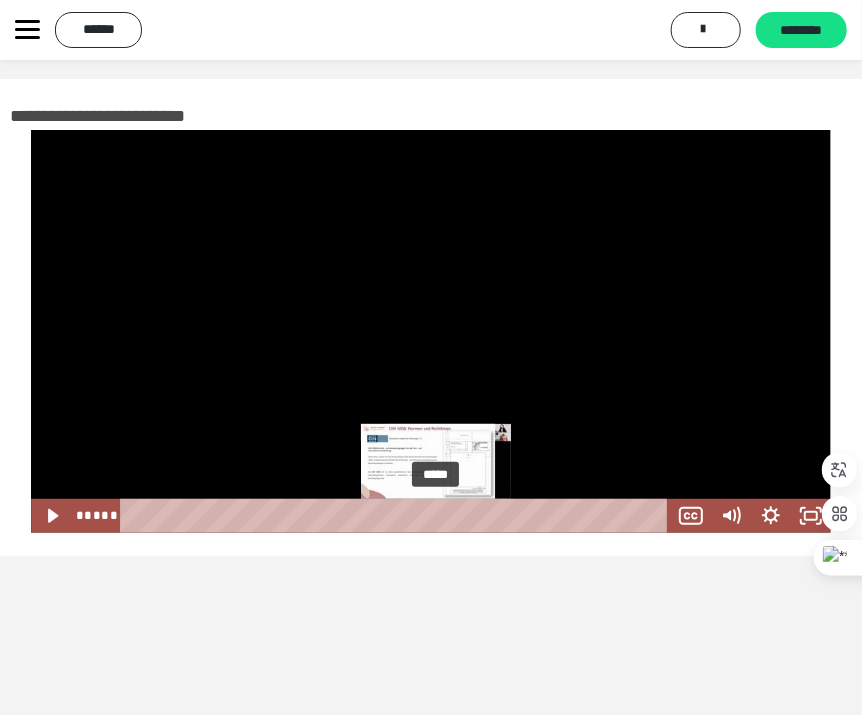 click on "*****" at bounding box center (397, 516) 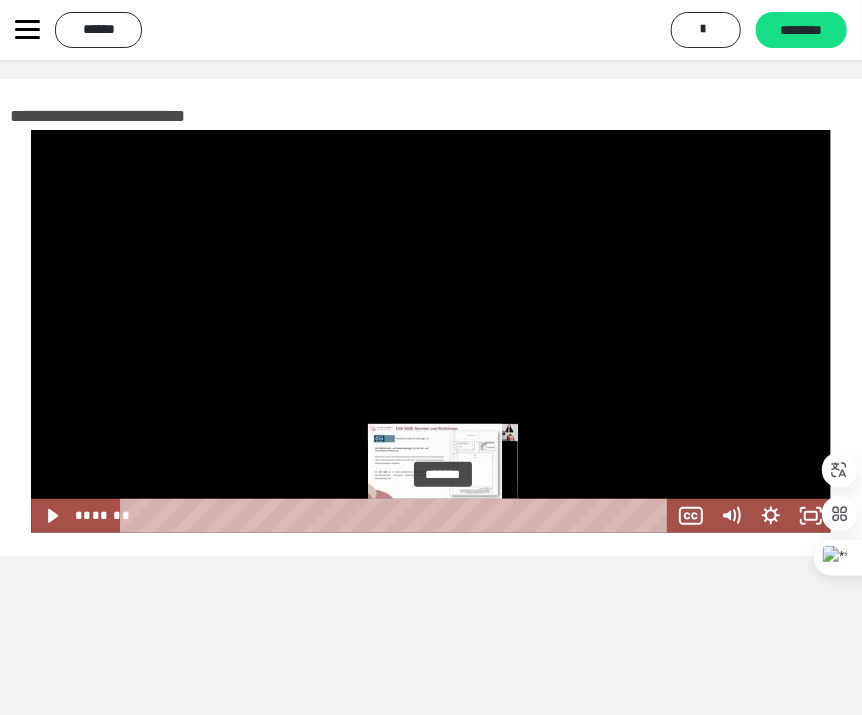 click on "*******" at bounding box center (397, 516) 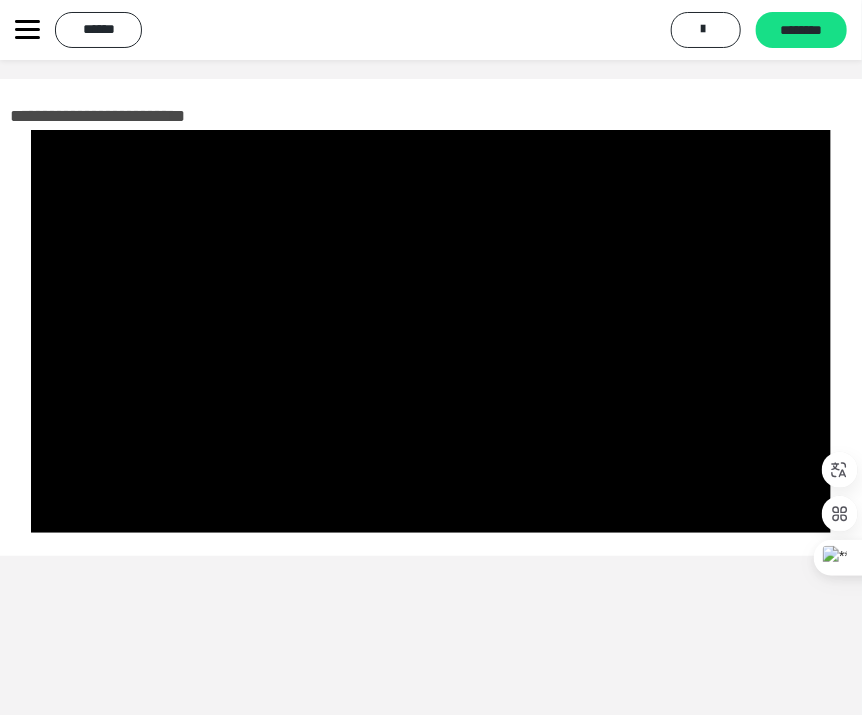 click on "**********" at bounding box center [431, 317] 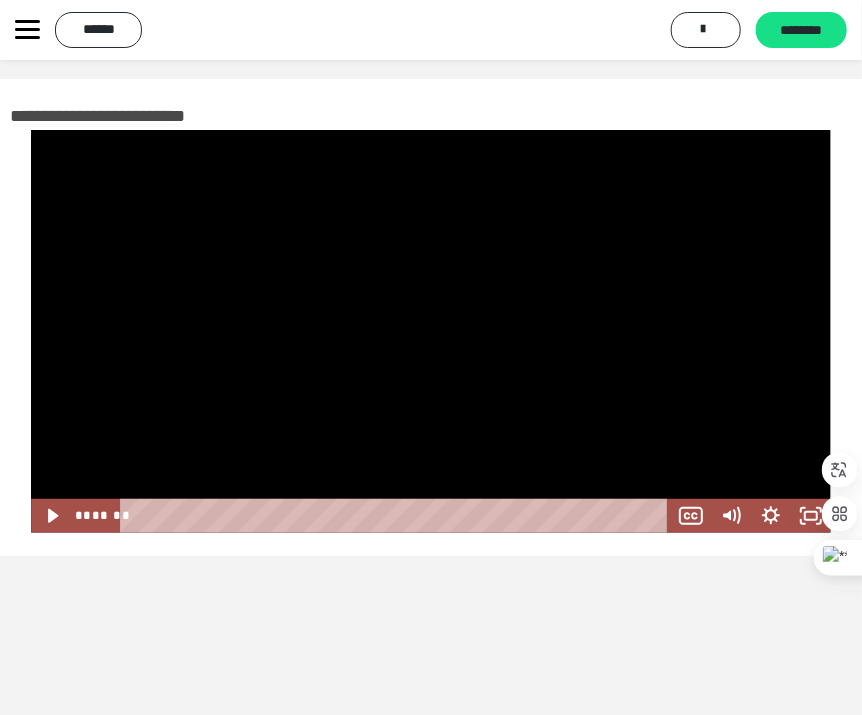 click on "**********" at bounding box center [431, 406] 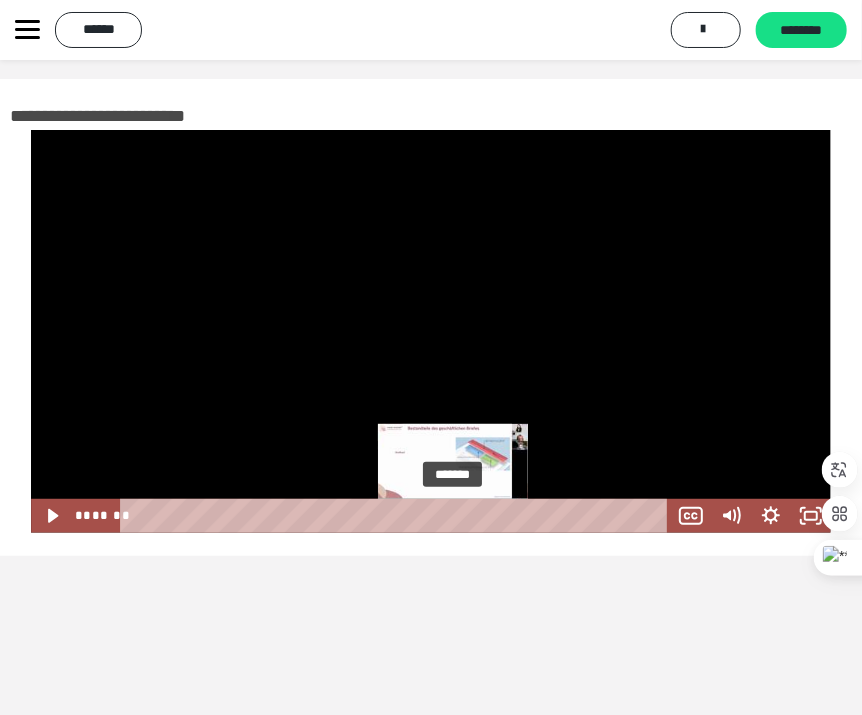 click on "*******" at bounding box center (397, 516) 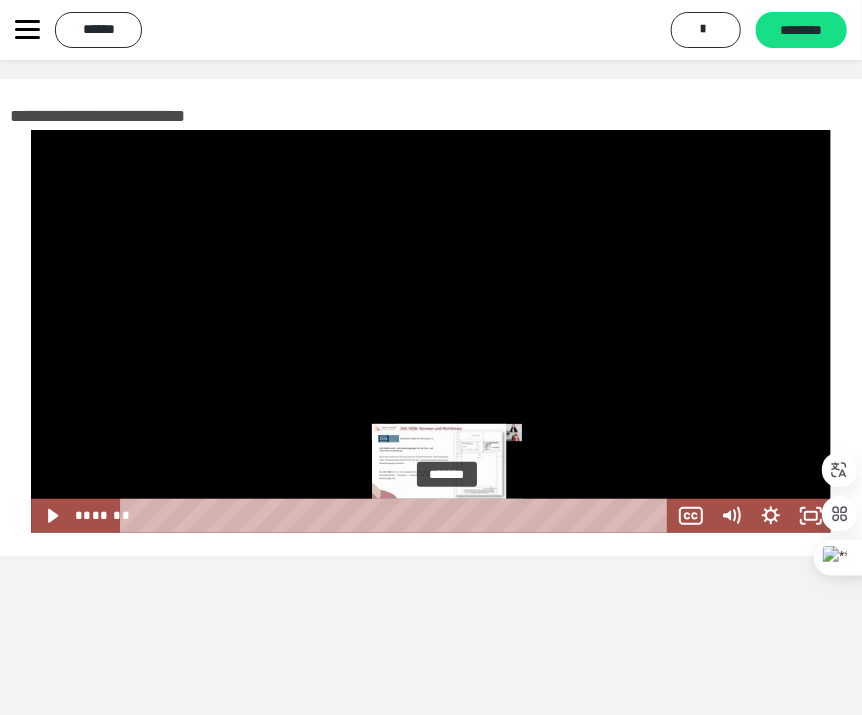 click at bounding box center [446, 515] 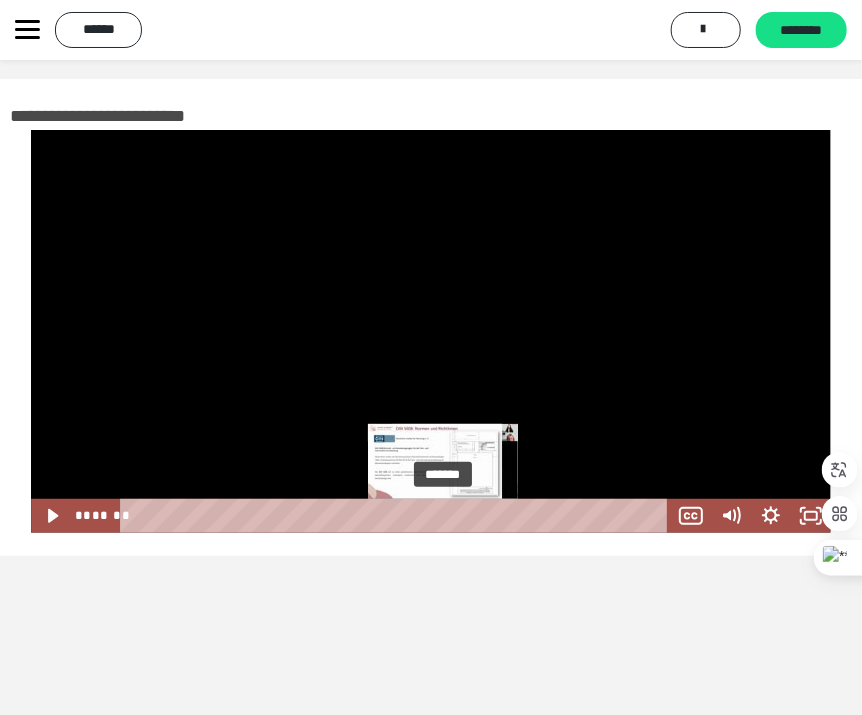 click at bounding box center [446, 515] 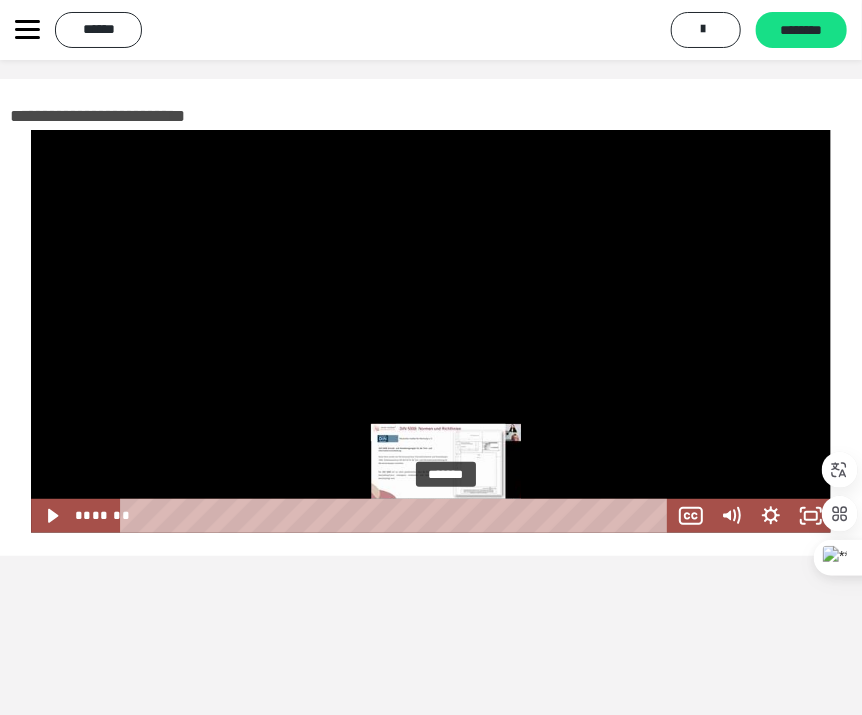 click on "*******" at bounding box center [397, 516] 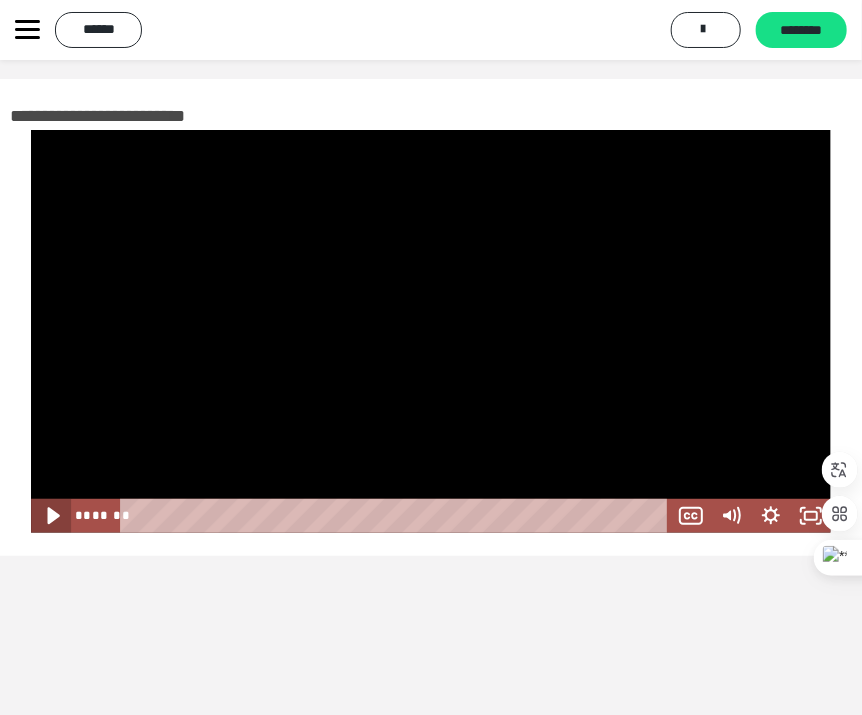 click 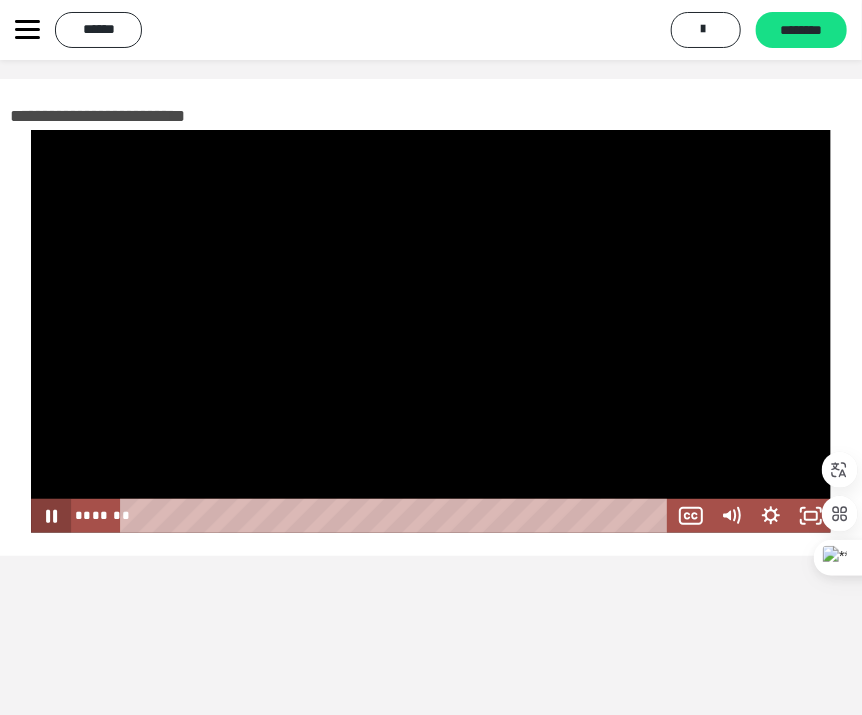 click 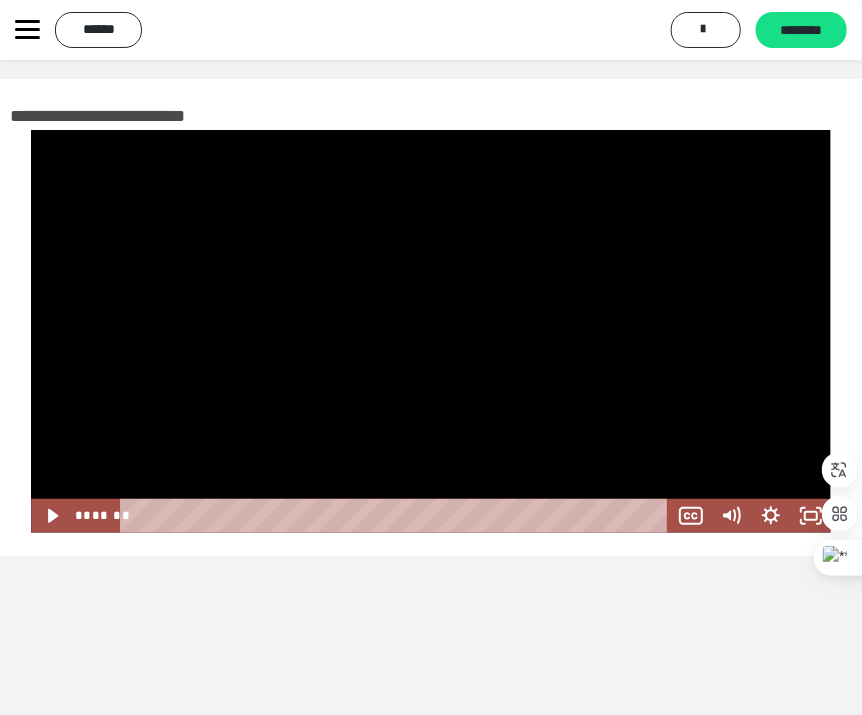 click at bounding box center [431, 331] 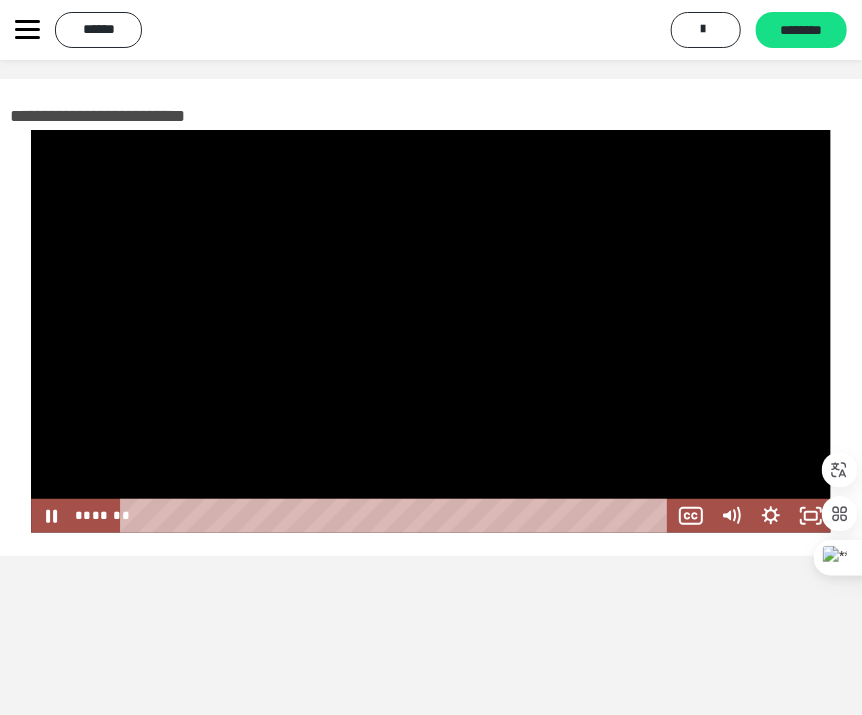 click at bounding box center (431, 331) 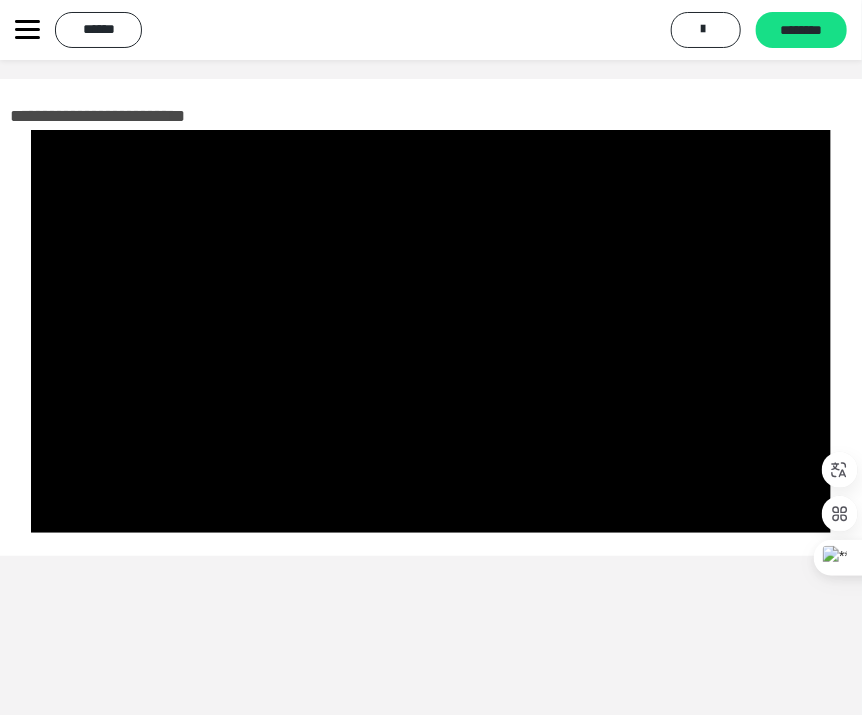 click on "**********" at bounding box center (431, 317) 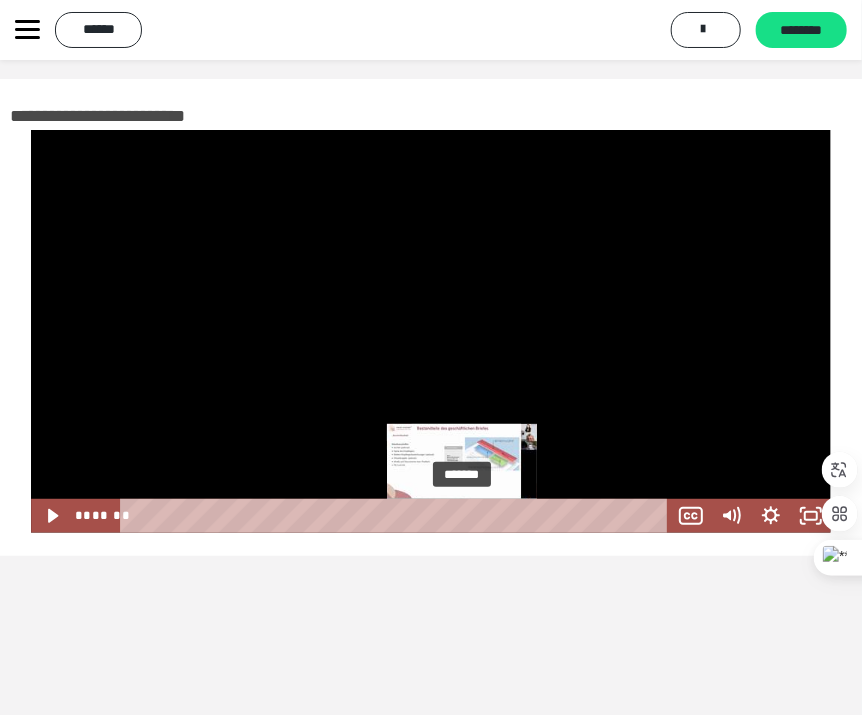 click on "*******" at bounding box center (397, 516) 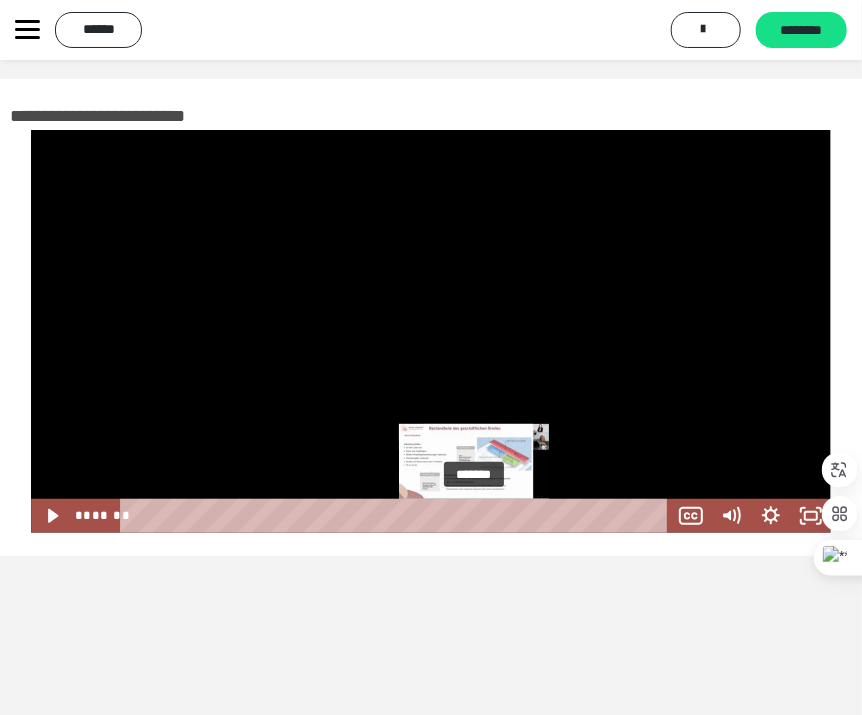 click on "*******" at bounding box center [397, 516] 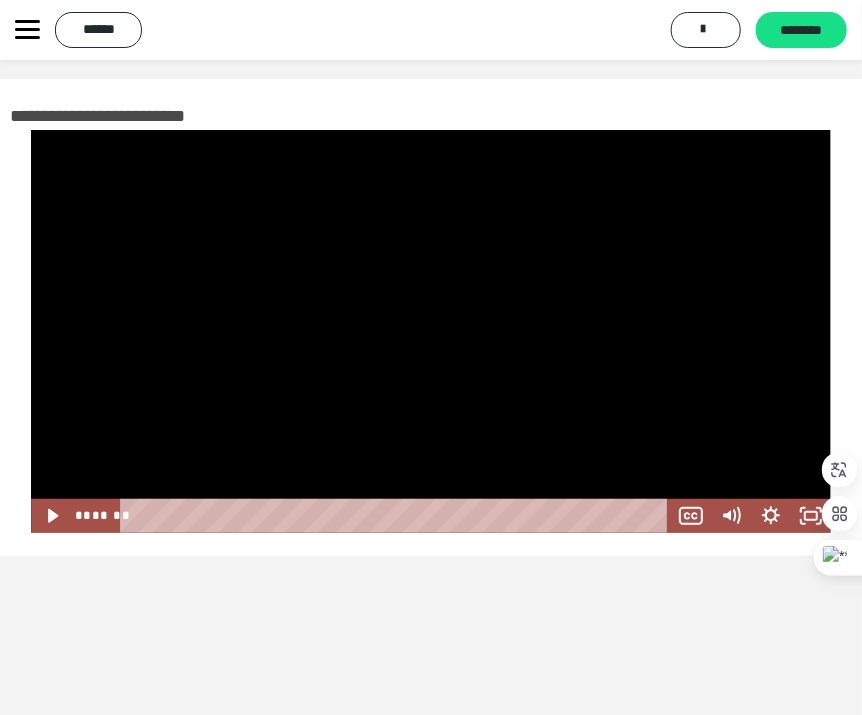 click at bounding box center [431, 331] 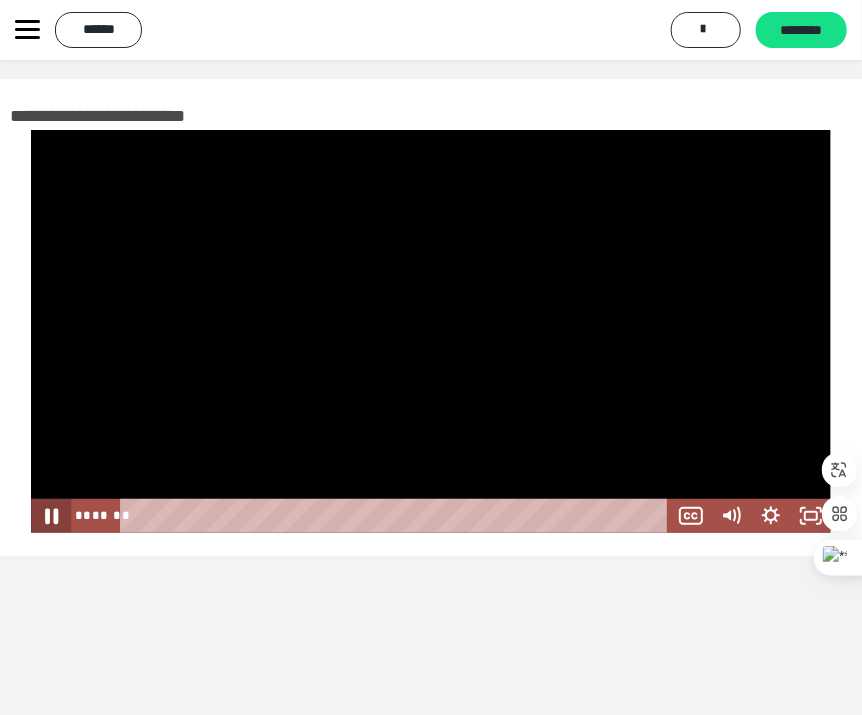 click 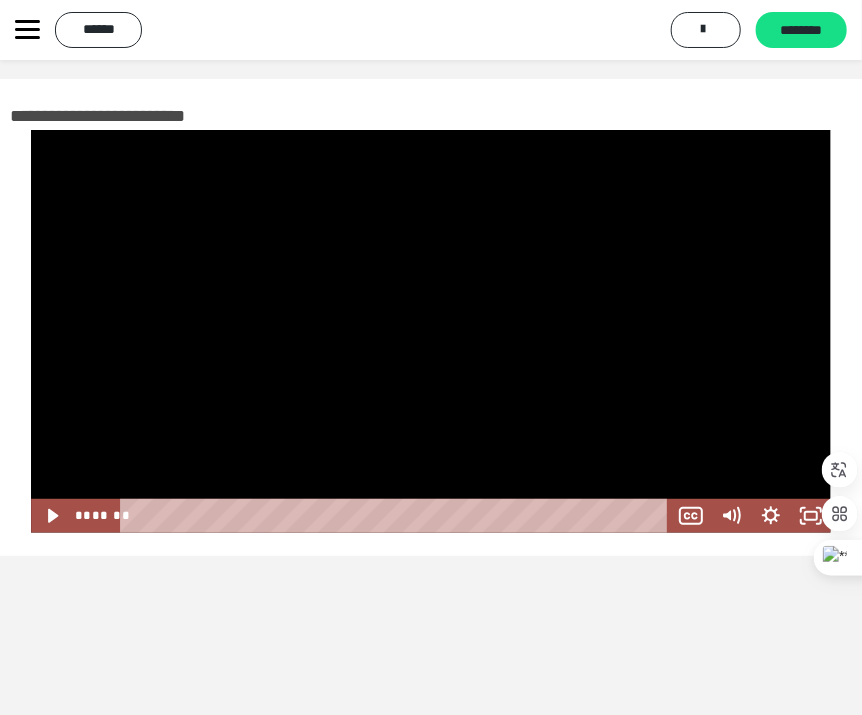 click on "**********" at bounding box center [431, 406] 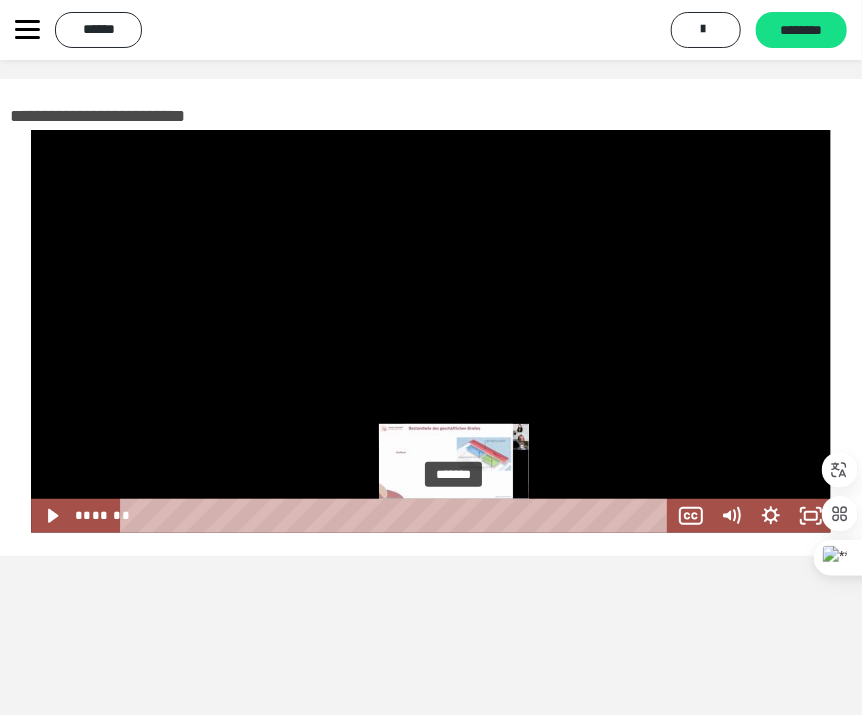 click at bounding box center [453, 515] 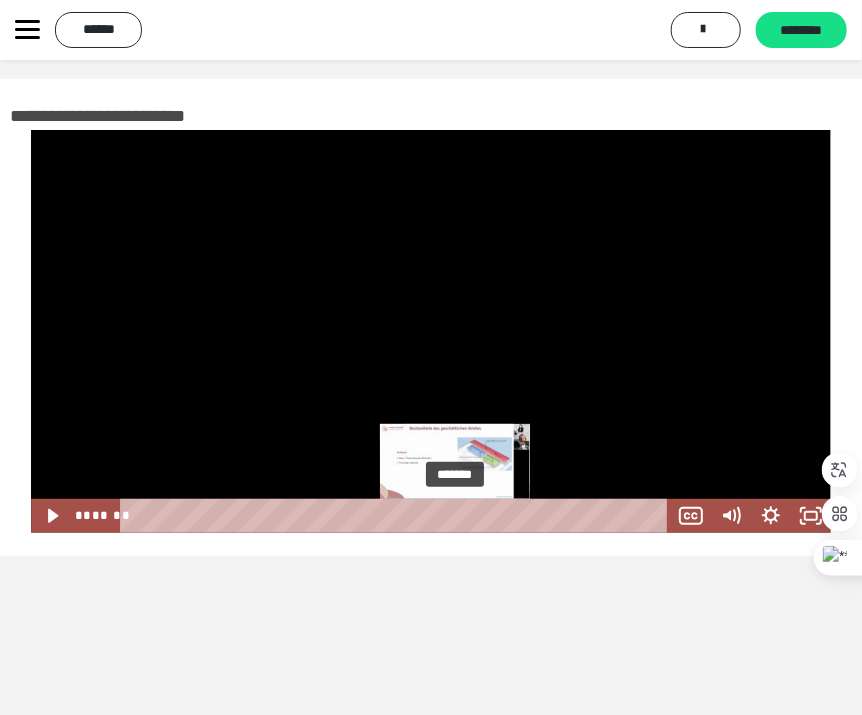 click at bounding box center (453, 515) 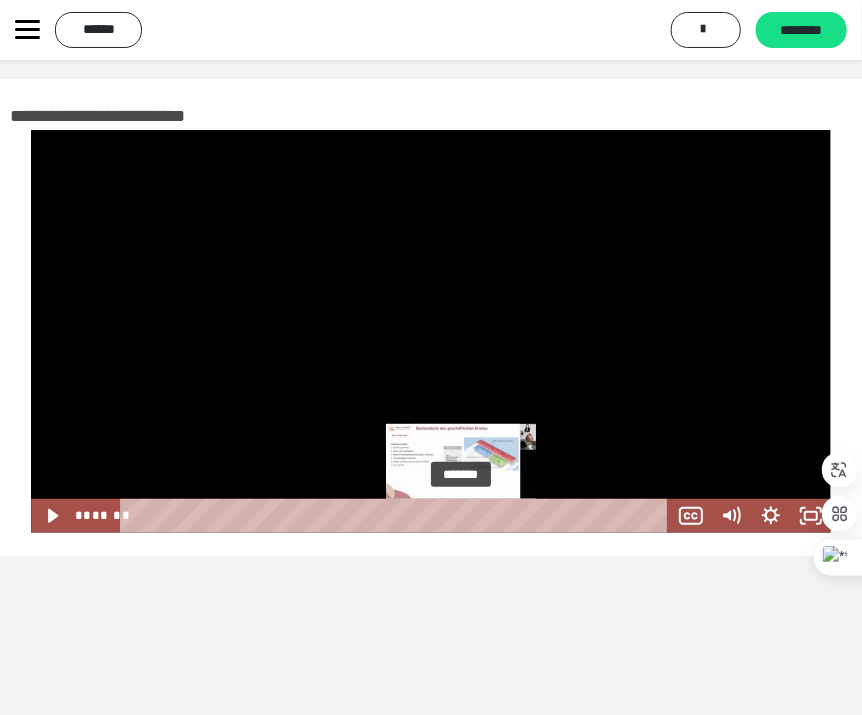 click on "*******" at bounding box center [397, 516] 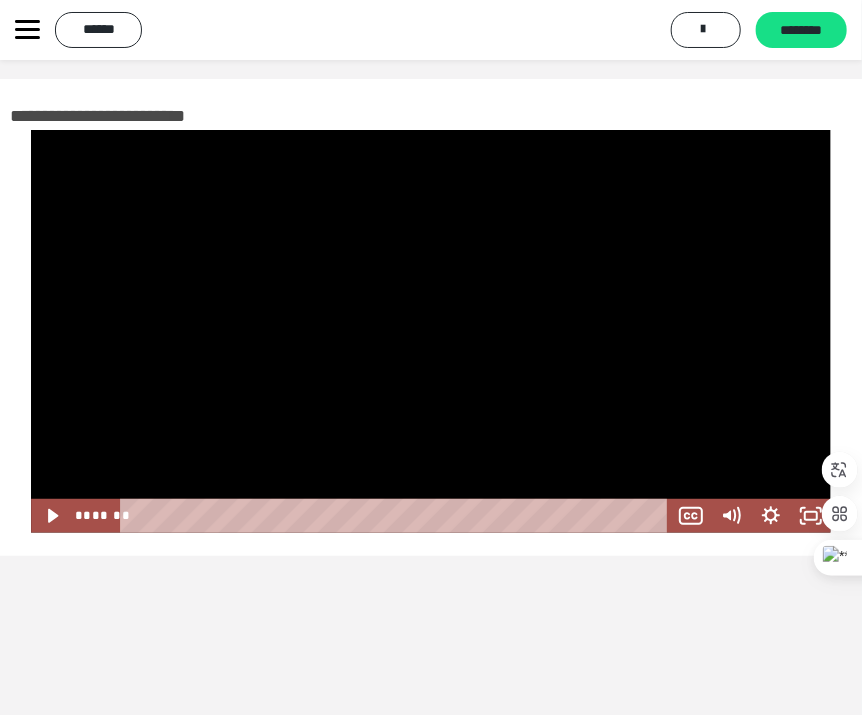 click on "**********" at bounding box center [431, 406] 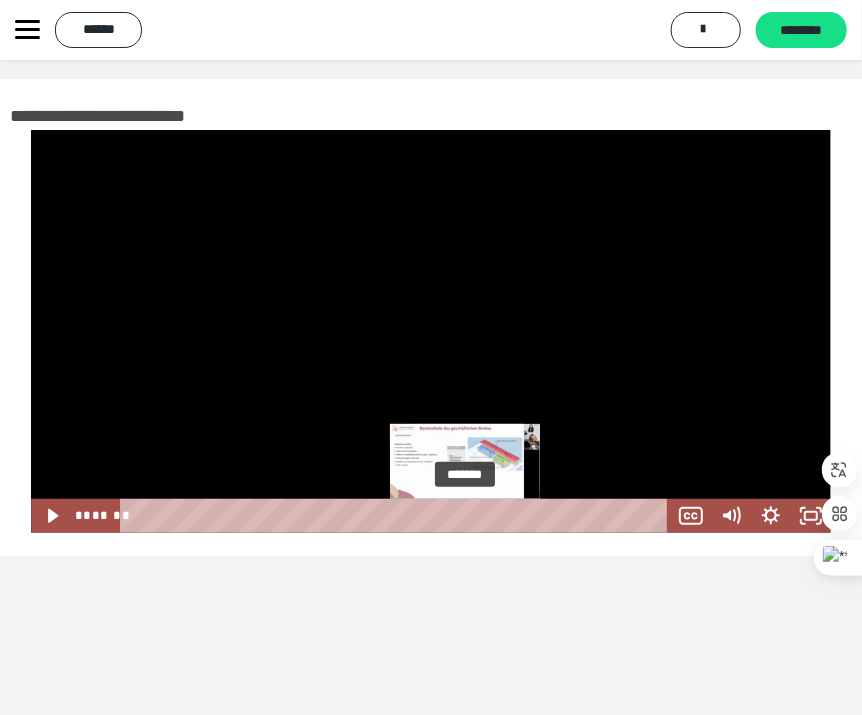 click on "*******" at bounding box center [397, 516] 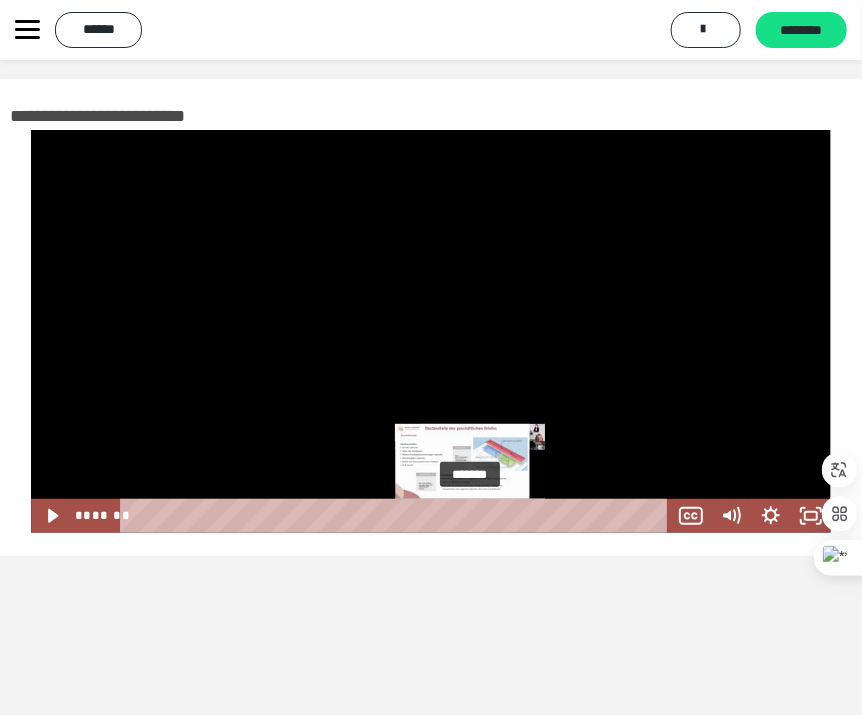 click on "*******" at bounding box center (397, 516) 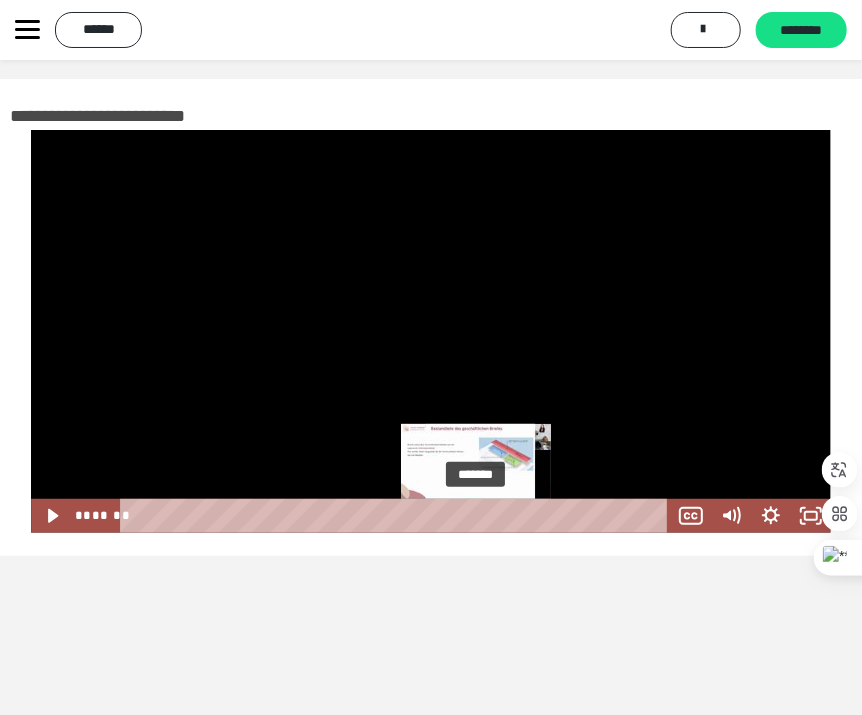click on "*******" at bounding box center [397, 516] 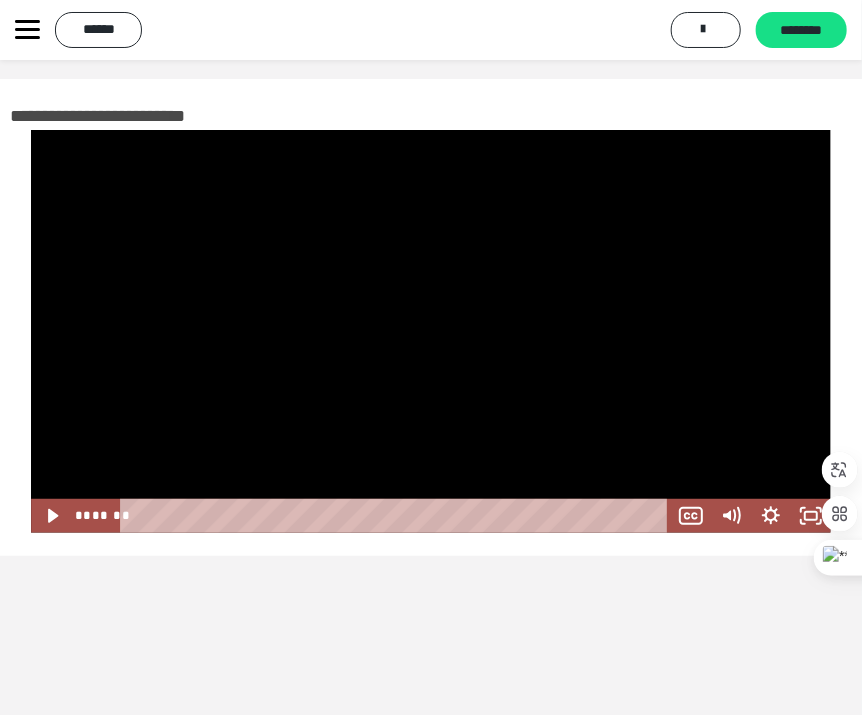 click on "**********" at bounding box center [431, 406] 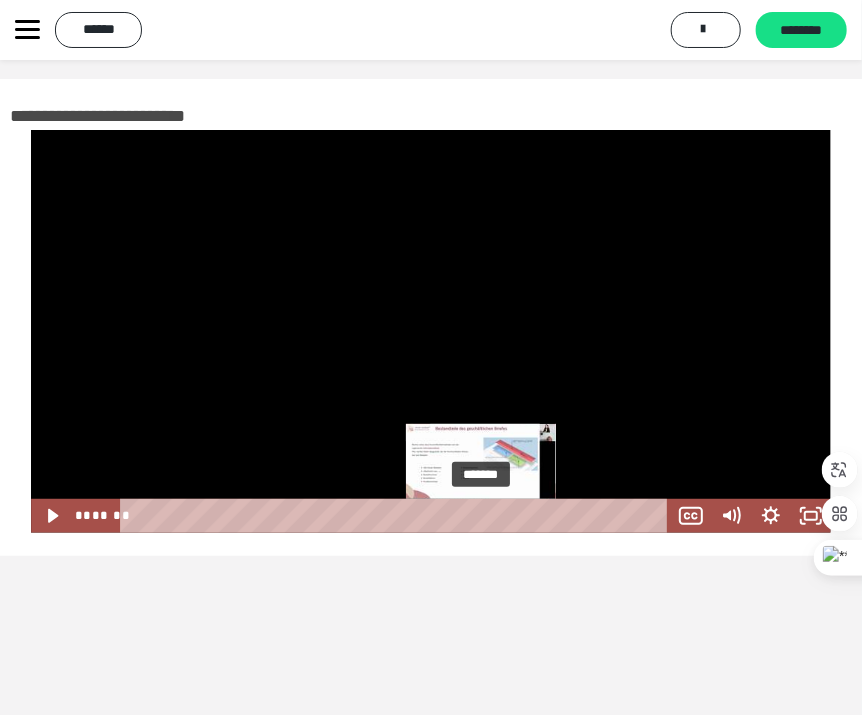click on "*******" at bounding box center [397, 516] 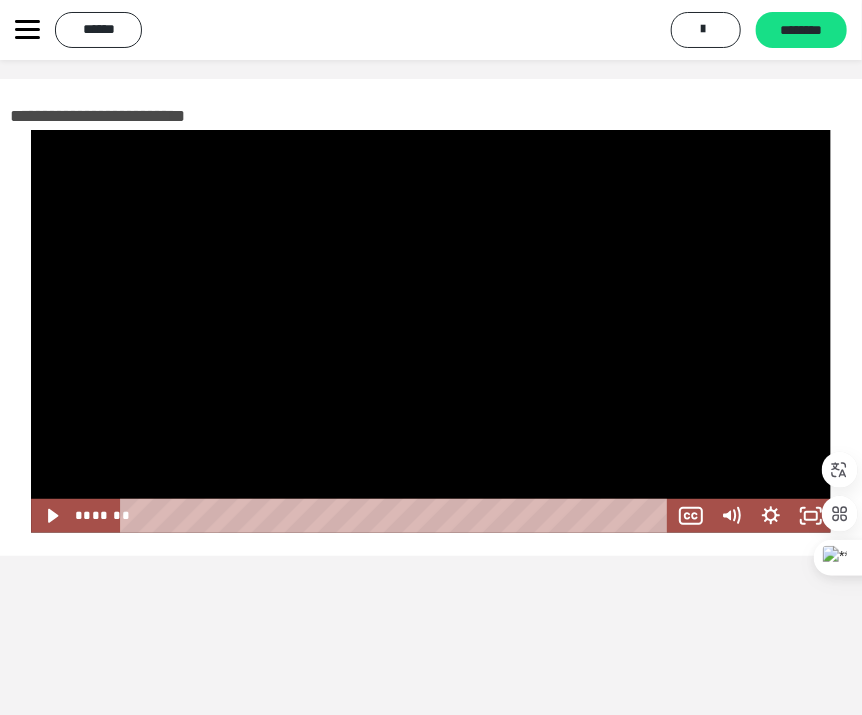 click at bounding box center [431, 331] 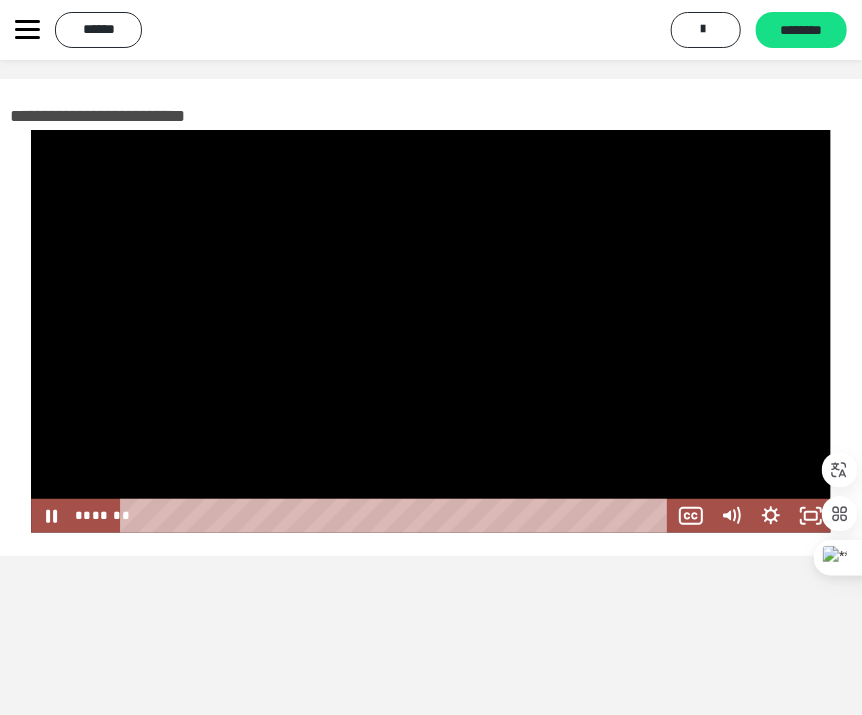 click on "**********" at bounding box center (431, 406) 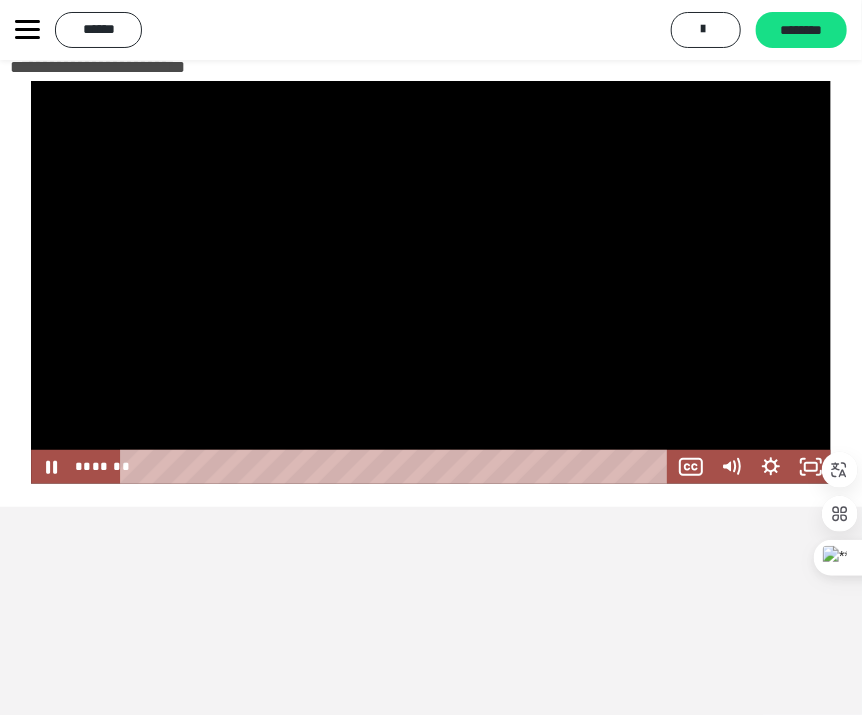 scroll, scrollTop: 75, scrollLeft: 0, axis: vertical 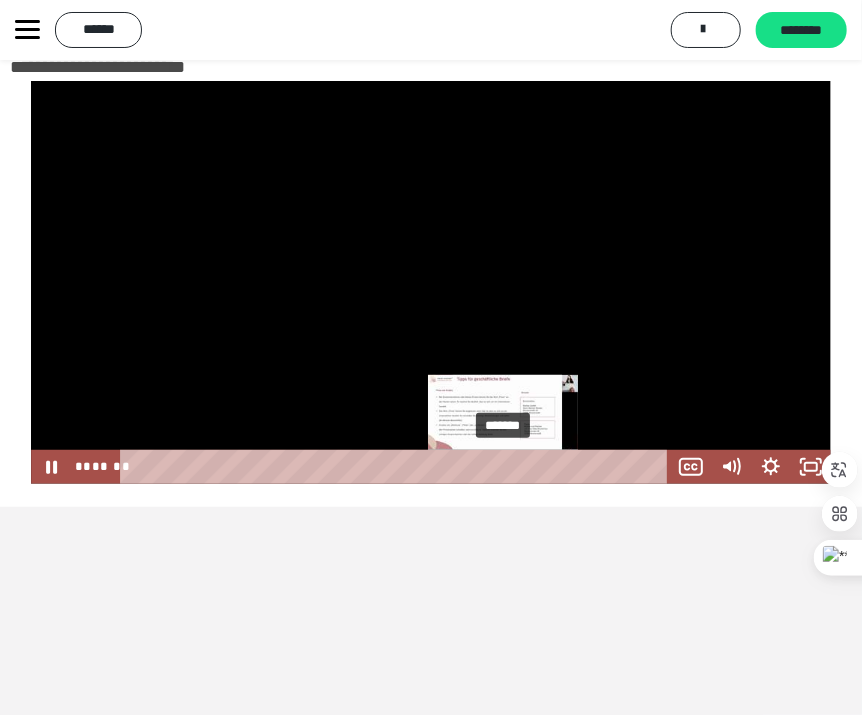 click on "*******" at bounding box center (397, 467) 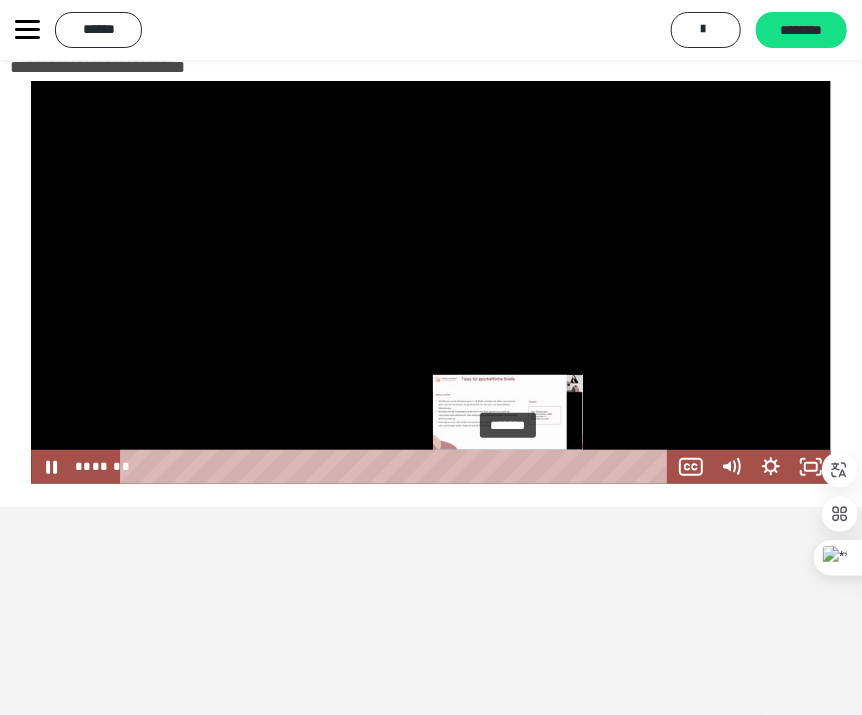 click on "*******" at bounding box center [397, 467] 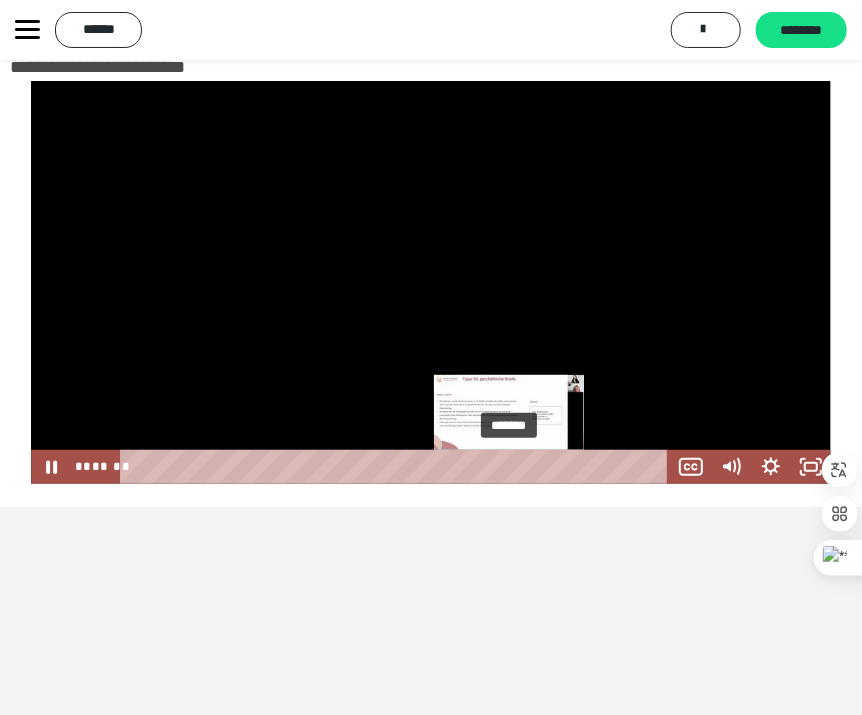 click at bounding box center (509, 466) 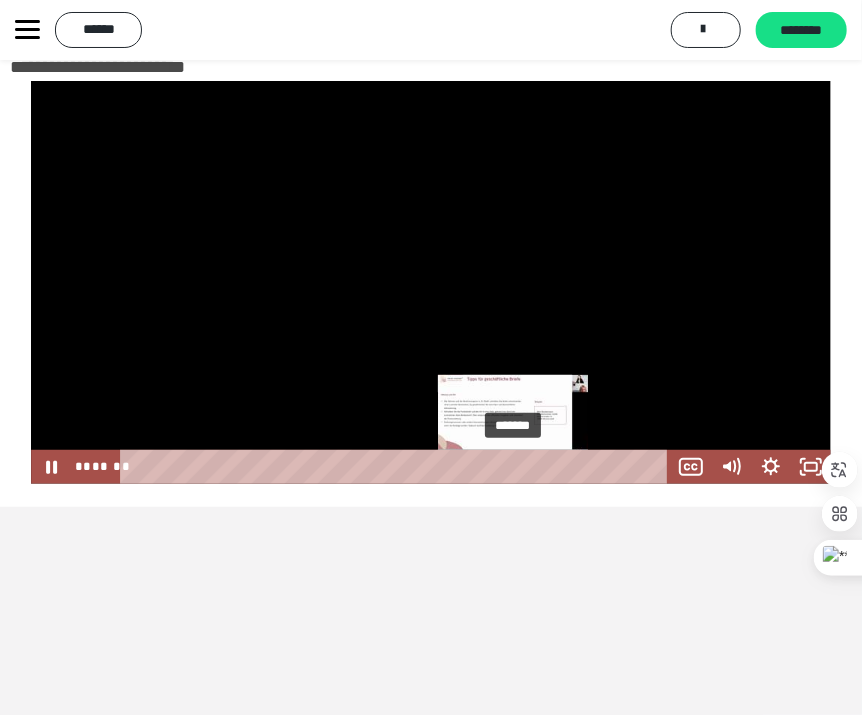 click on "*******" at bounding box center (397, 467) 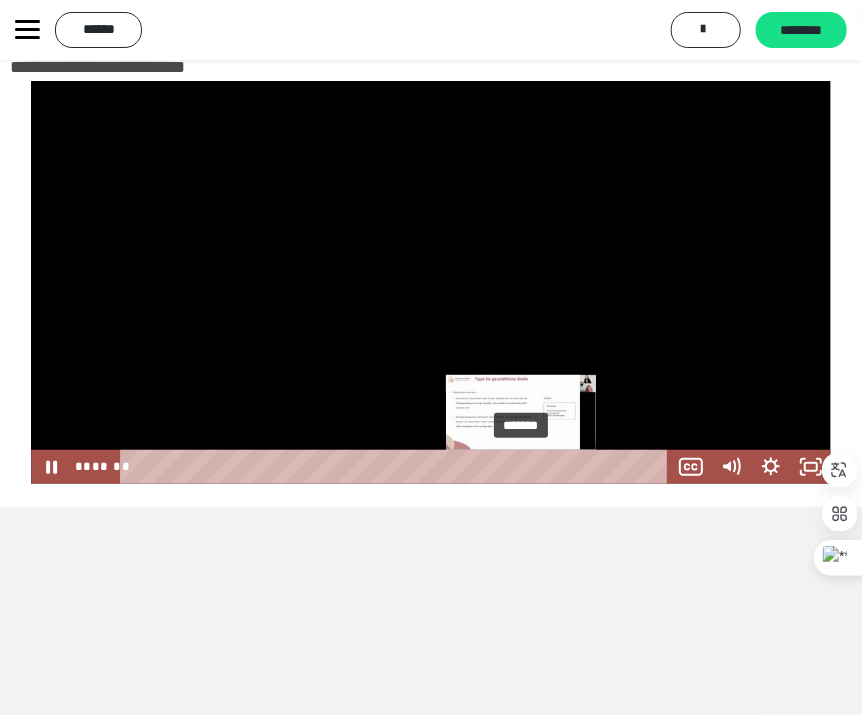 click on "*******" at bounding box center [397, 467] 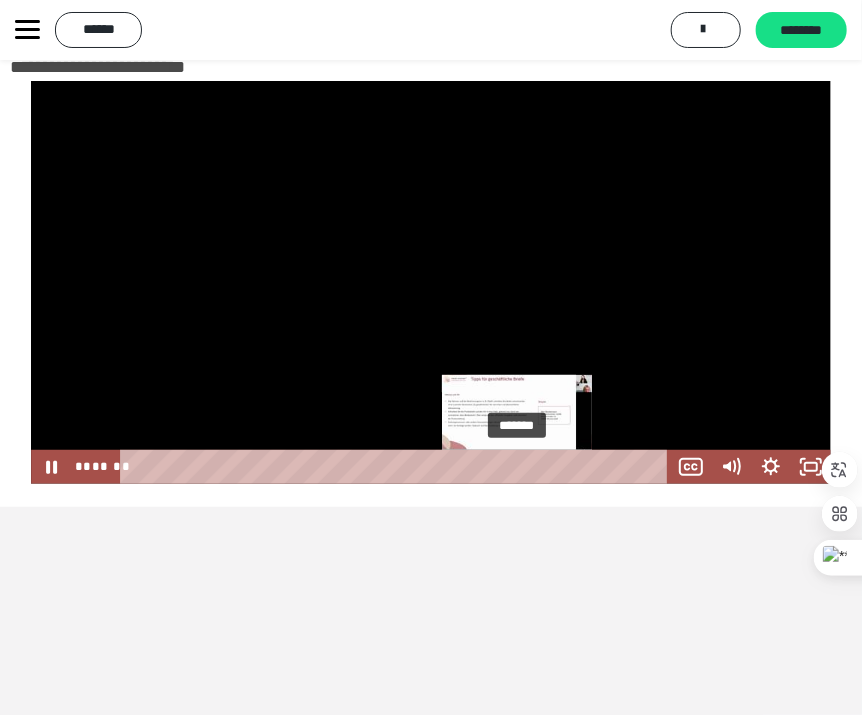 click at bounding box center (521, 466) 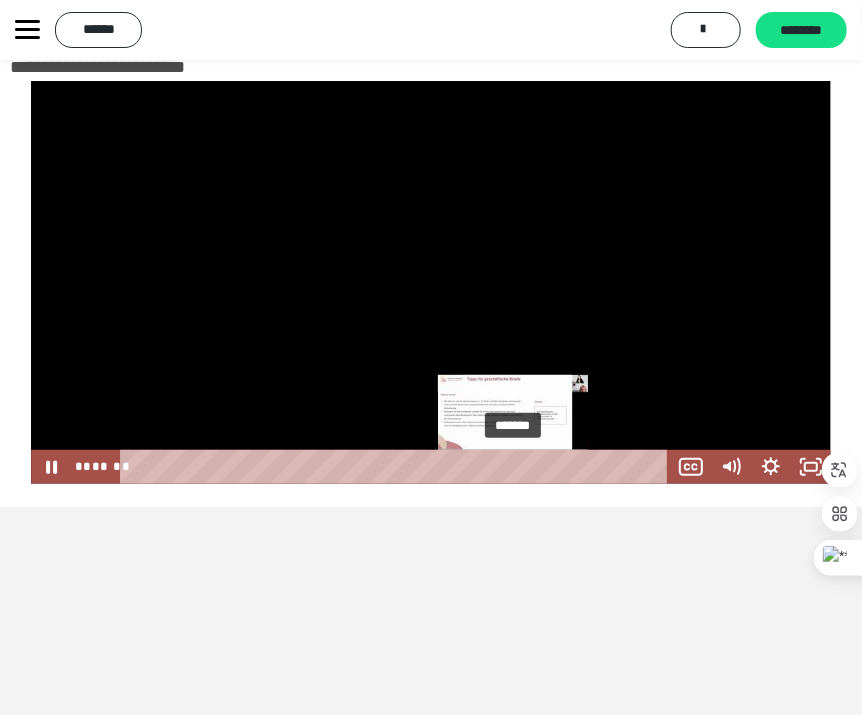 click at bounding box center (512, 466) 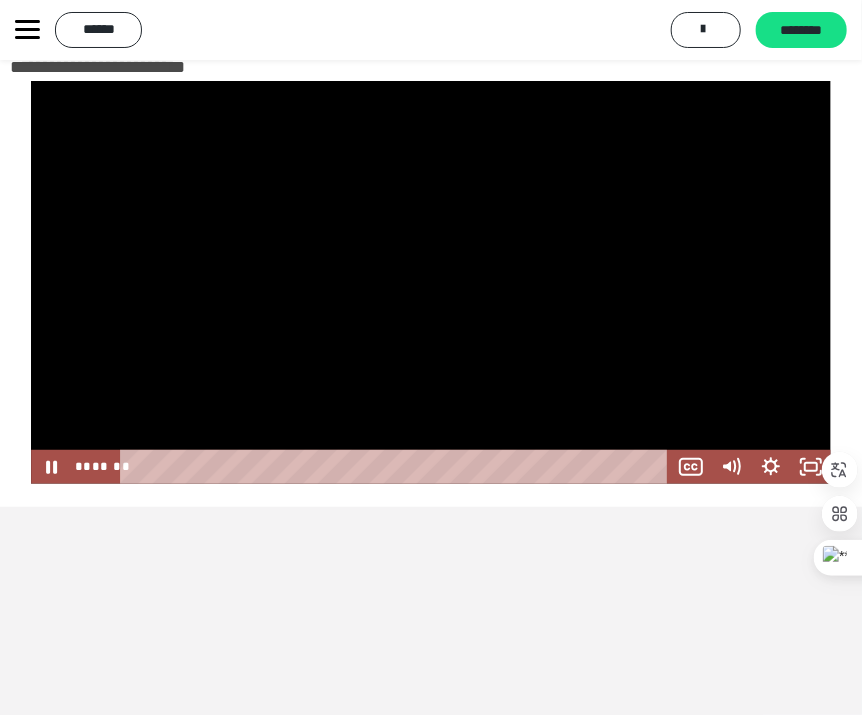 click on "**********" at bounding box center (431, 357) 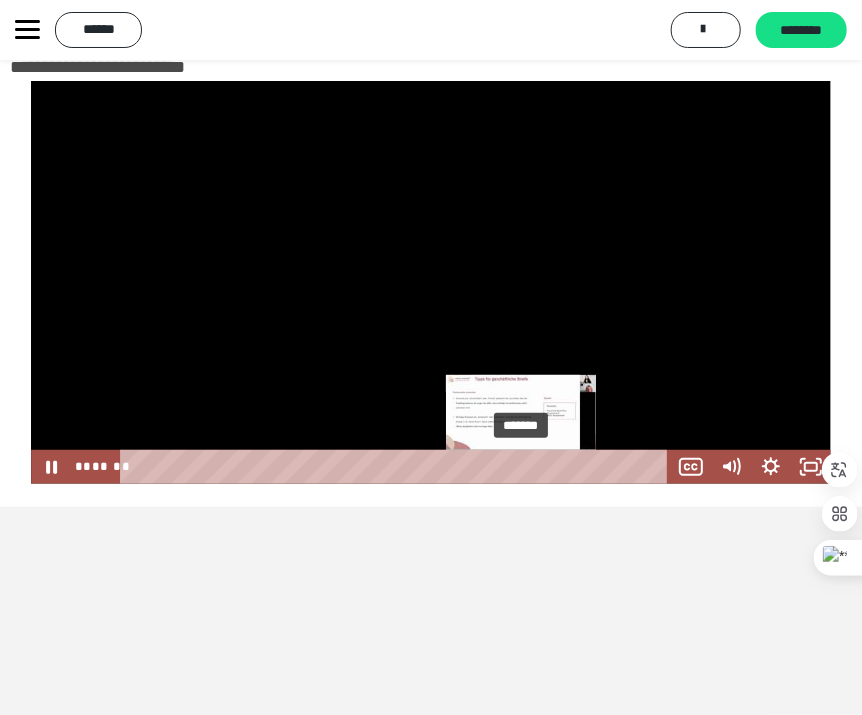 click on "*******" at bounding box center (397, 467) 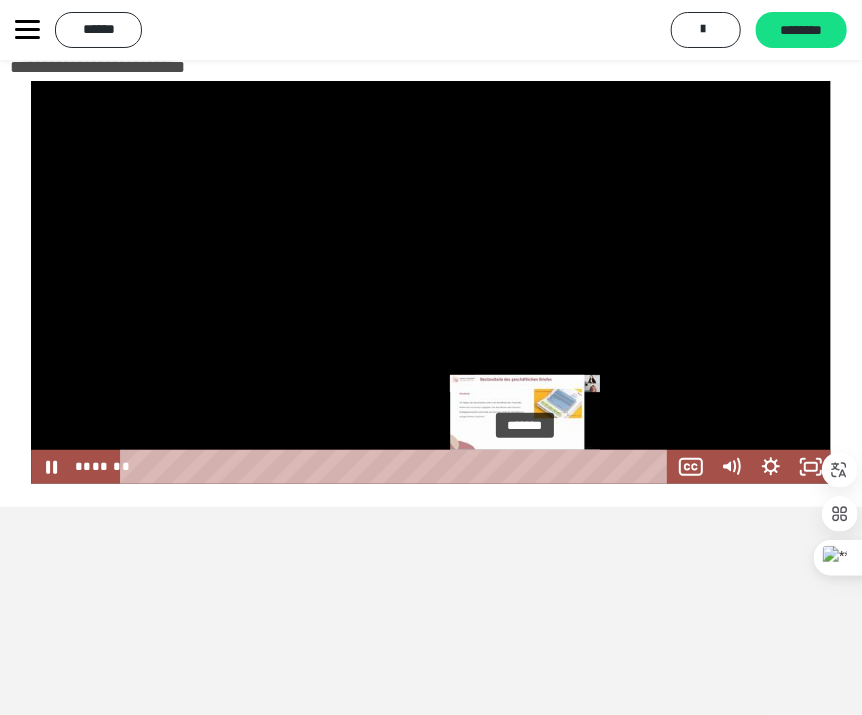 click on "*******" at bounding box center [397, 467] 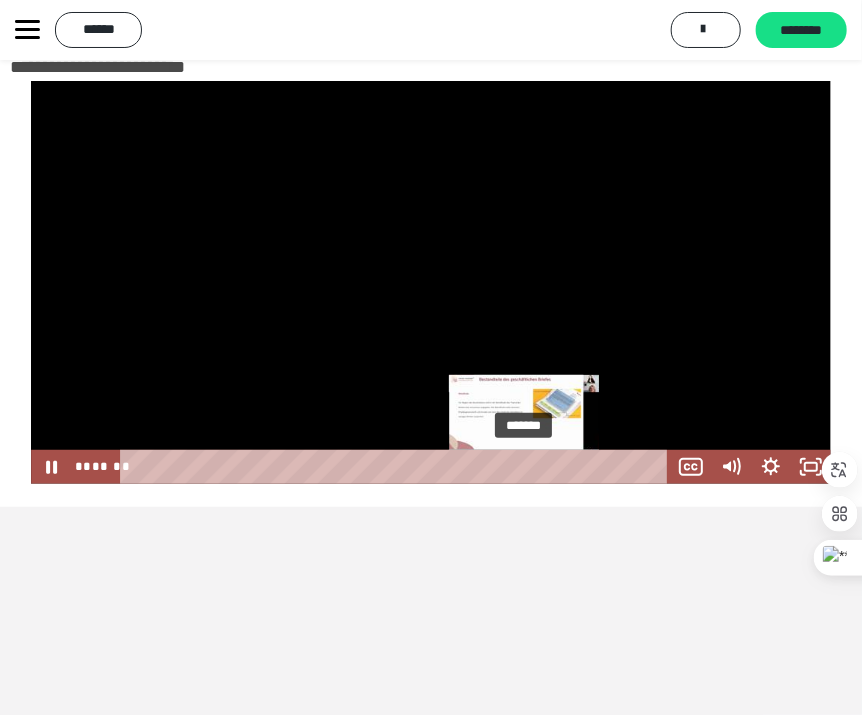 click at bounding box center (523, 466) 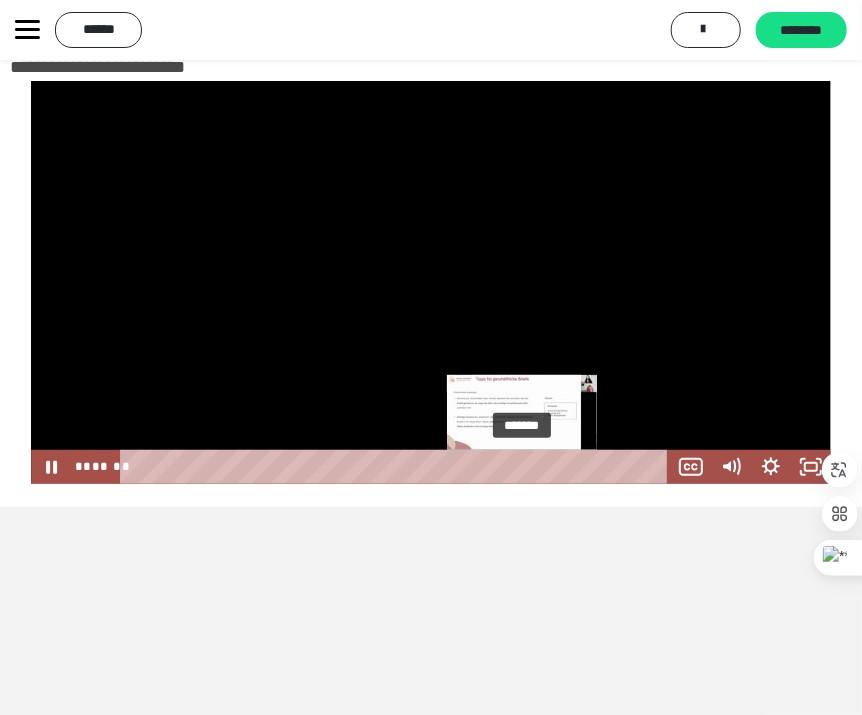 click at bounding box center (521, 466) 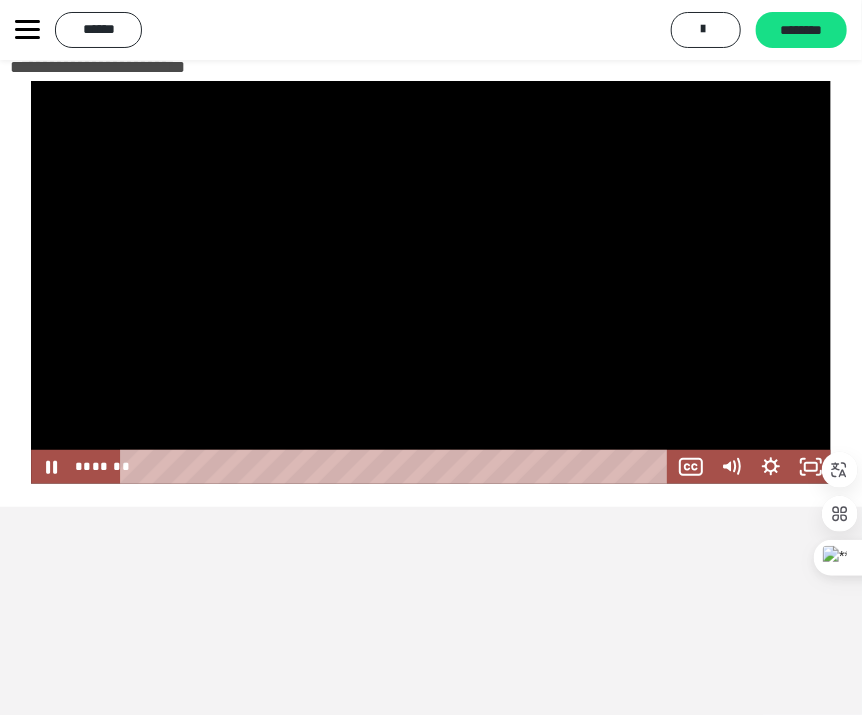 click on "**********" at bounding box center [431, 357] 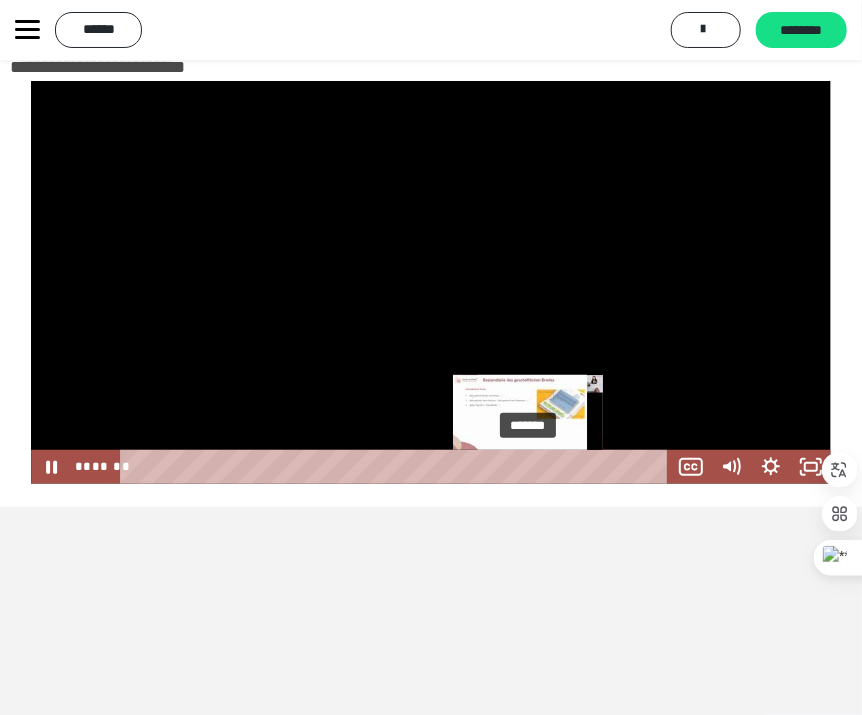 click on "*******" at bounding box center [397, 467] 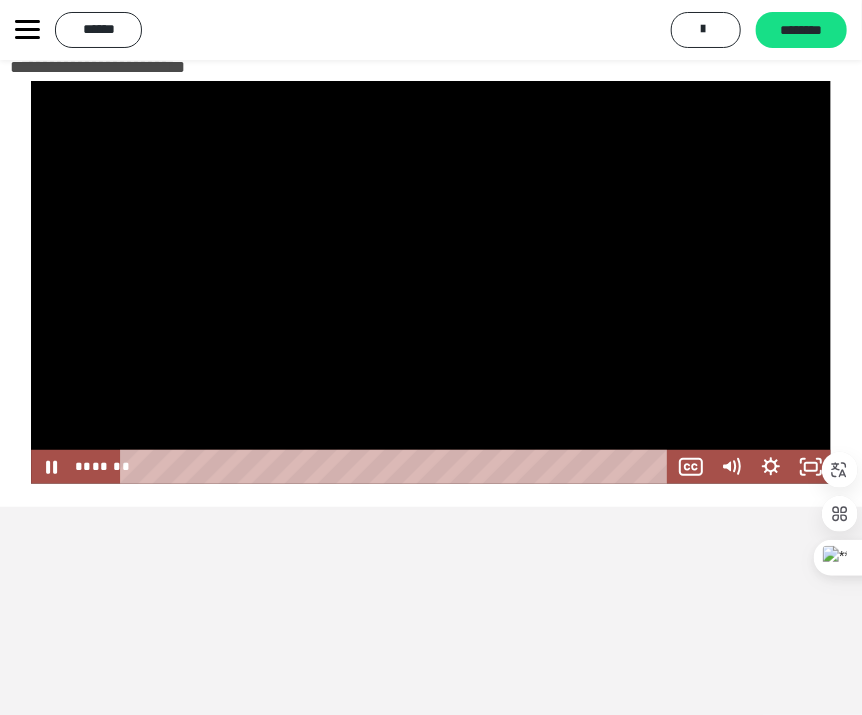 click on "**********" at bounding box center [431, 357] 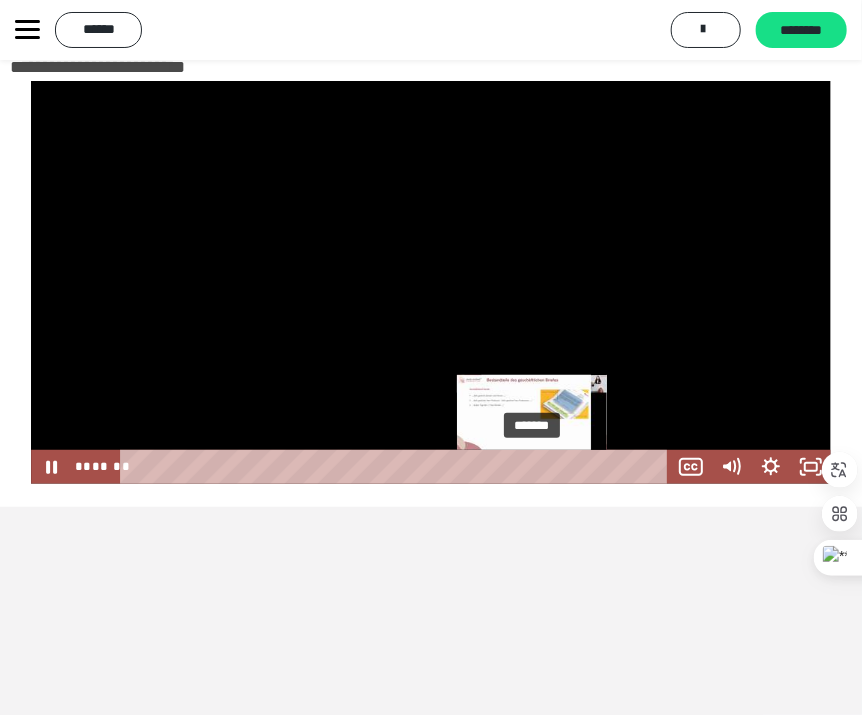 click on "*******" at bounding box center (397, 467) 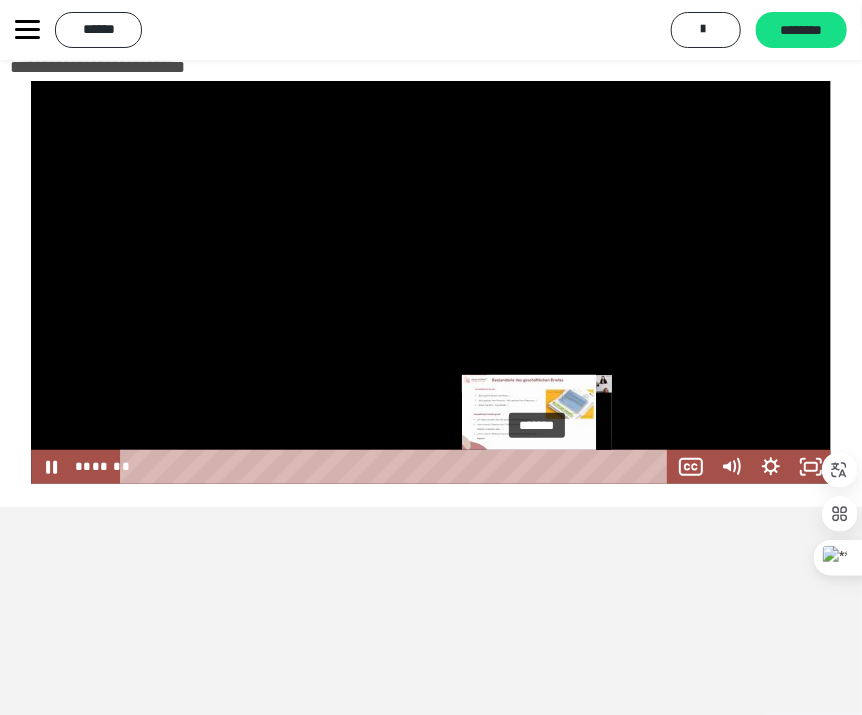 click on "*******" at bounding box center (397, 467) 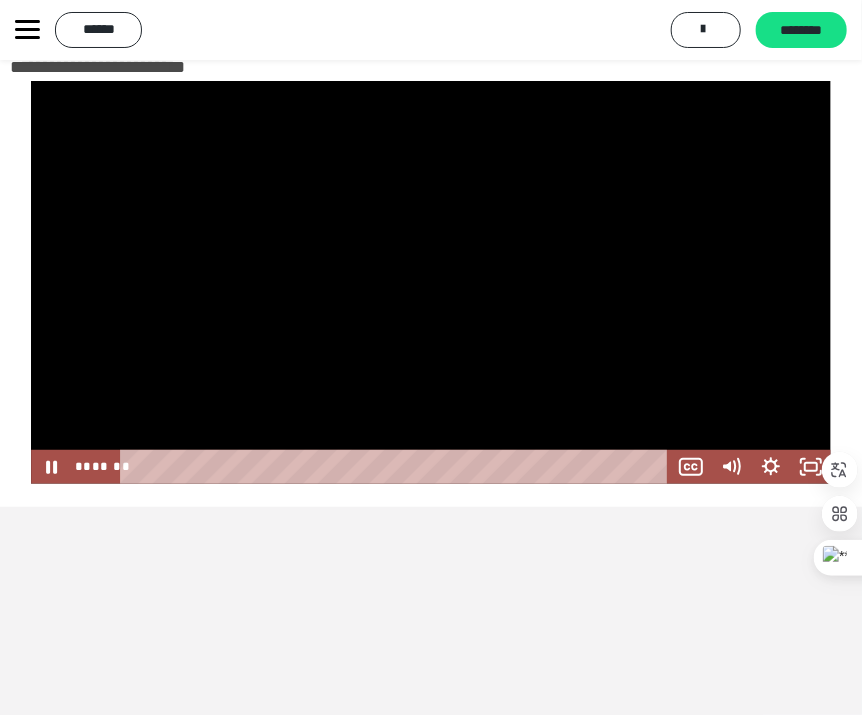 click on "**********" at bounding box center [431, 357] 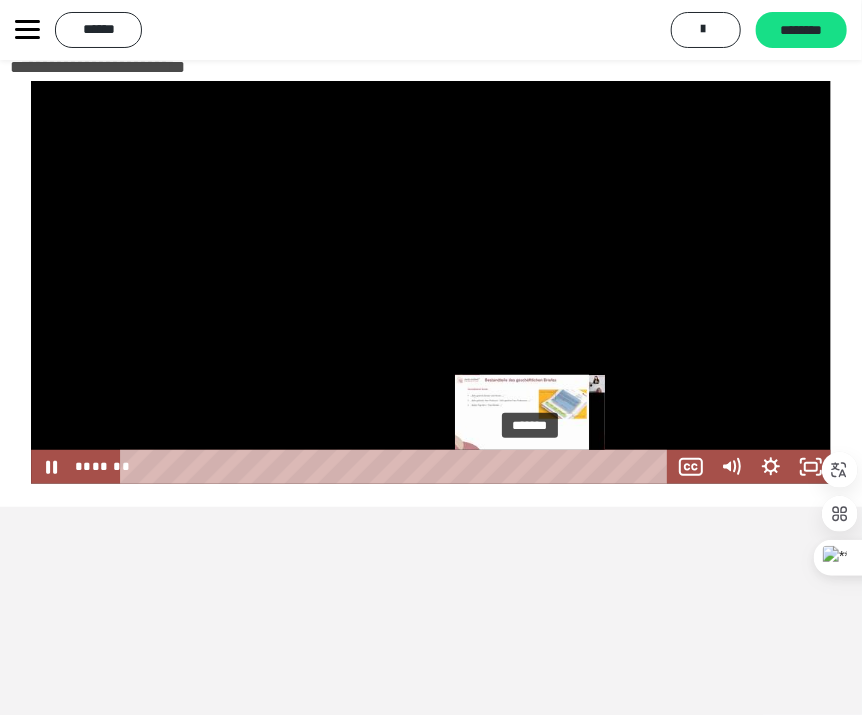 click on "*******" at bounding box center [397, 467] 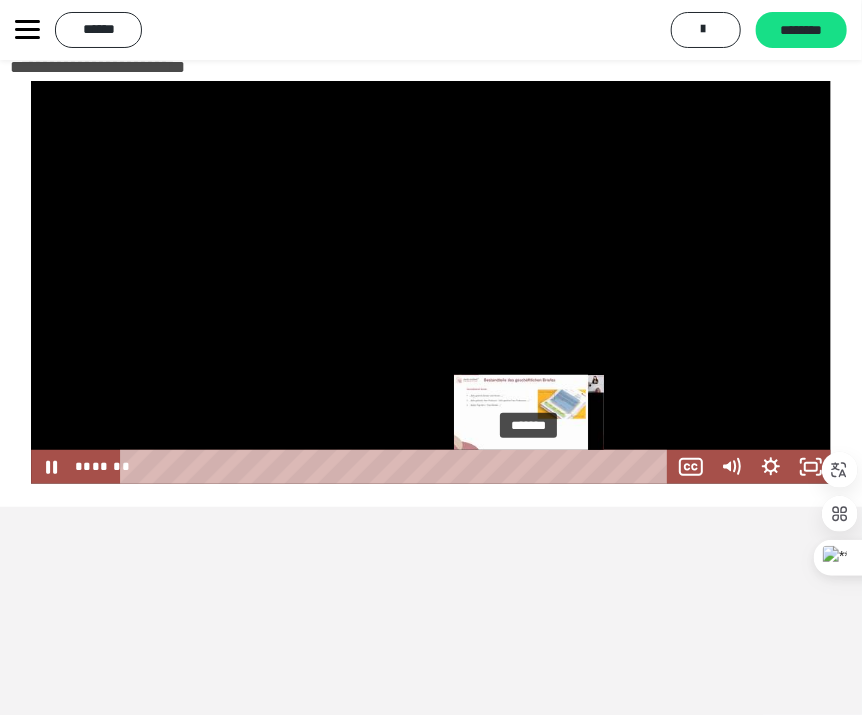 click on "*******" at bounding box center [397, 467] 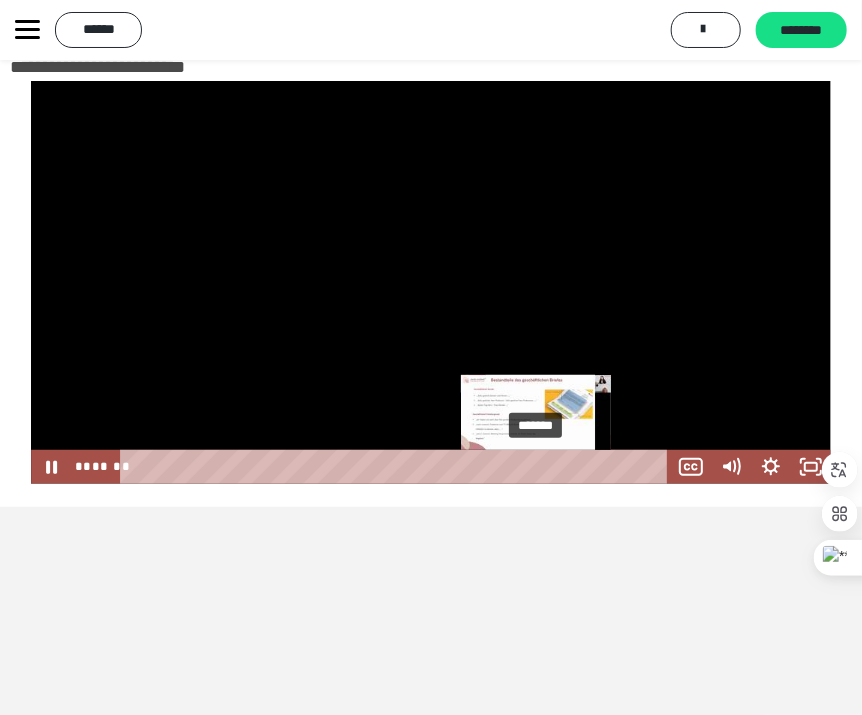 click on "*******" at bounding box center [397, 467] 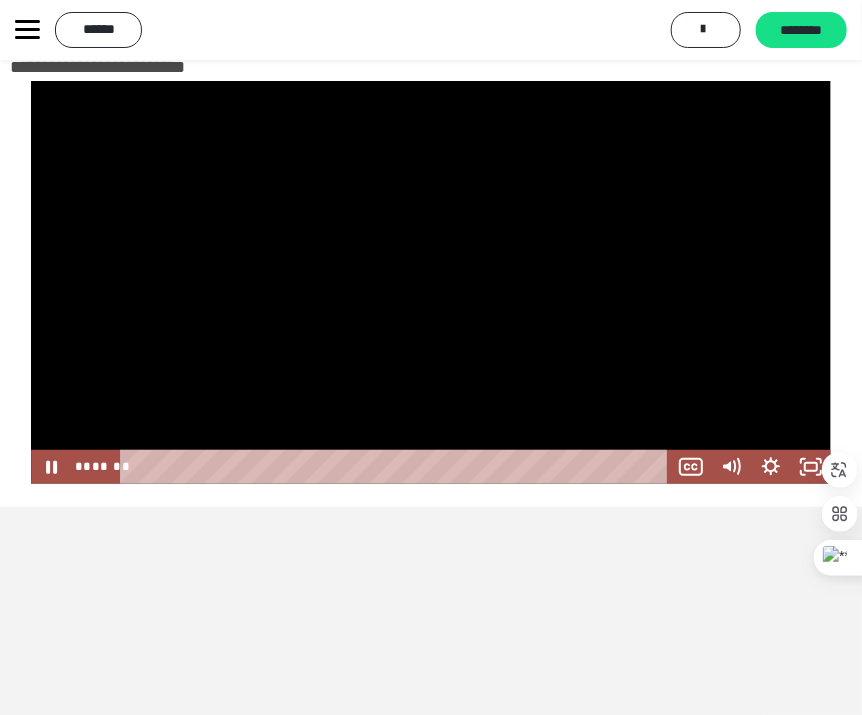 drag, startPoint x: 436, startPoint y: 628, endPoint x: 424, endPoint y: 625, distance: 12.369317 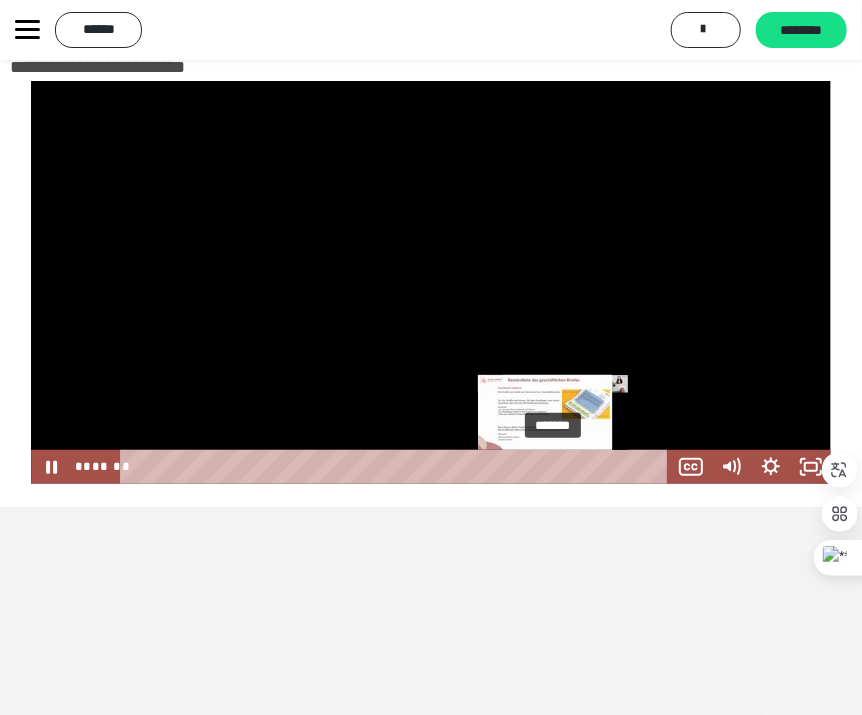 click on "*******" at bounding box center [397, 467] 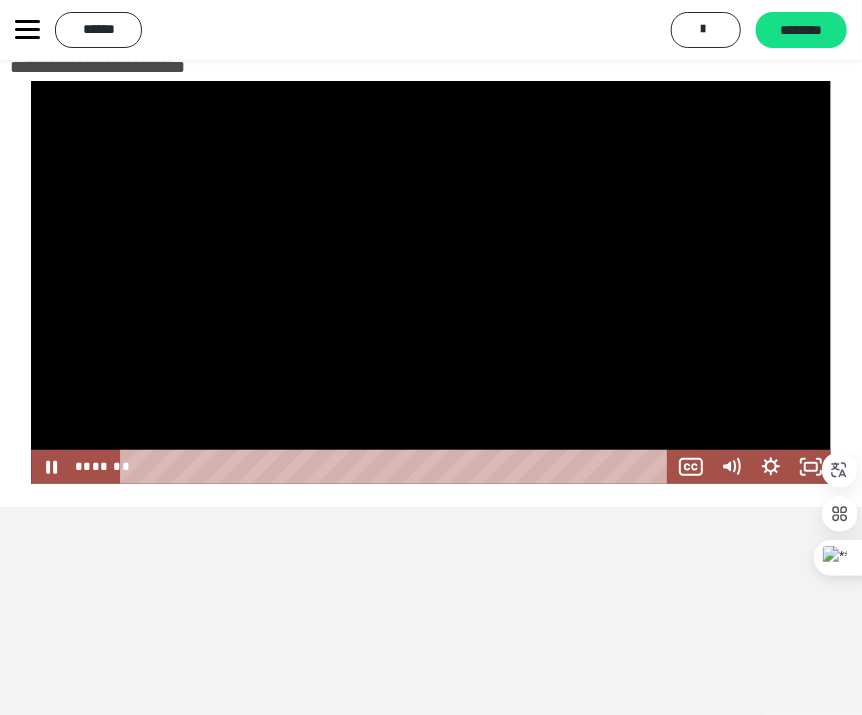 click on "**********" at bounding box center [431, 357] 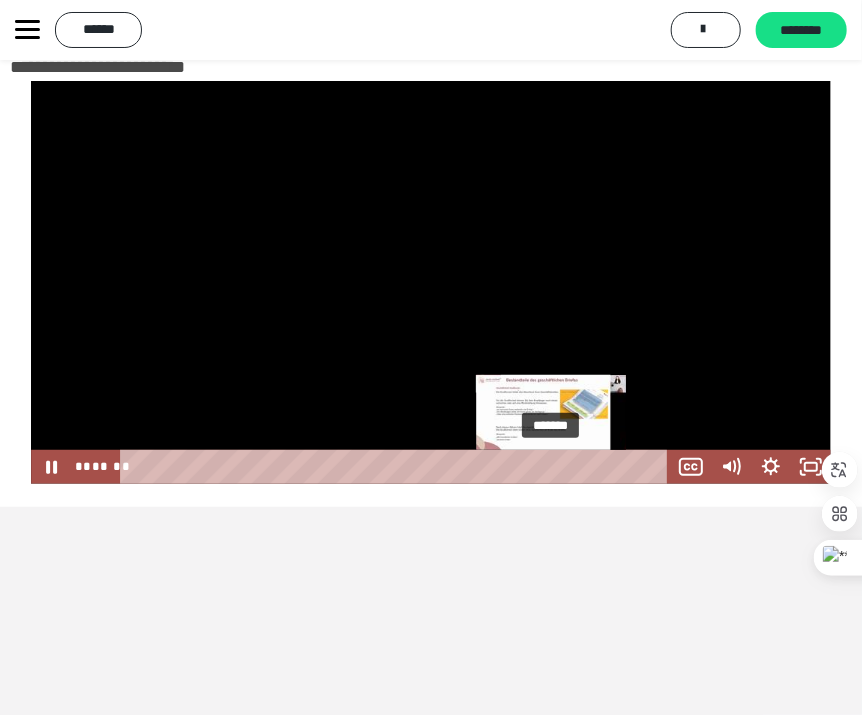 click at bounding box center (550, 466) 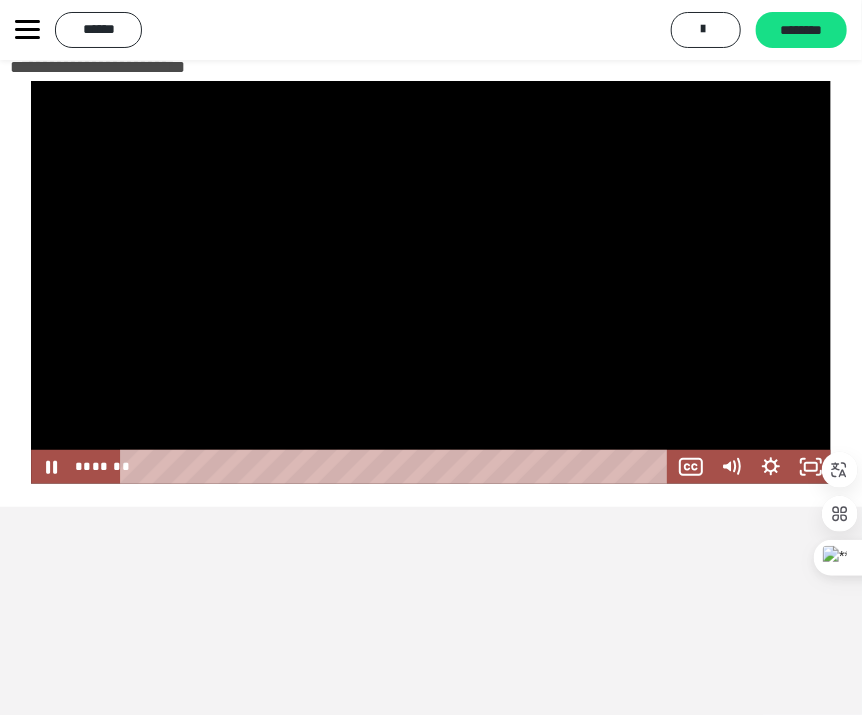click on "**********" at bounding box center [431, 357] 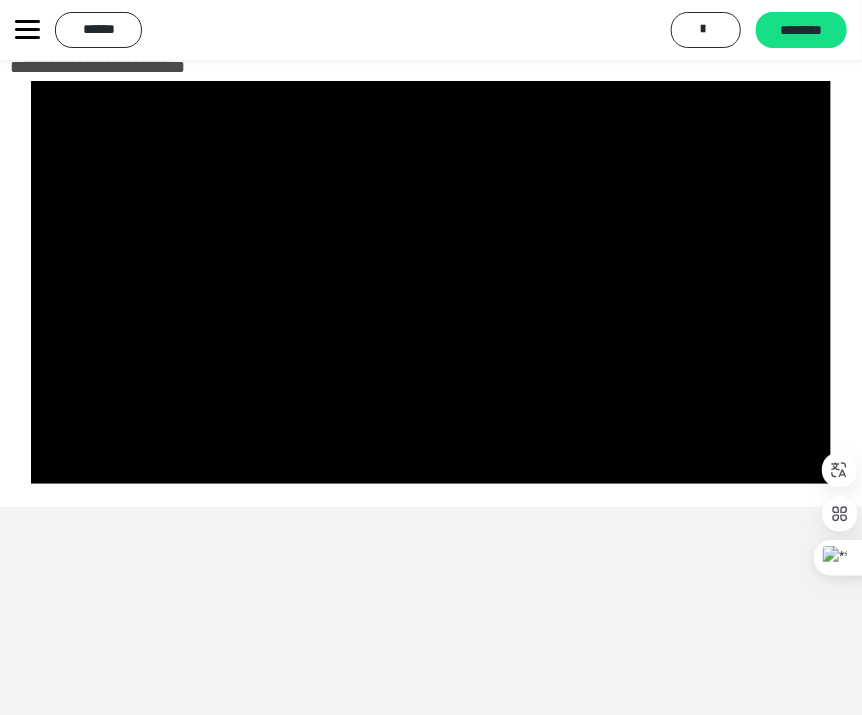 click on "**********" at bounding box center (431, 357) 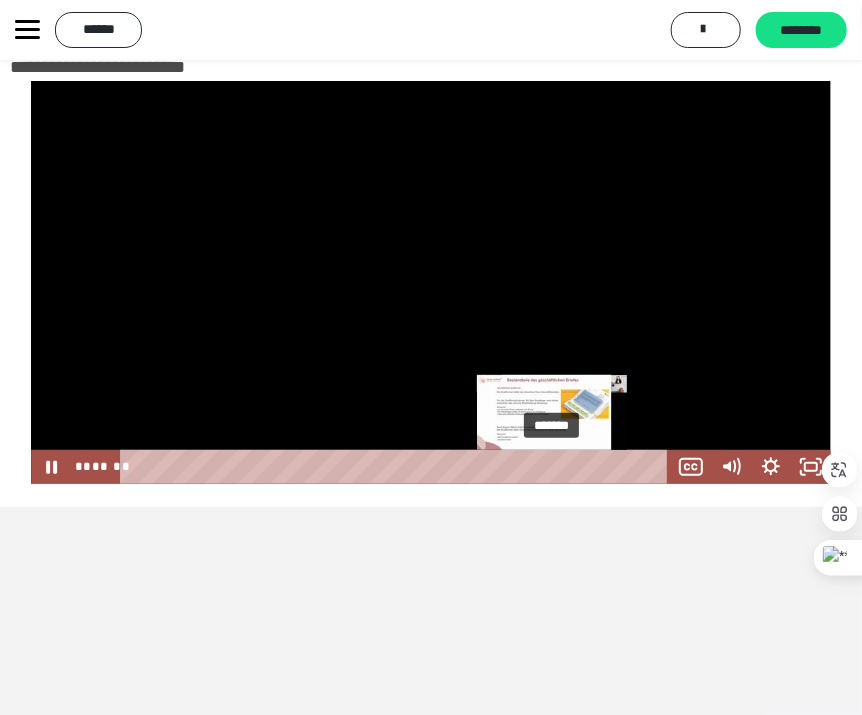 click at bounding box center (551, 466) 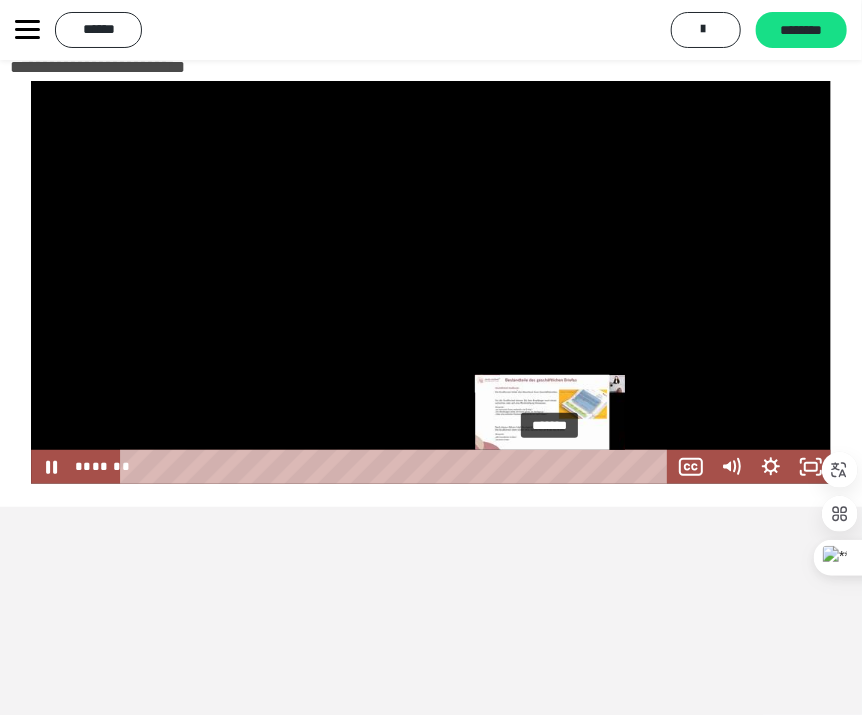 click at bounding box center (551, 466) 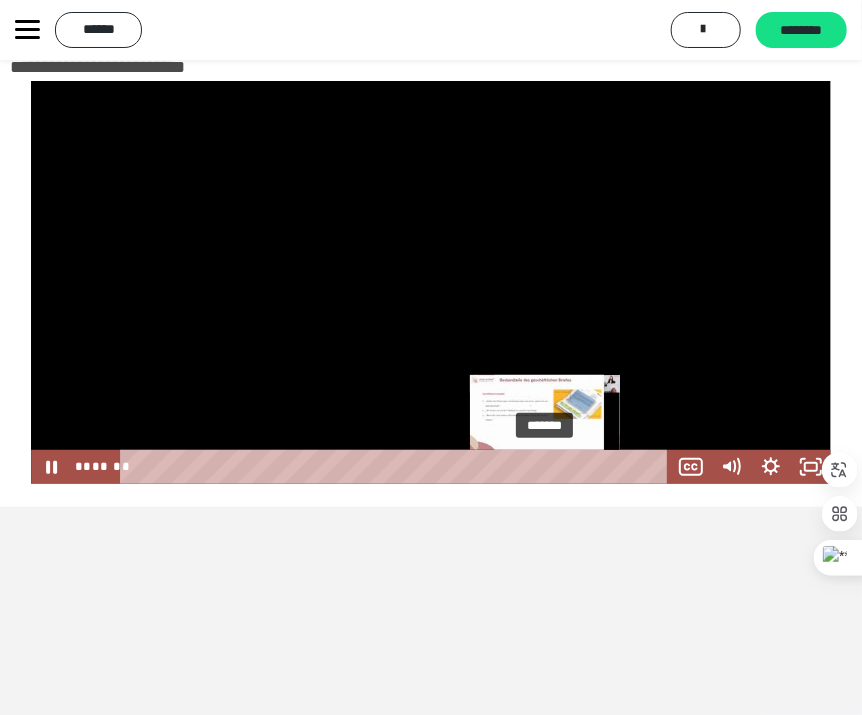 click on "*******" at bounding box center [397, 467] 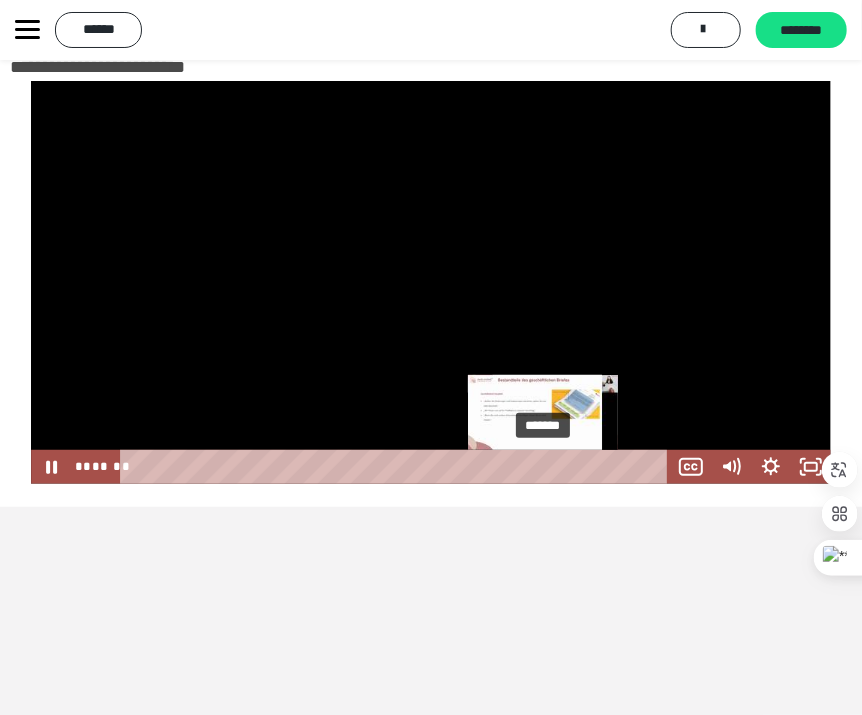 click at bounding box center [542, 466] 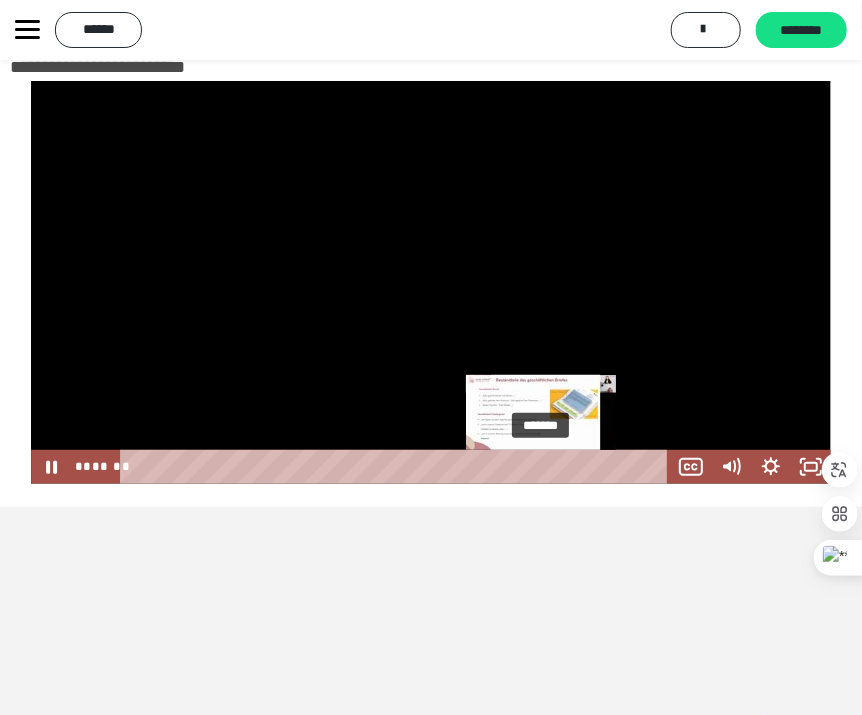 click at bounding box center (542, 466) 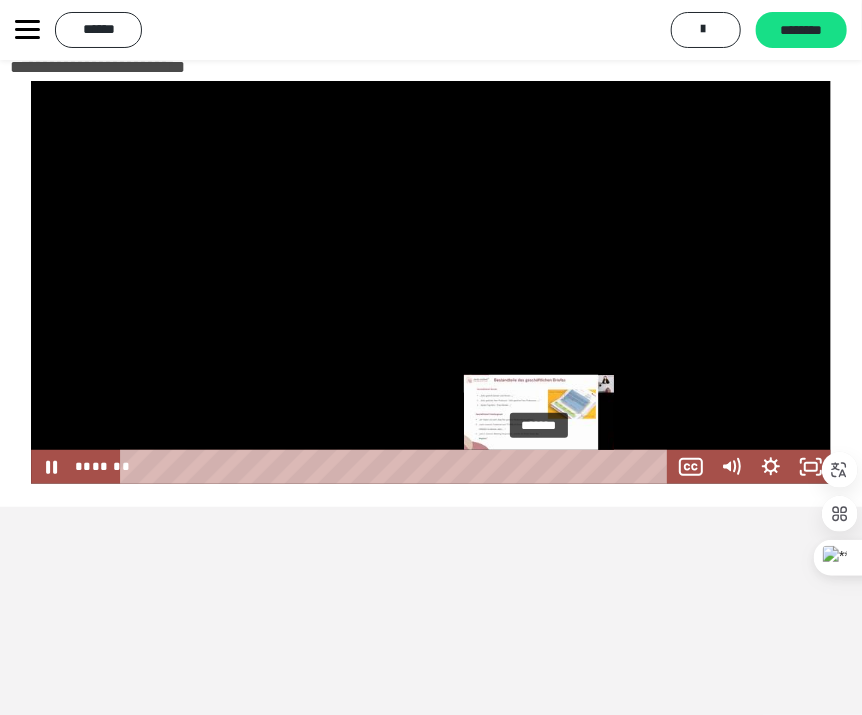 click at bounding box center [538, 466] 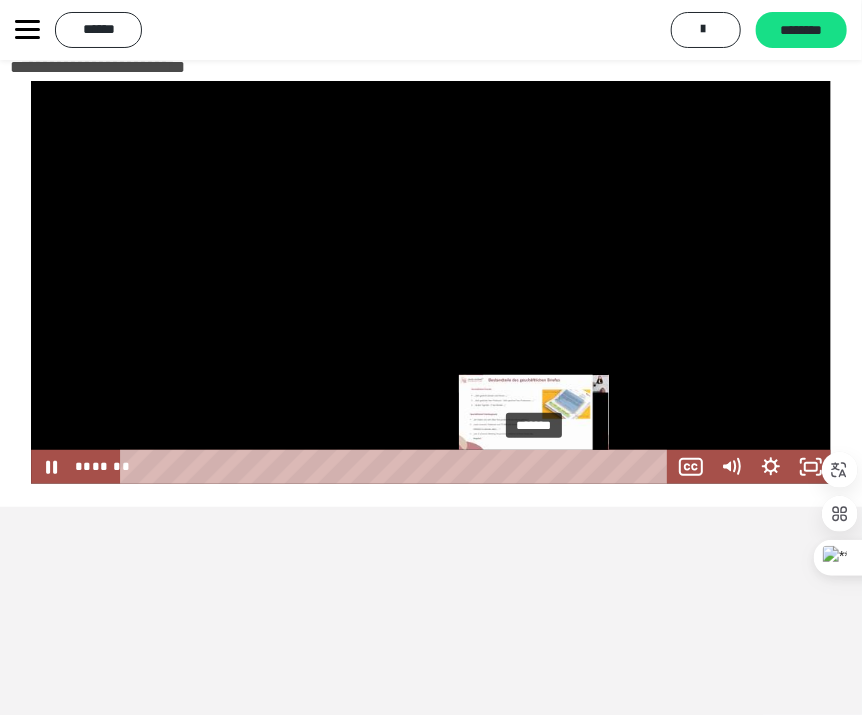 click on "*******" at bounding box center (397, 467) 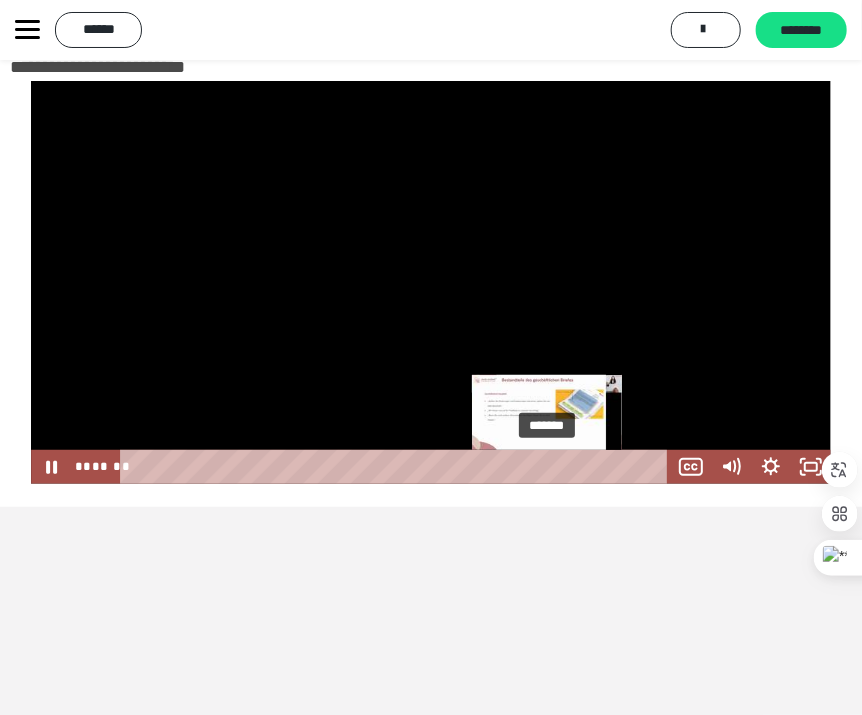 drag, startPoint x: 537, startPoint y: 456, endPoint x: 564, endPoint y: 469, distance: 29.966648 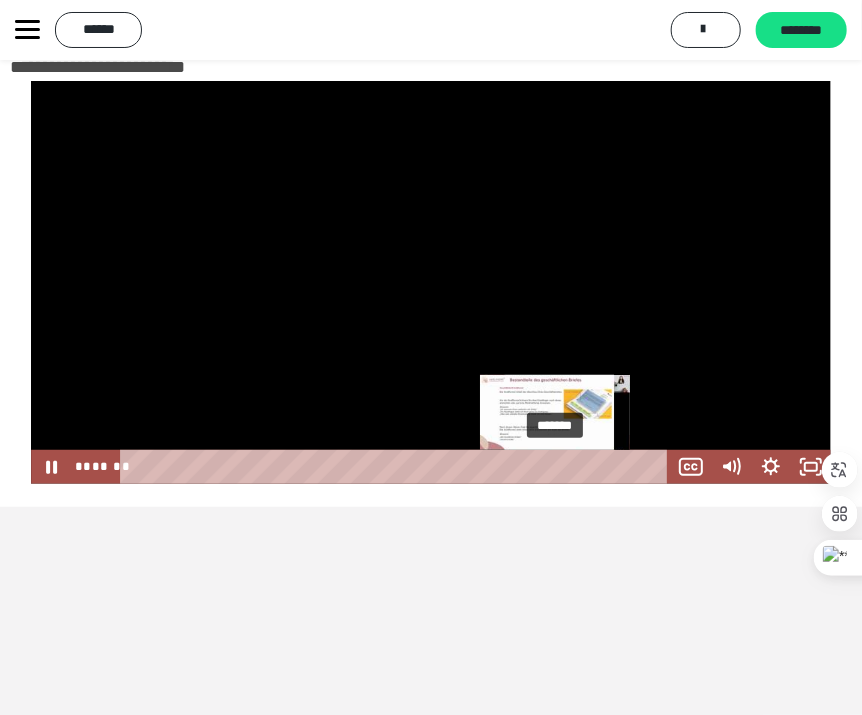 click on "*******" at bounding box center [397, 467] 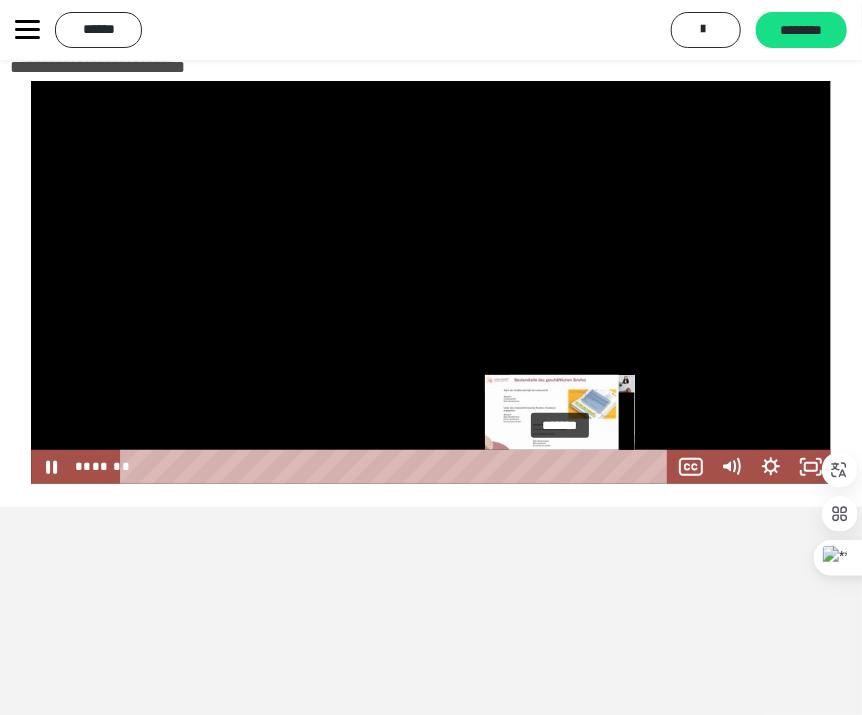 click on "*******" at bounding box center (397, 467) 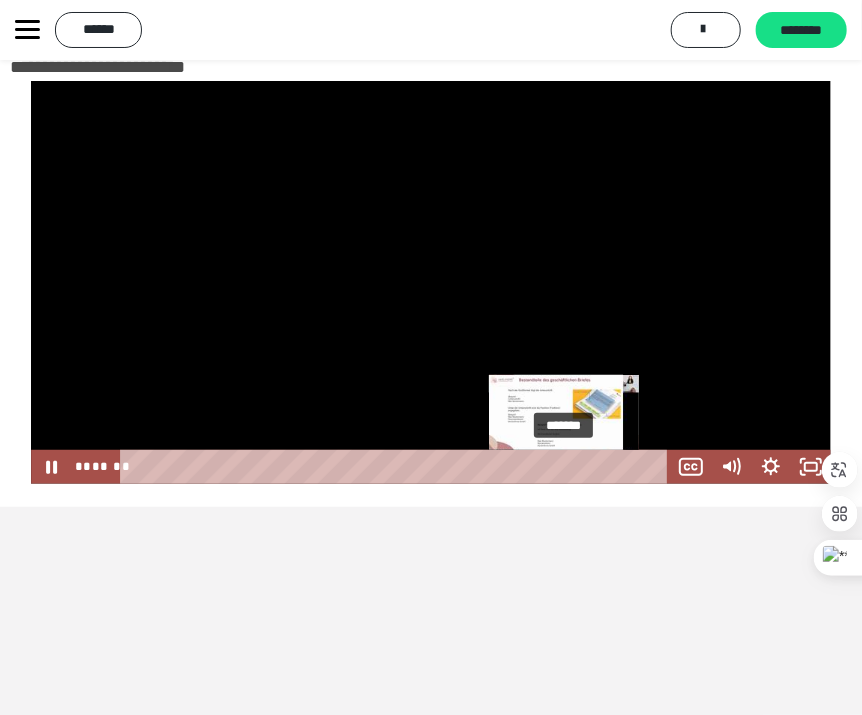 click on "*******" at bounding box center (397, 467) 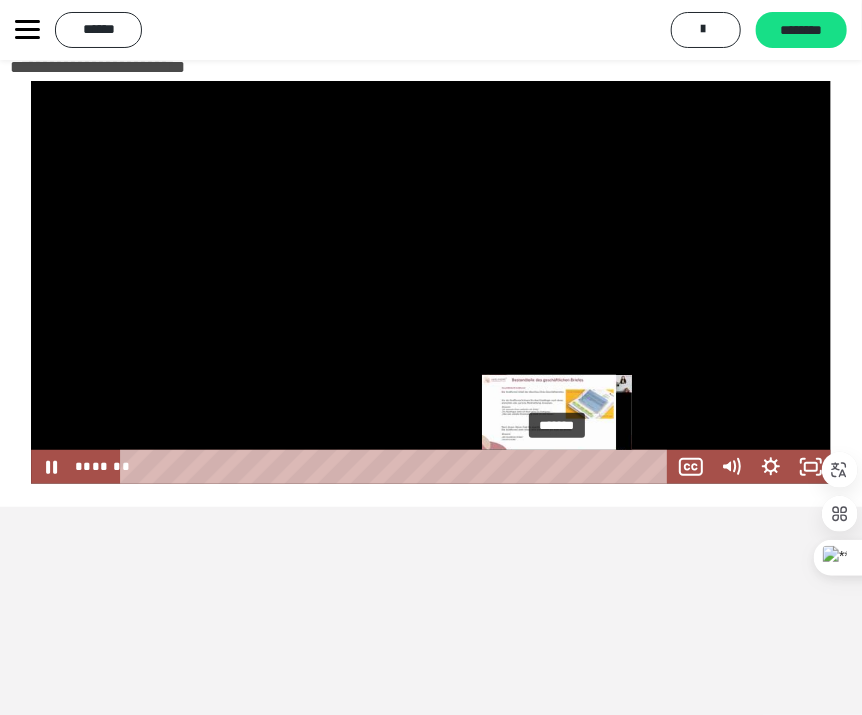 click at bounding box center [556, 466] 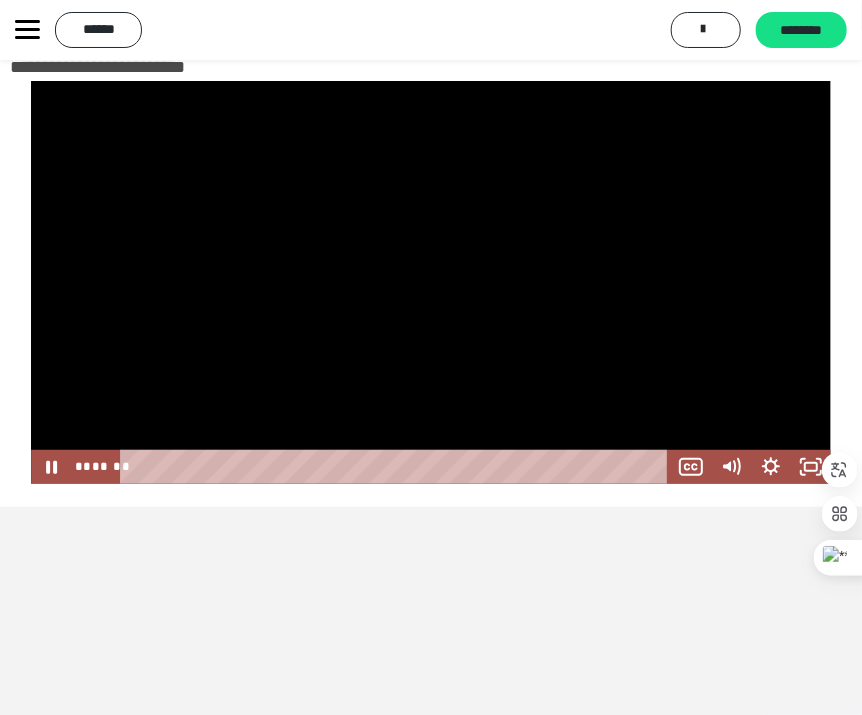 click at bounding box center (431, 282) 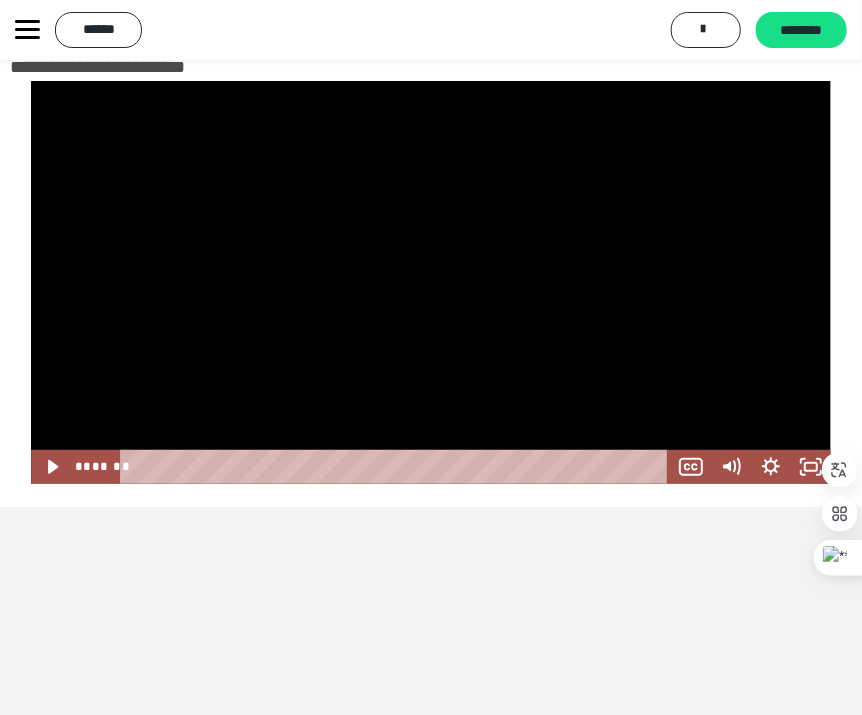 click on "**********" at bounding box center (431, 357) 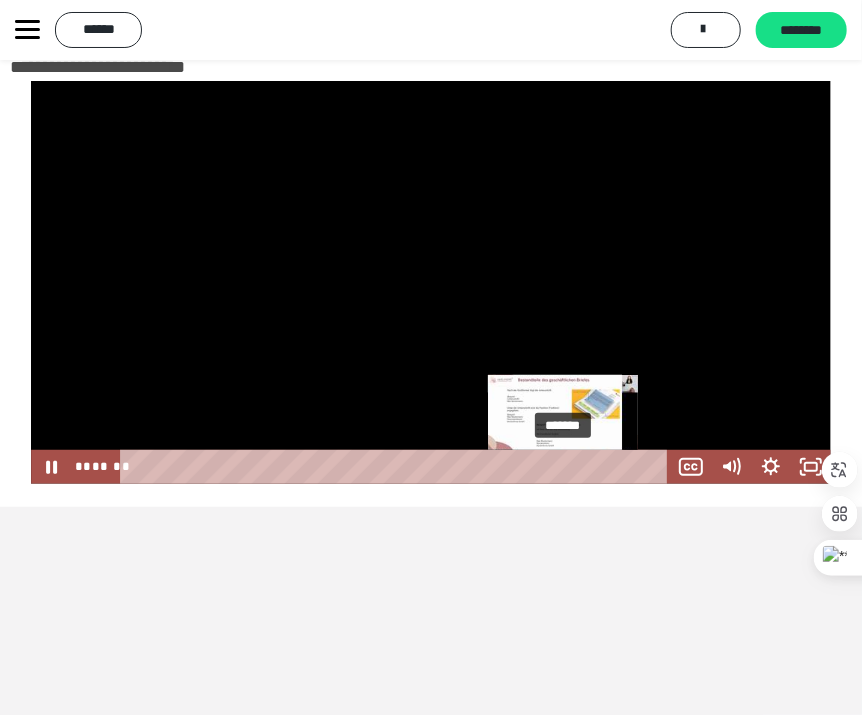 click on "*******" at bounding box center [397, 467] 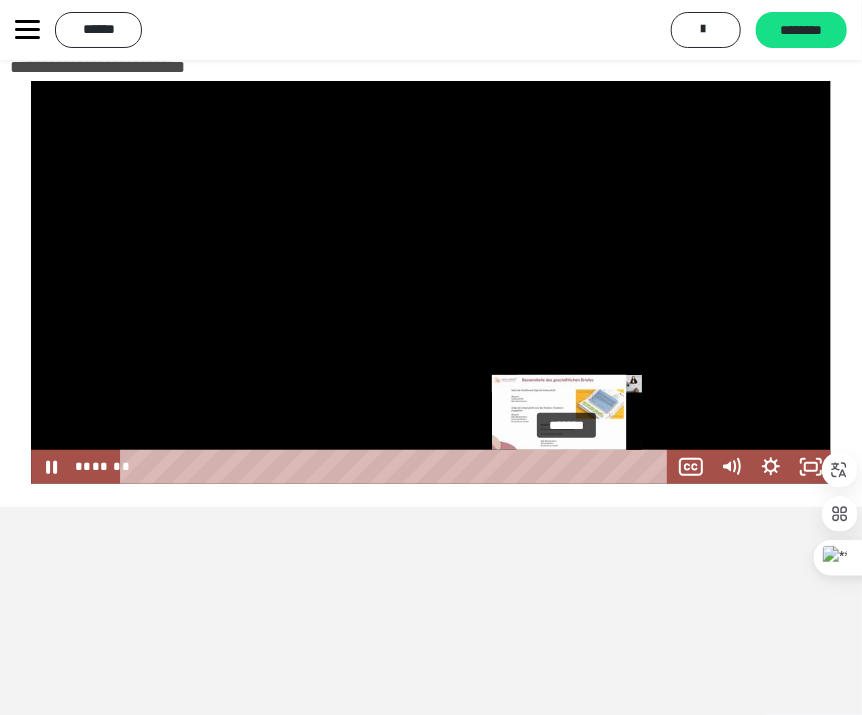 click on "*******" at bounding box center [397, 467] 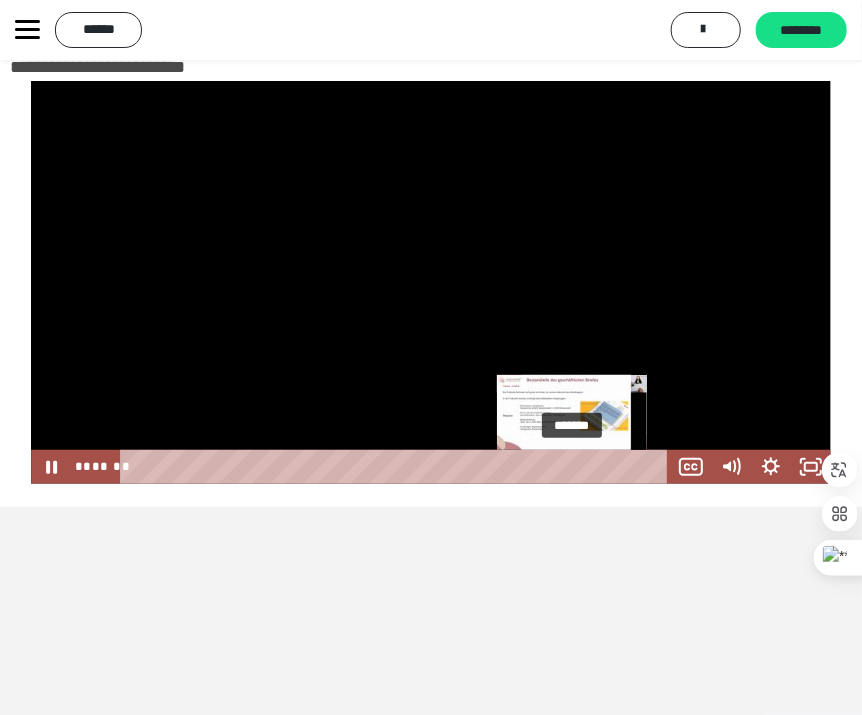 click on "*******" at bounding box center [397, 467] 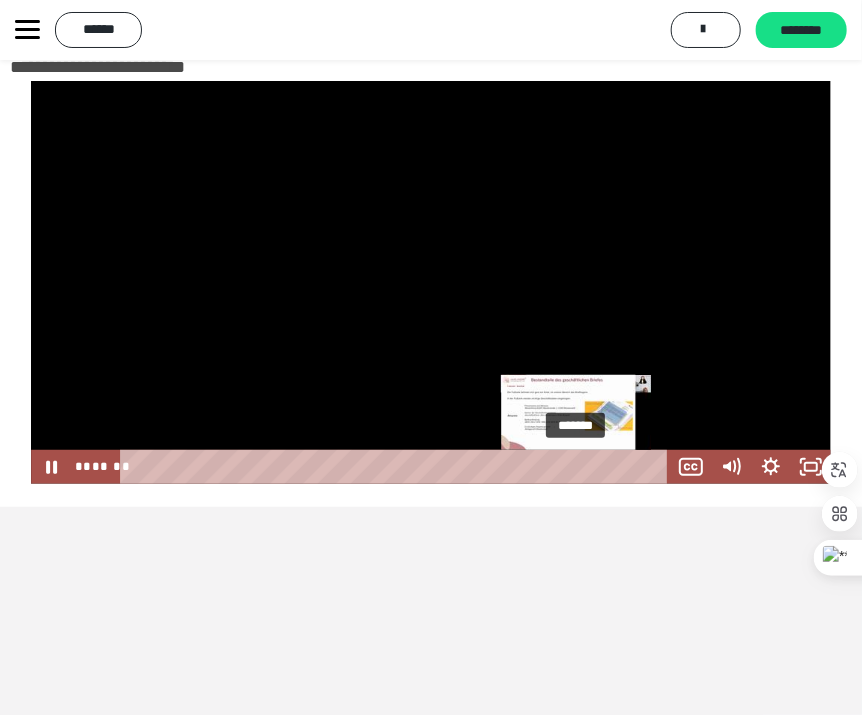 click on "*******" at bounding box center [397, 467] 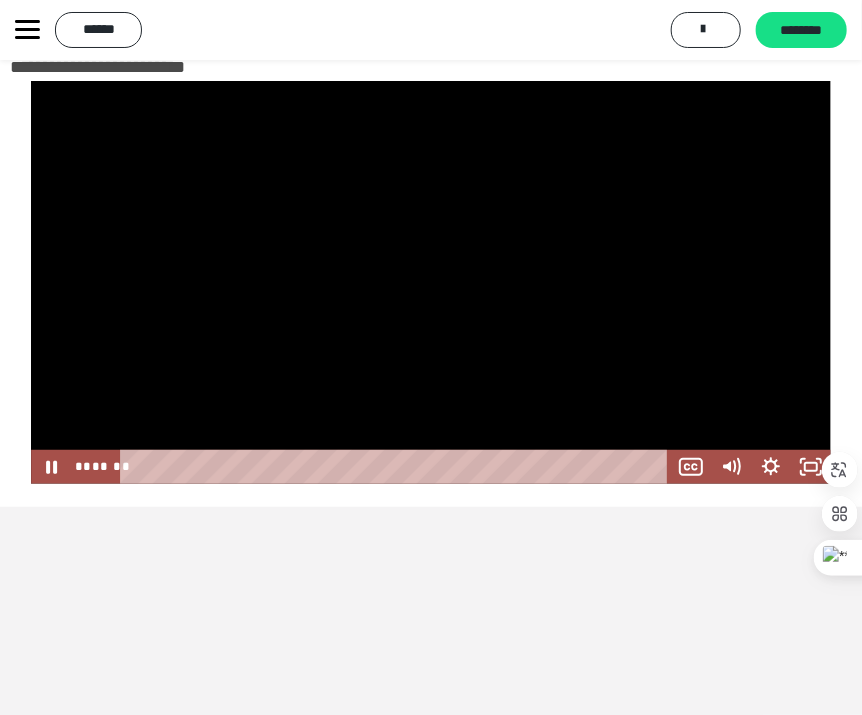 drag, startPoint x: 680, startPoint y: 412, endPoint x: 669, endPoint y: 412, distance: 11 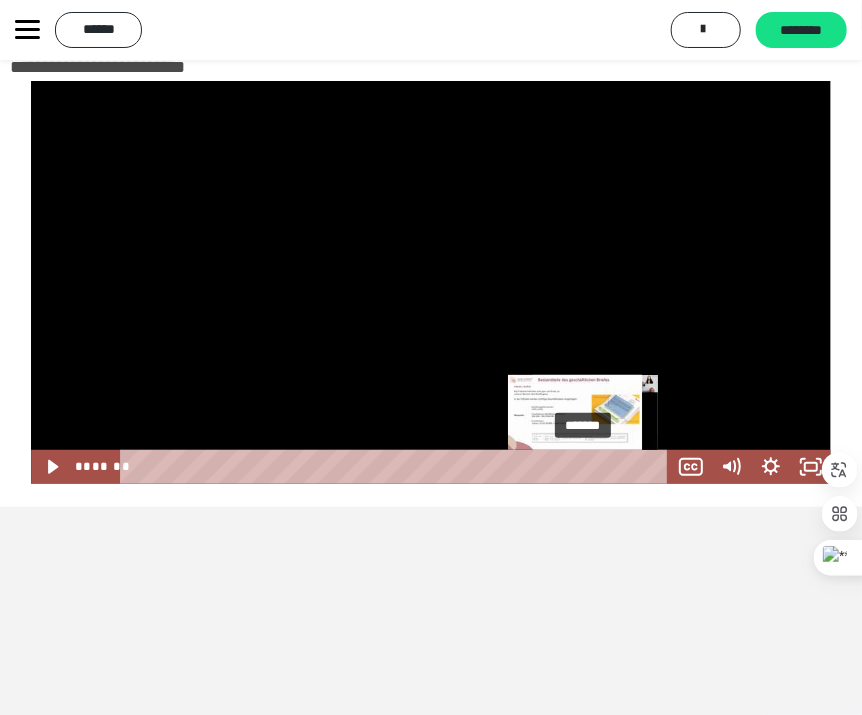 click on "*******" at bounding box center (397, 467) 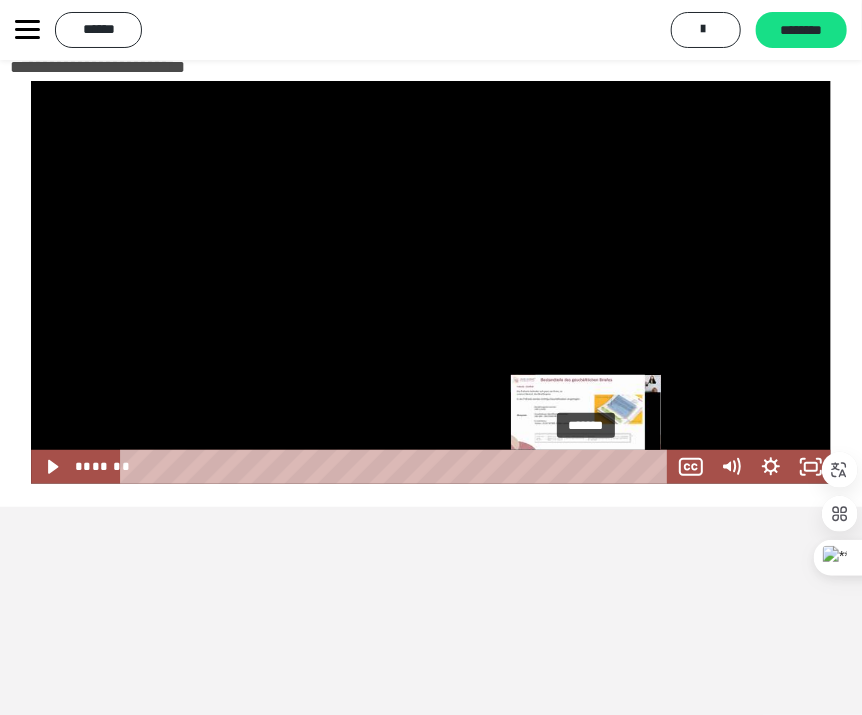 click on "*******" at bounding box center [397, 467] 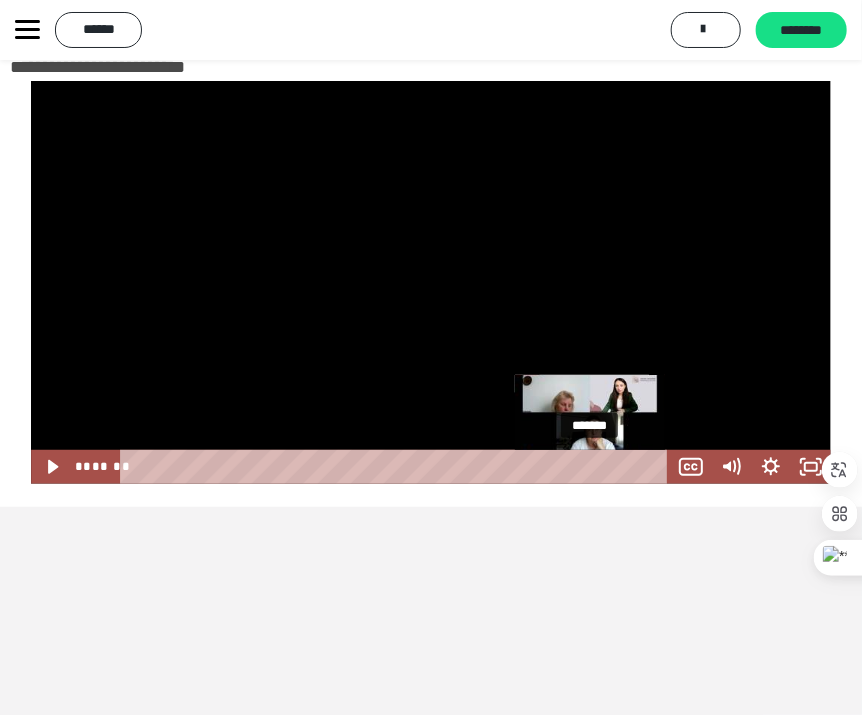 click on "*******" at bounding box center (397, 467) 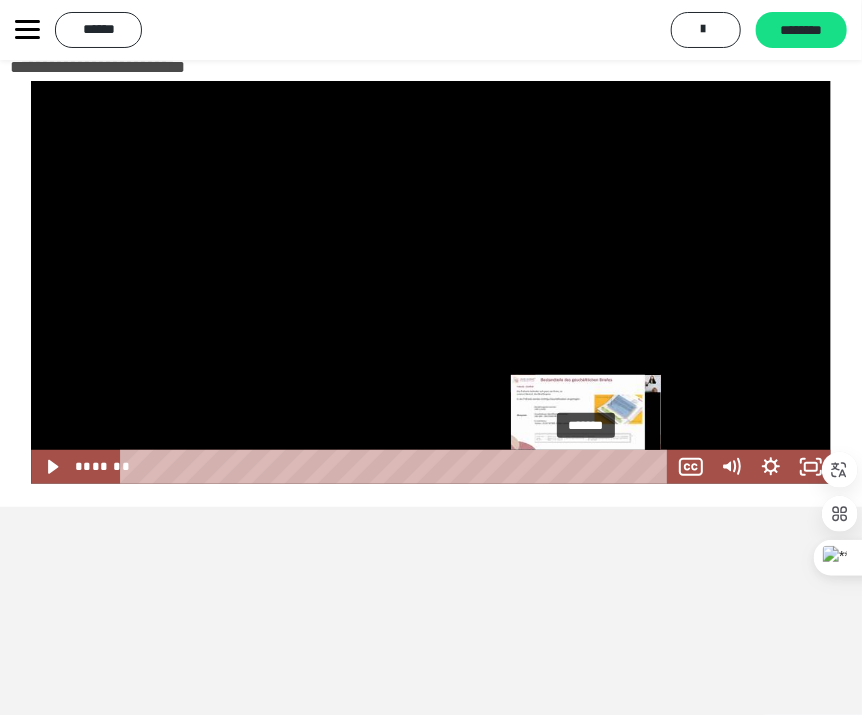 click at bounding box center [585, 466] 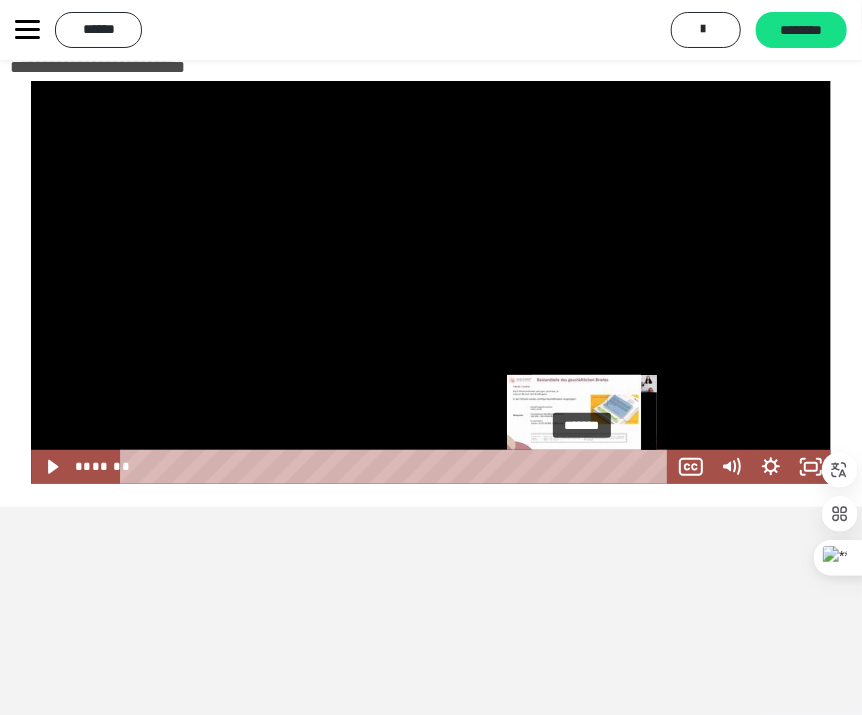 click at bounding box center (581, 466) 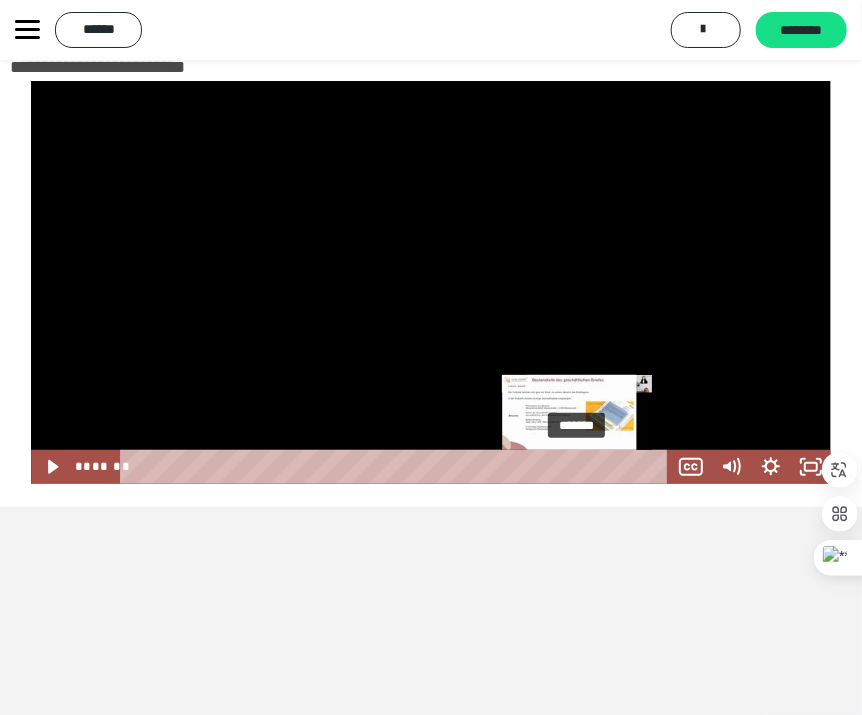 click on "*******" at bounding box center (397, 467) 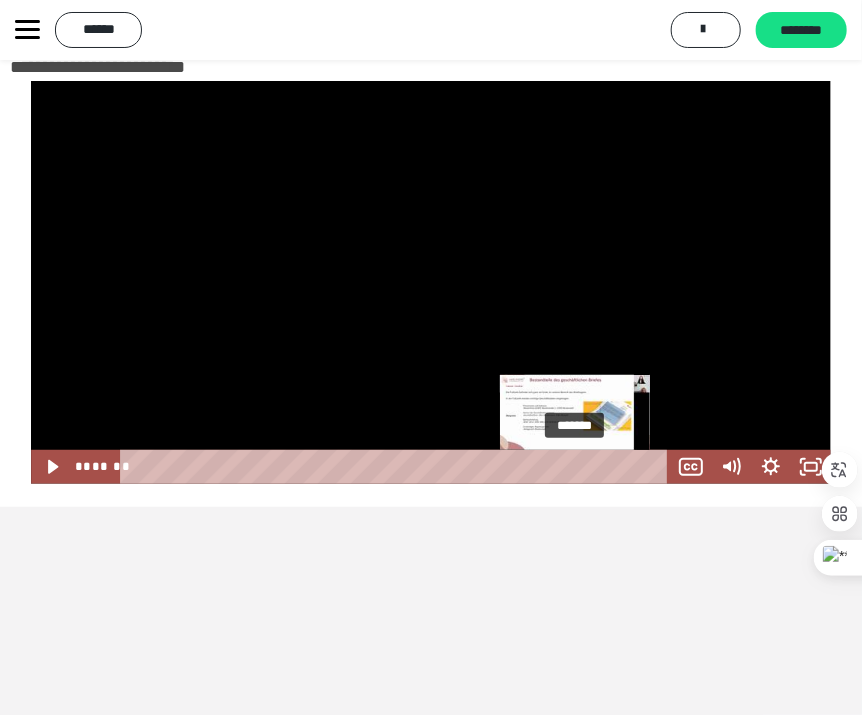 click at bounding box center (576, 466) 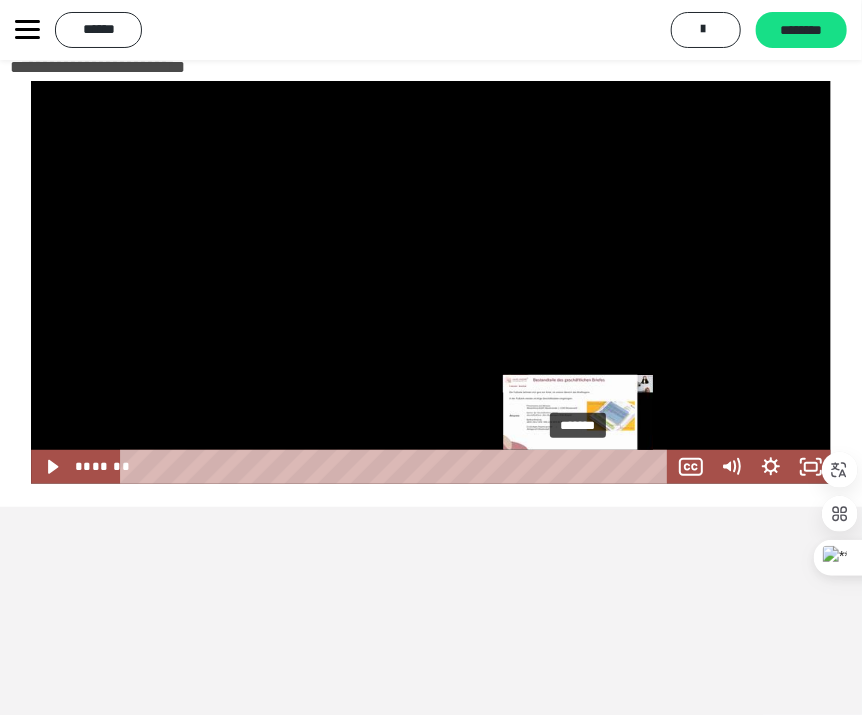 click on "*******" at bounding box center (397, 467) 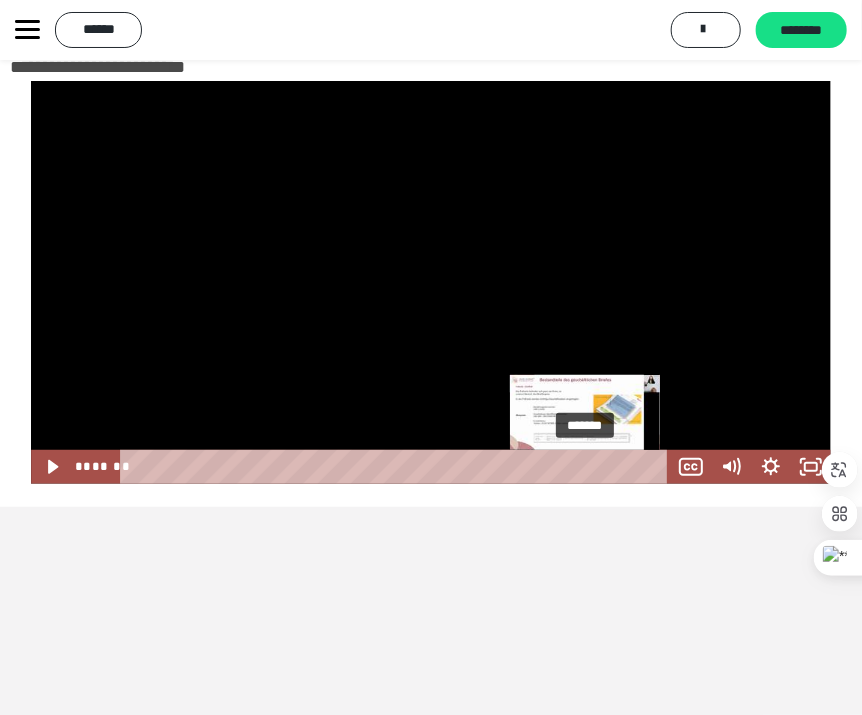 click on "*******" at bounding box center (397, 467) 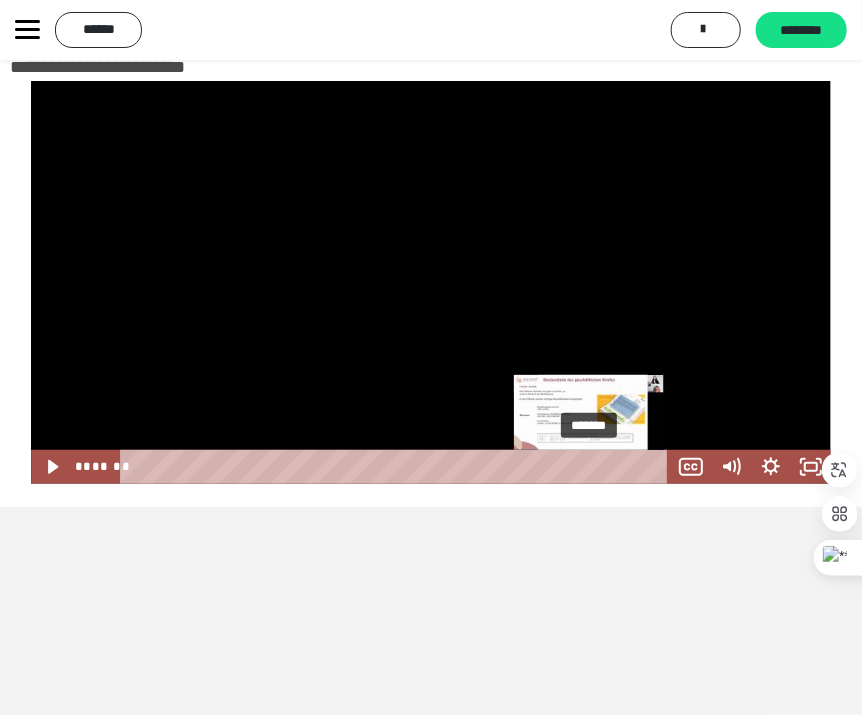 click on "*******" at bounding box center (397, 467) 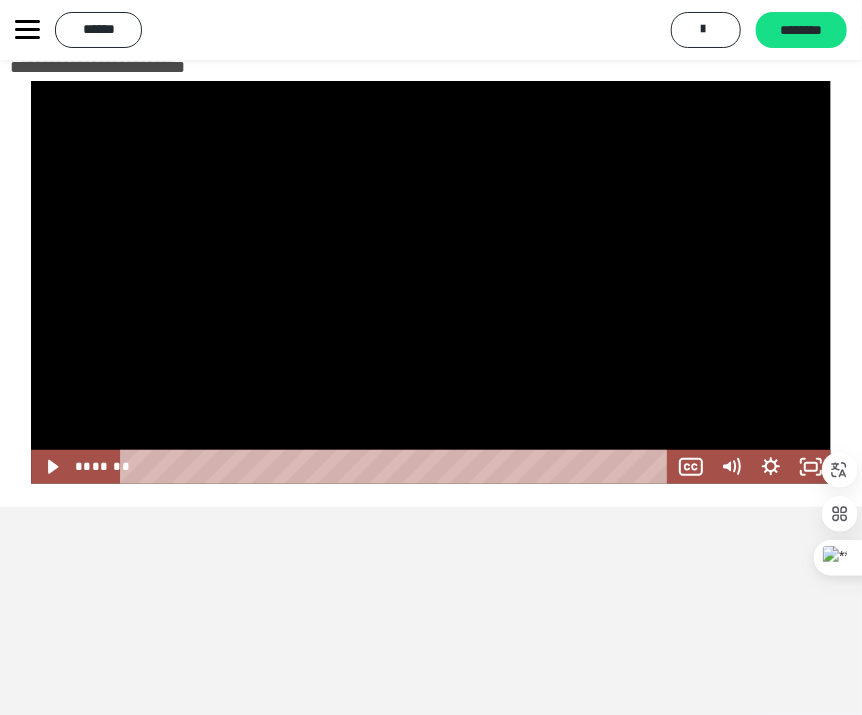 click at bounding box center [431, 282] 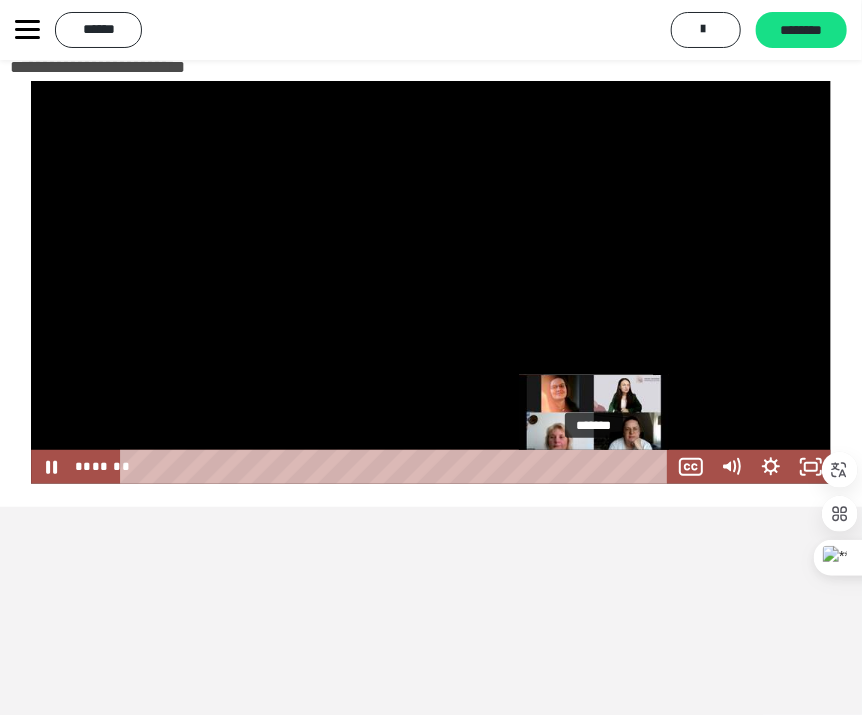 click on "*******" at bounding box center (397, 467) 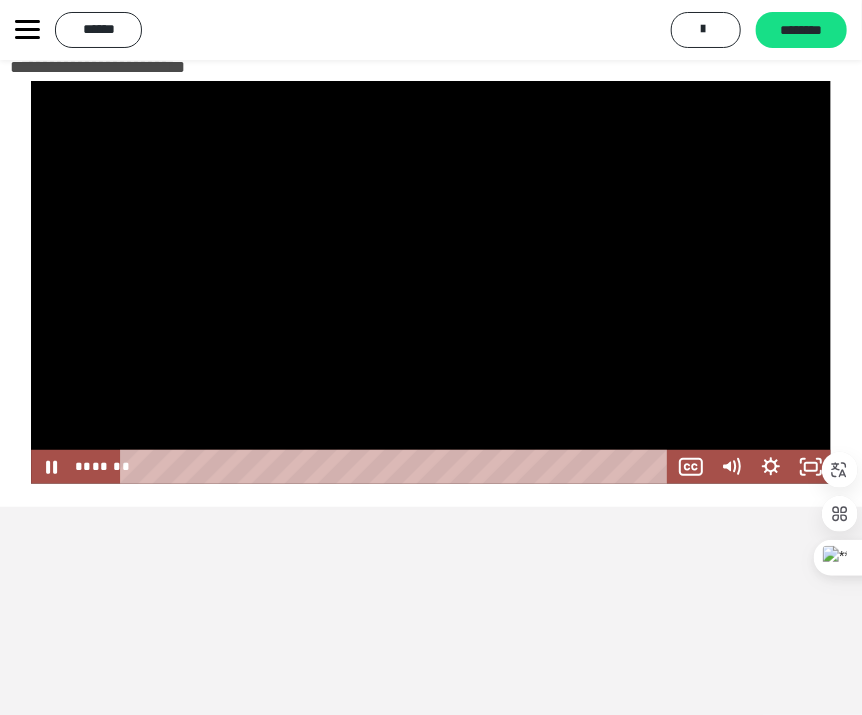 click on "**********" at bounding box center (431, 357) 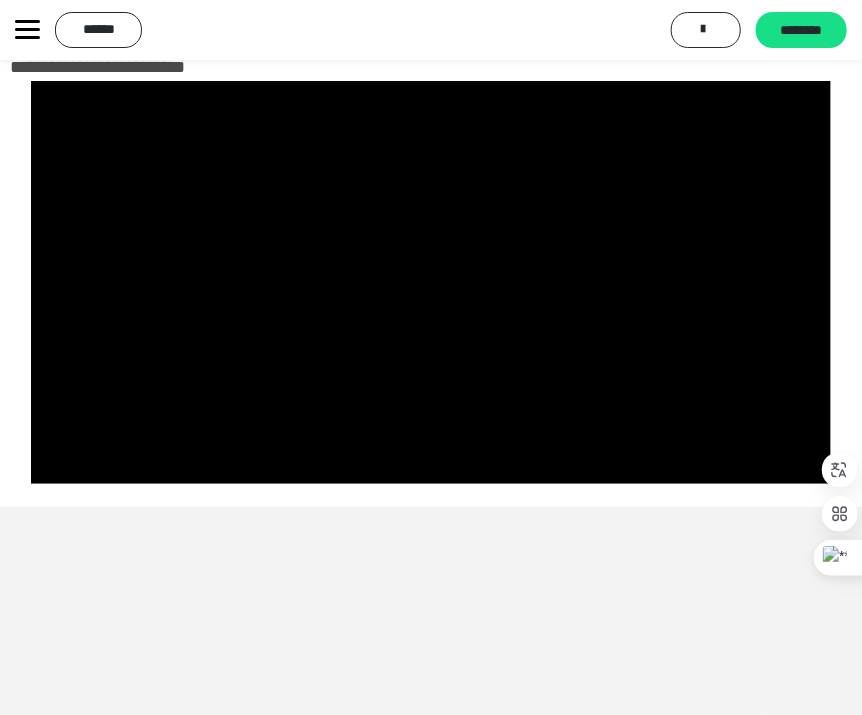 click on "**********" at bounding box center [431, 357] 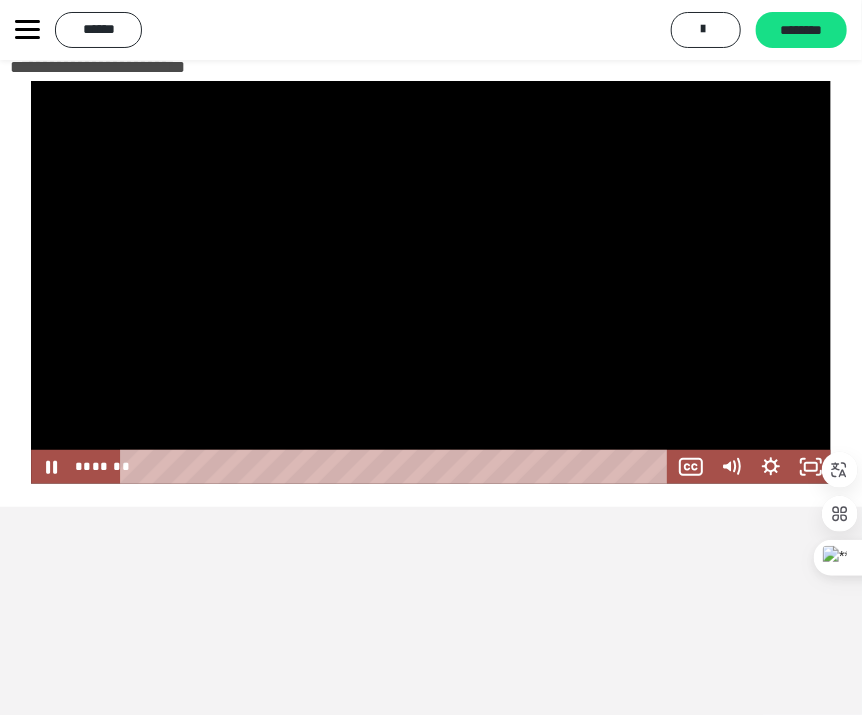 click on "**********" at bounding box center (431, 357) 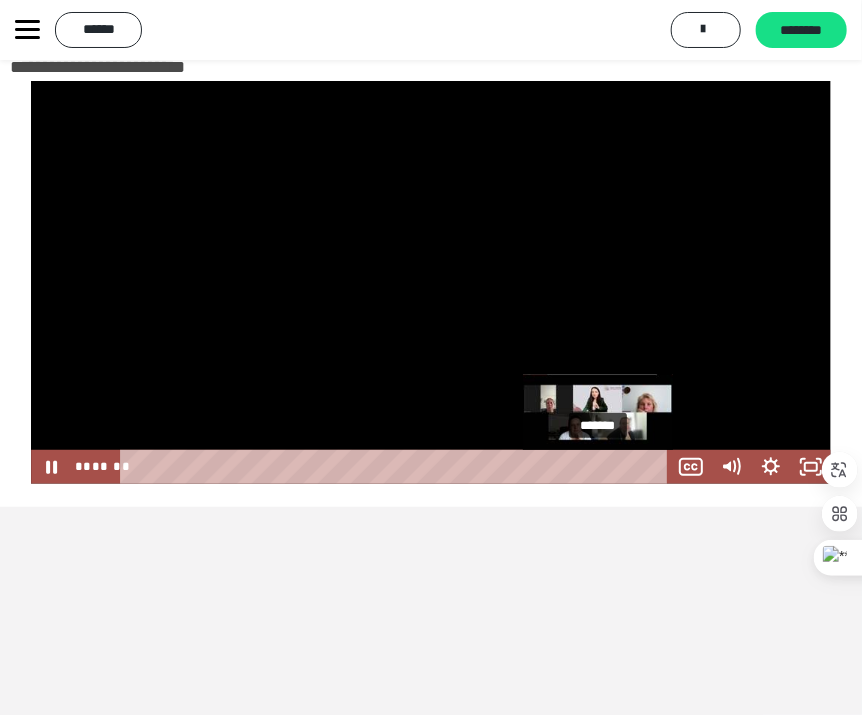 click on "*******" at bounding box center [397, 467] 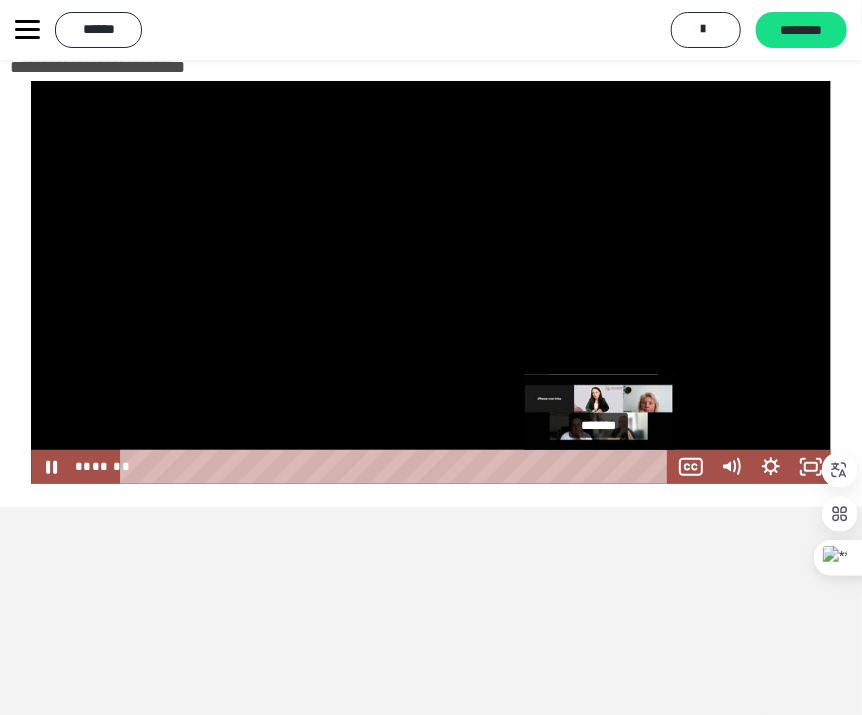 click on "*******" at bounding box center (397, 467) 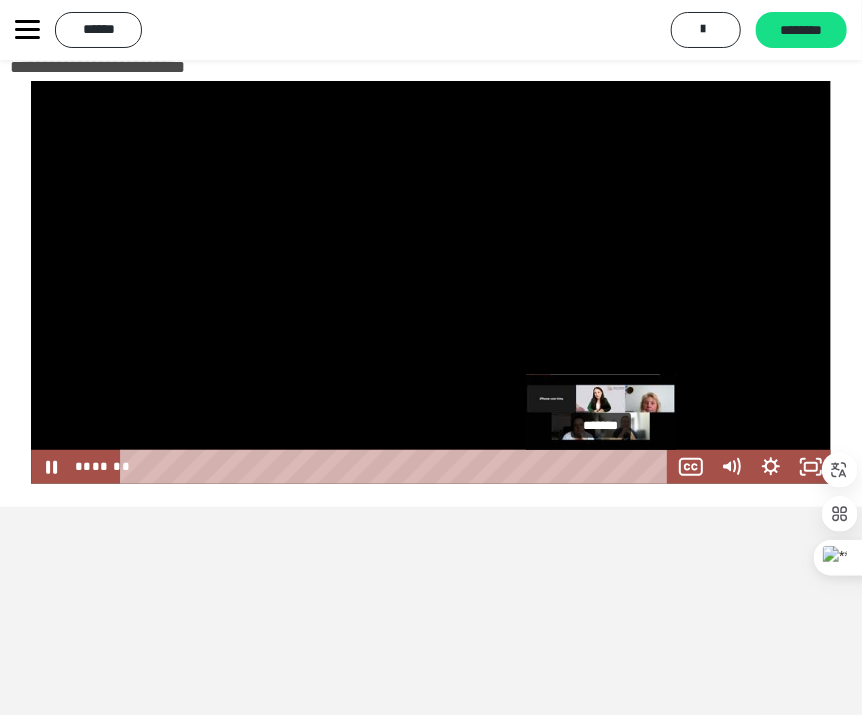 click on "*******" at bounding box center [397, 467] 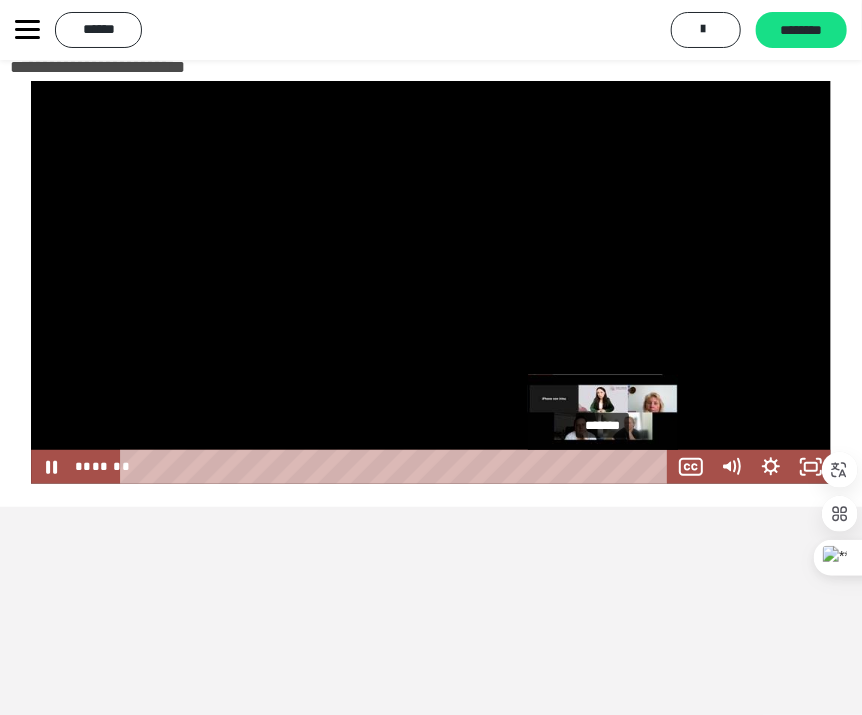 click on "*******" at bounding box center (397, 467) 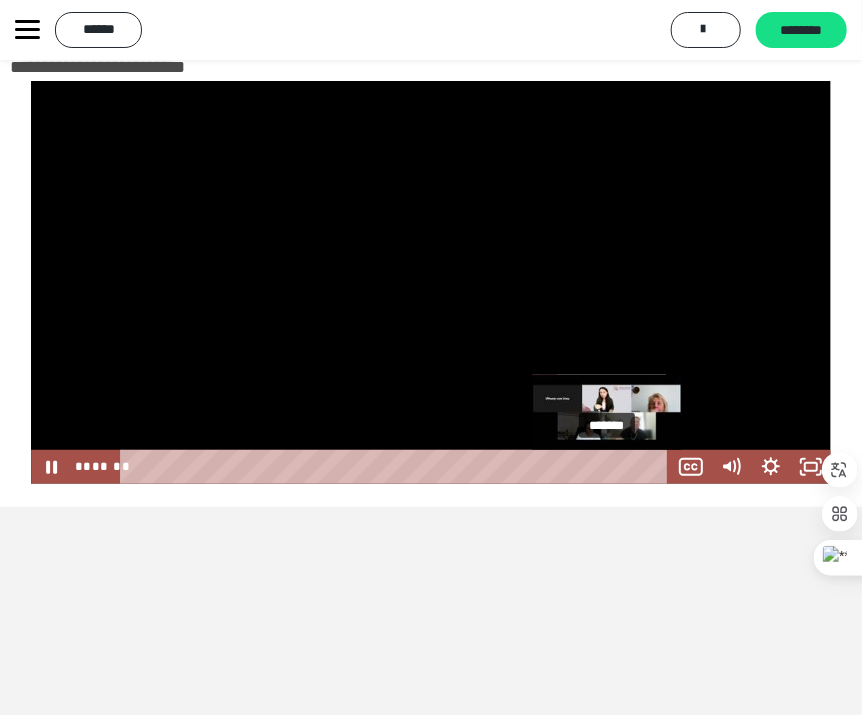 click on "*******" at bounding box center [397, 467] 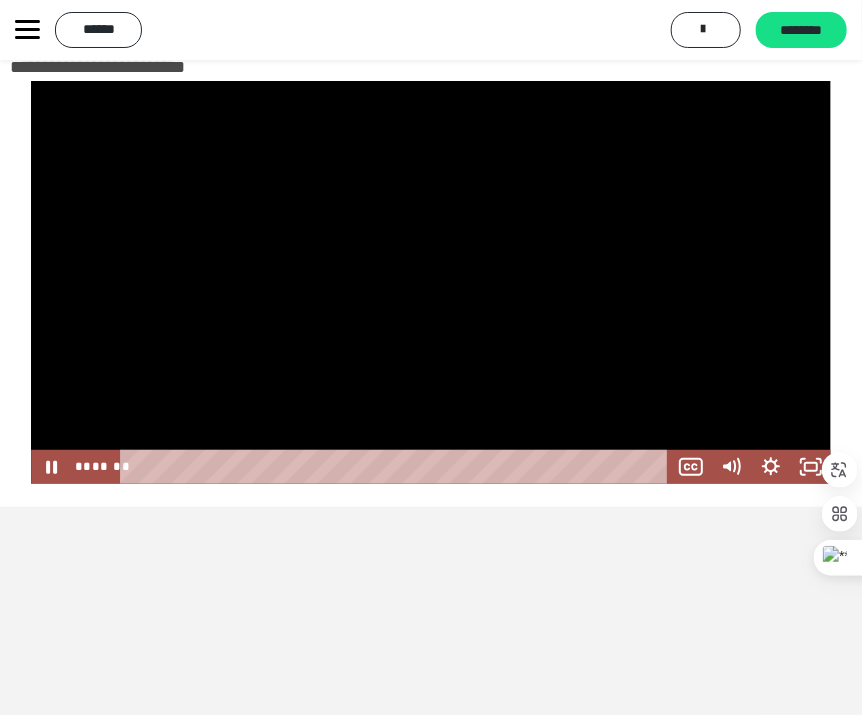click on "**********" at bounding box center (431, 357) 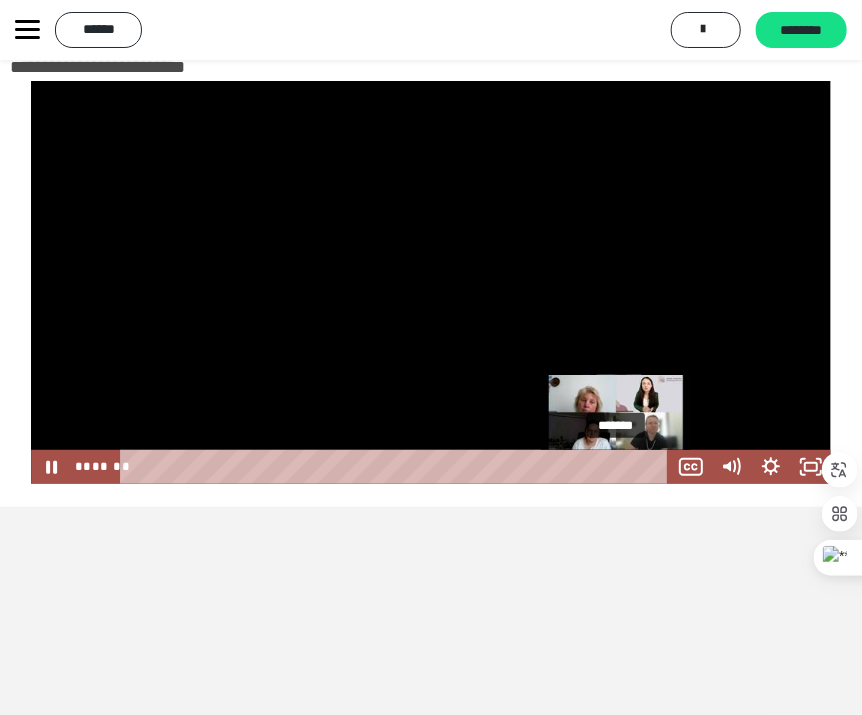click on "*******" at bounding box center (397, 467) 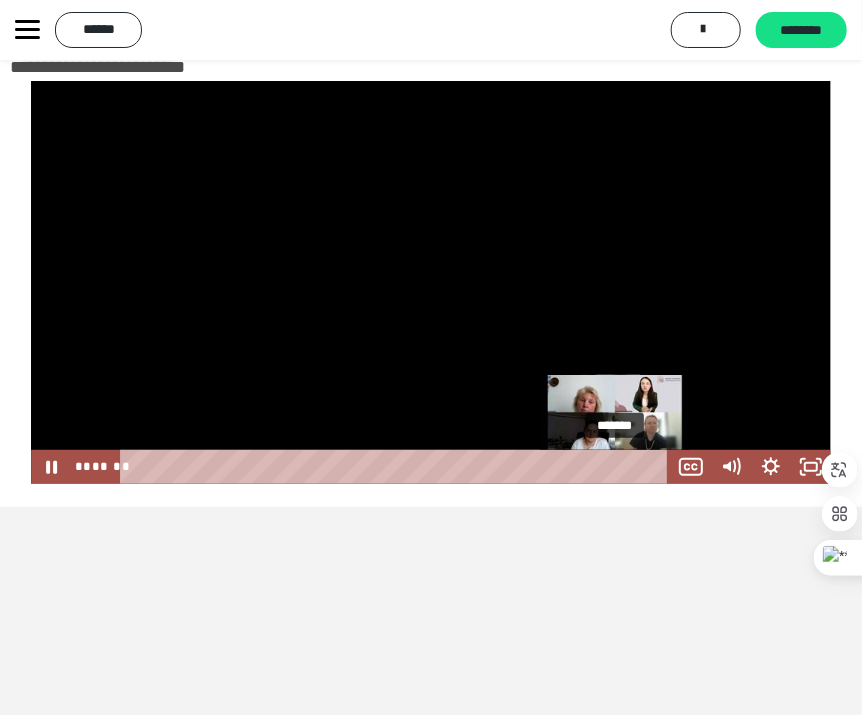 click at bounding box center [615, 466] 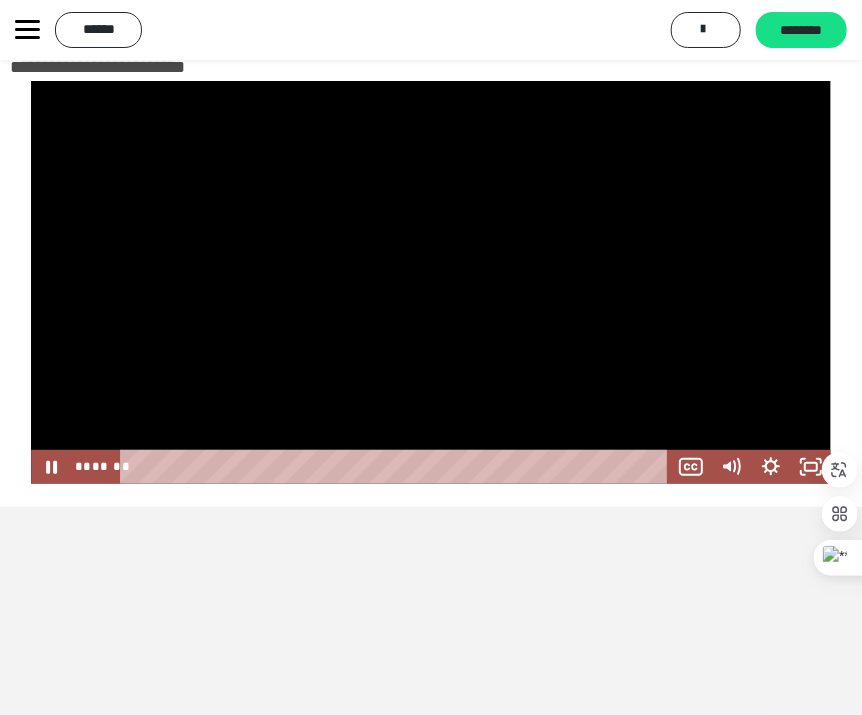 click on "**********" at bounding box center [431, 357] 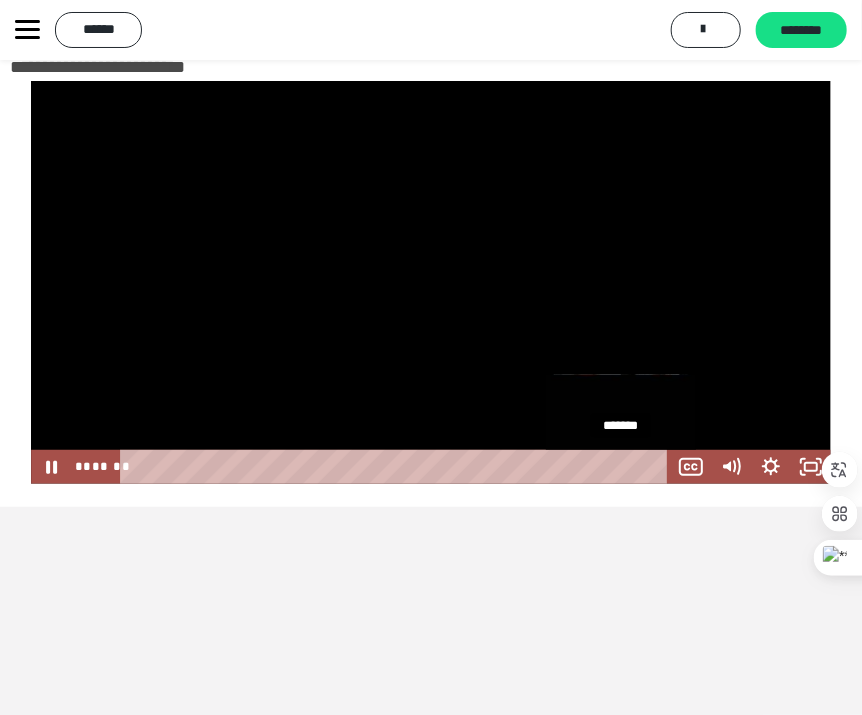 click on "*******" at bounding box center [397, 467] 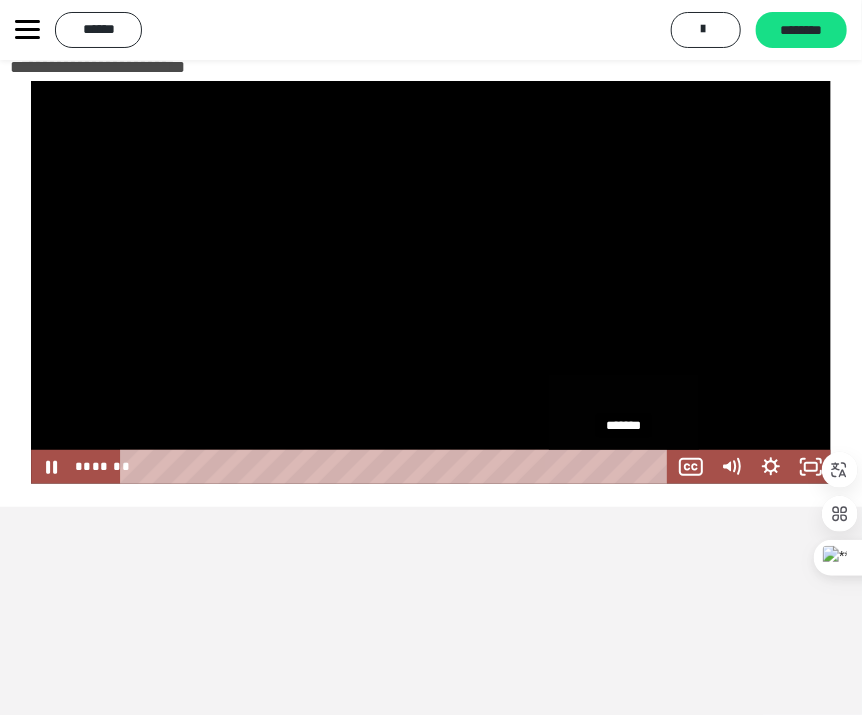 click on "*******" at bounding box center [397, 467] 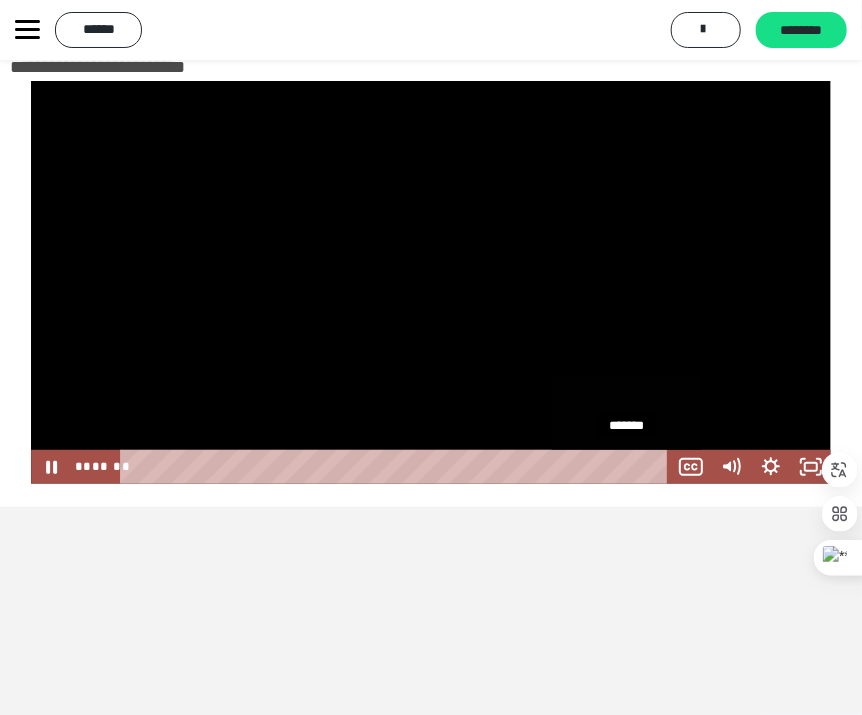 click on "*******" at bounding box center (397, 467) 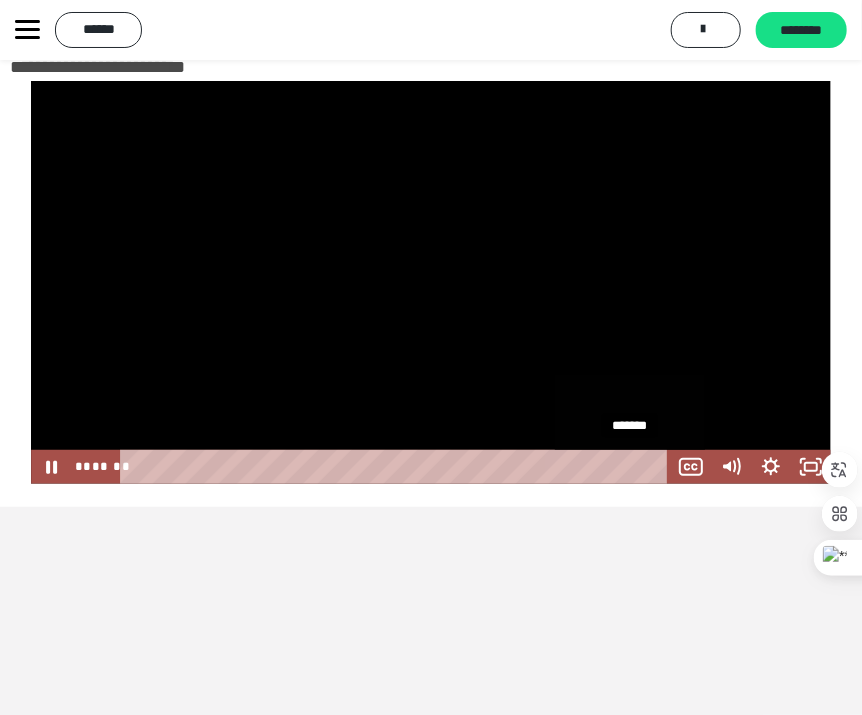 click on "*******" at bounding box center (397, 467) 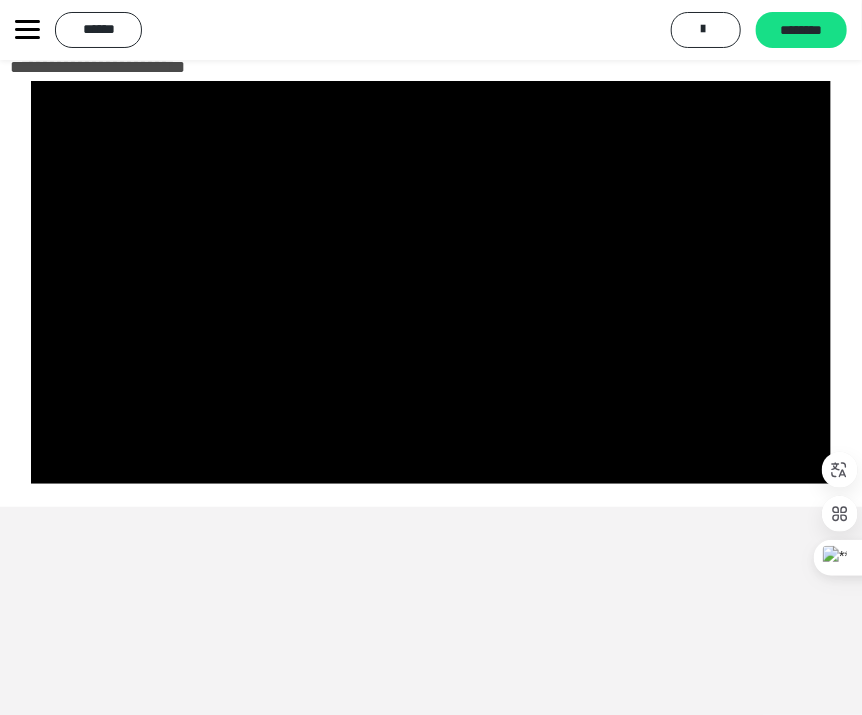 click on "**********" at bounding box center [431, 357] 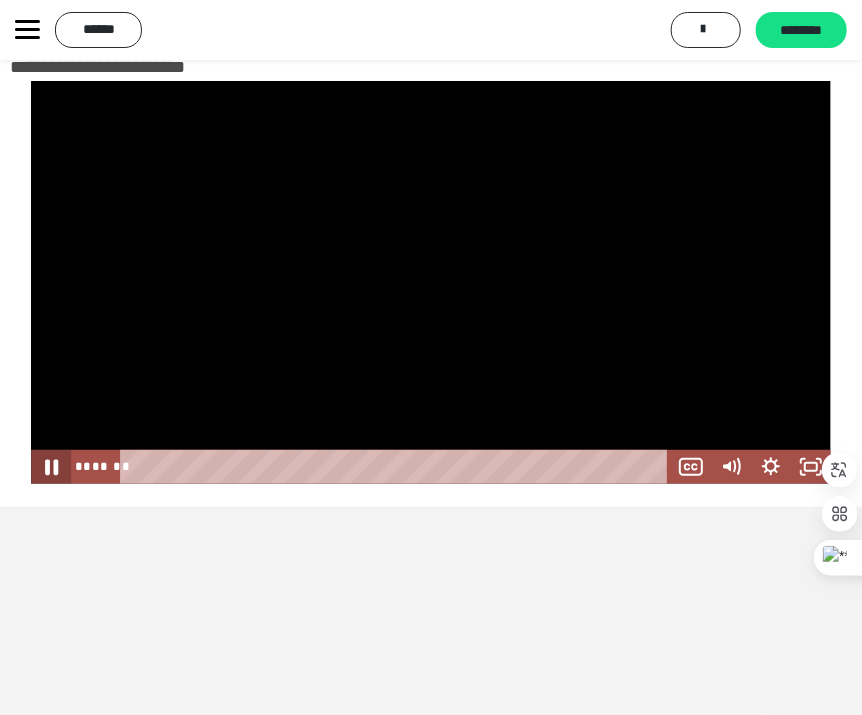 drag, startPoint x: 47, startPoint y: 452, endPoint x: 59, endPoint y: 451, distance: 12.0415945 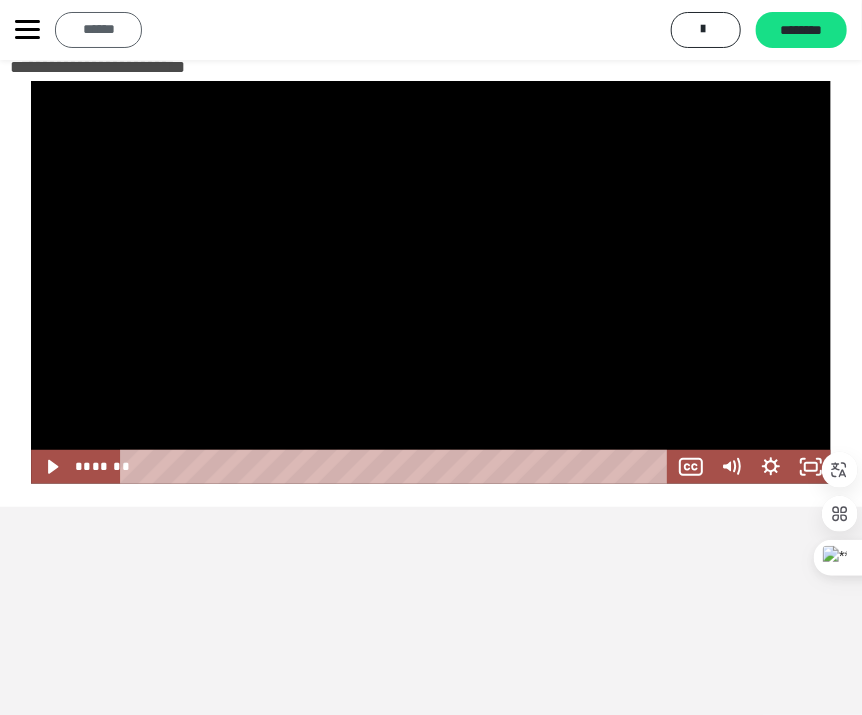 click on "******" at bounding box center (98, 29) 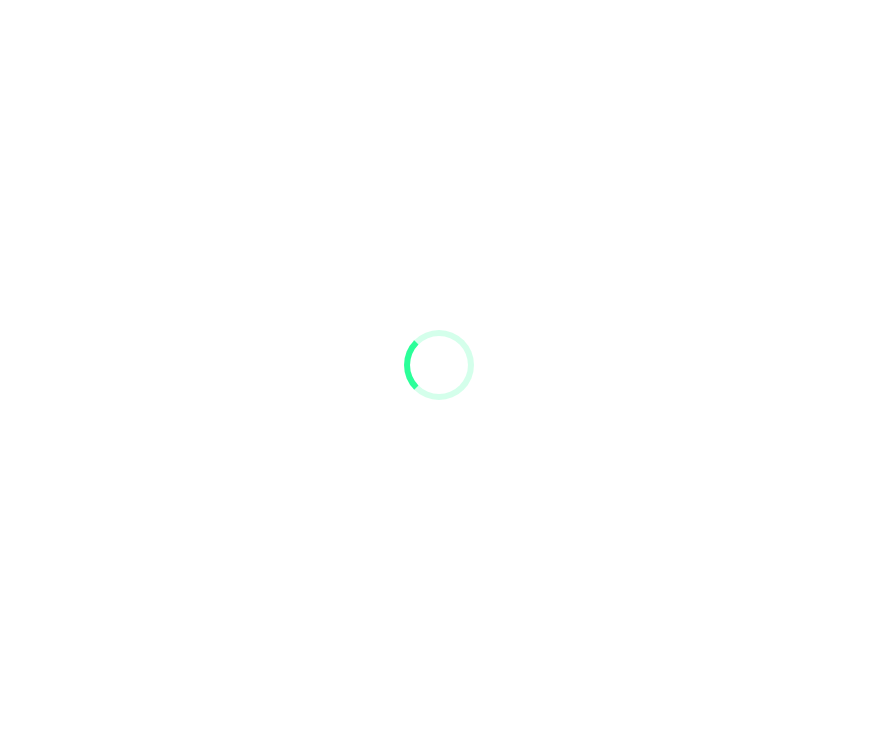 scroll, scrollTop: 0, scrollLeft: 0, axis: both 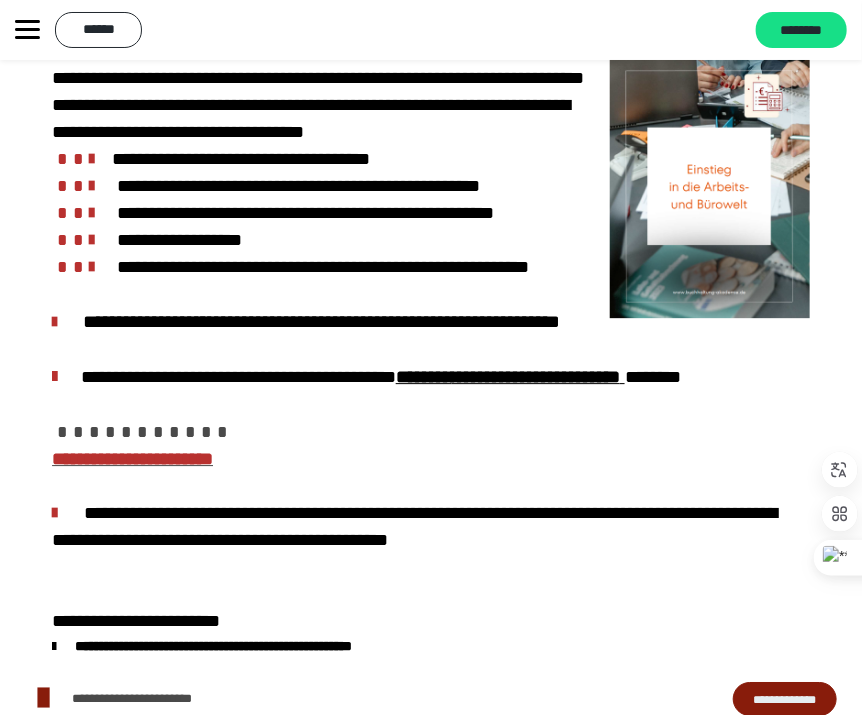 click 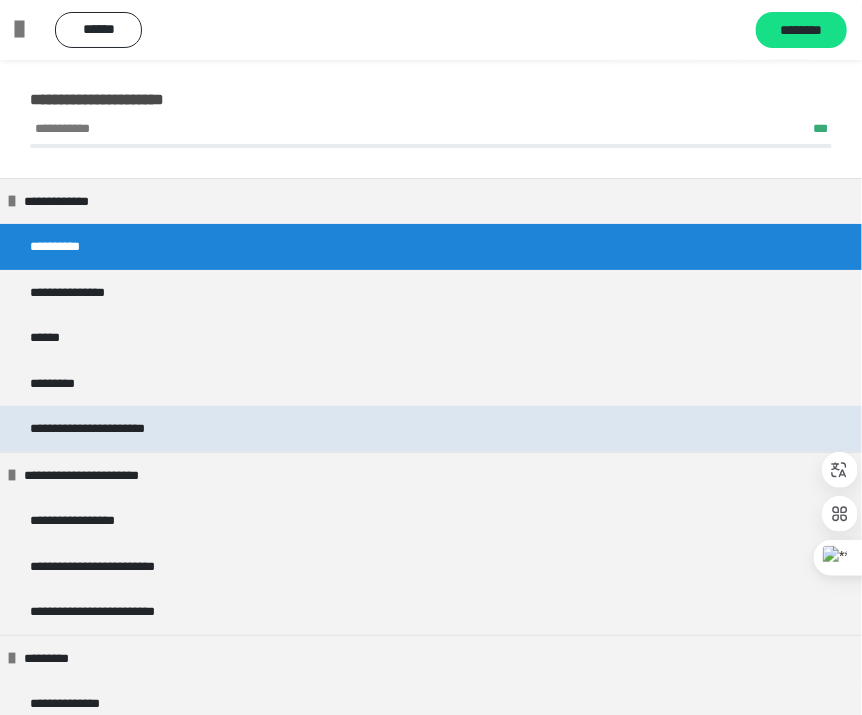 scroll, scrollTop: 199, scrollLeft: 0, axis: vertical 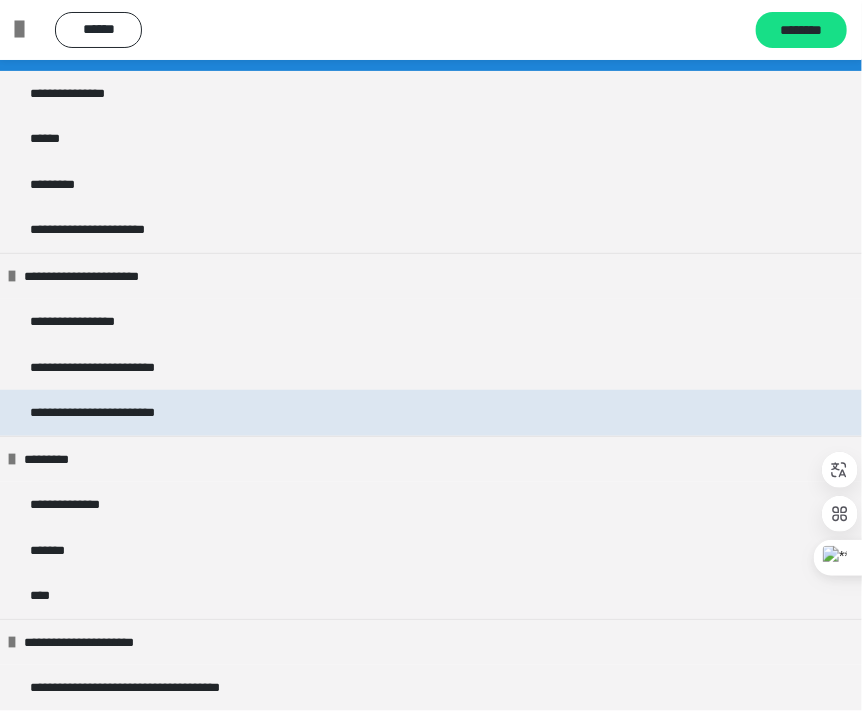 click on "**********" at bounding box center (115, 413) 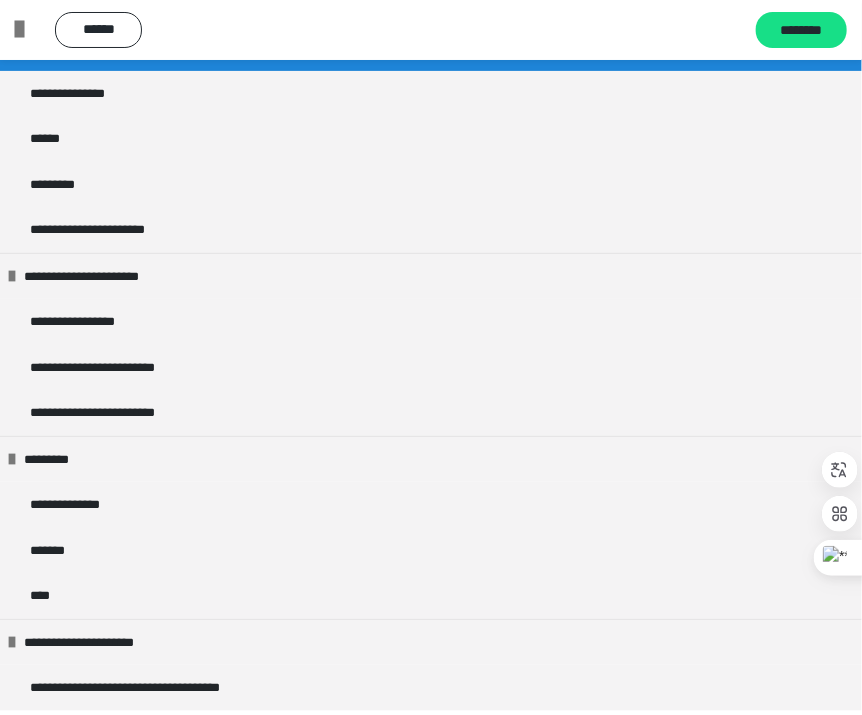 scroll, scrollTop: 0, scrollLeft: 0, axis: both 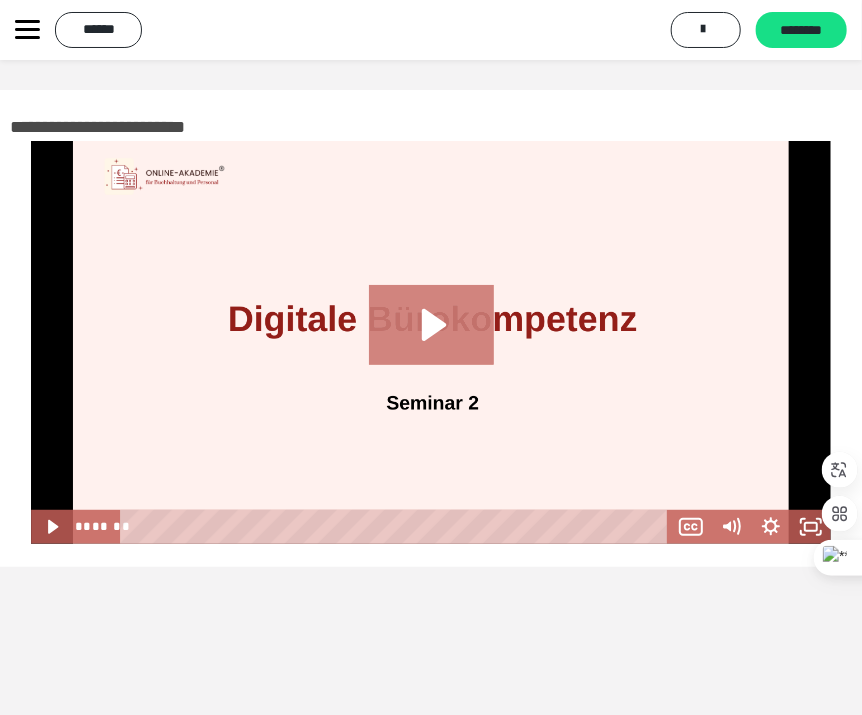 click 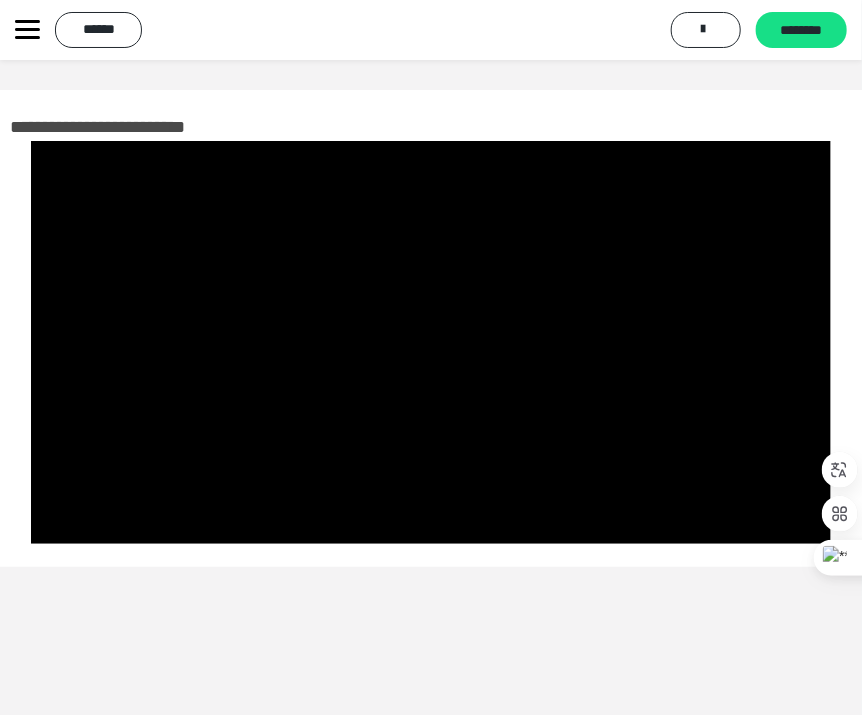 click on "**********" at bounding box center (431, 328) 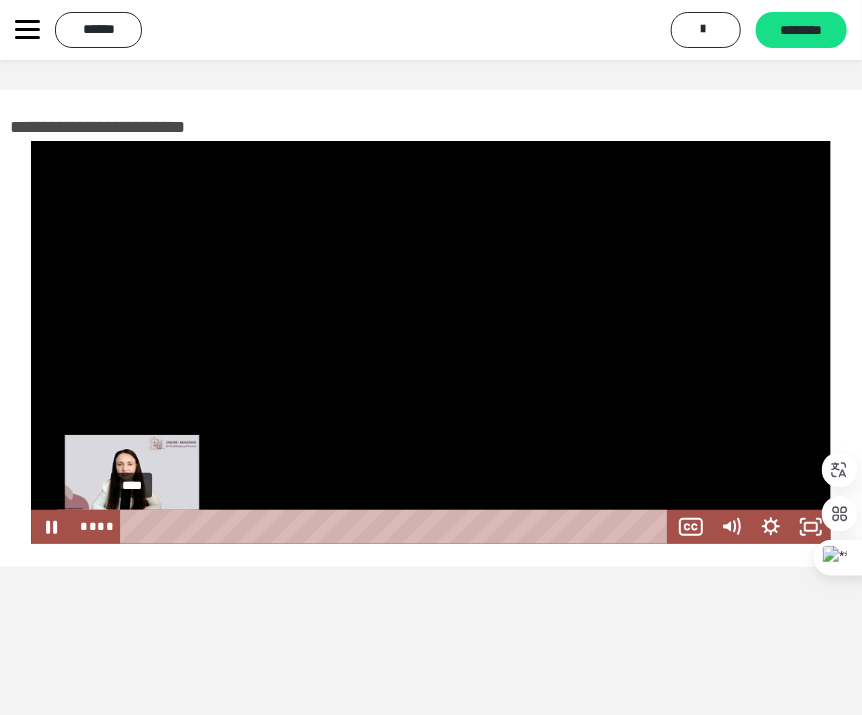 click on "****" at bounding box center [397, 527] 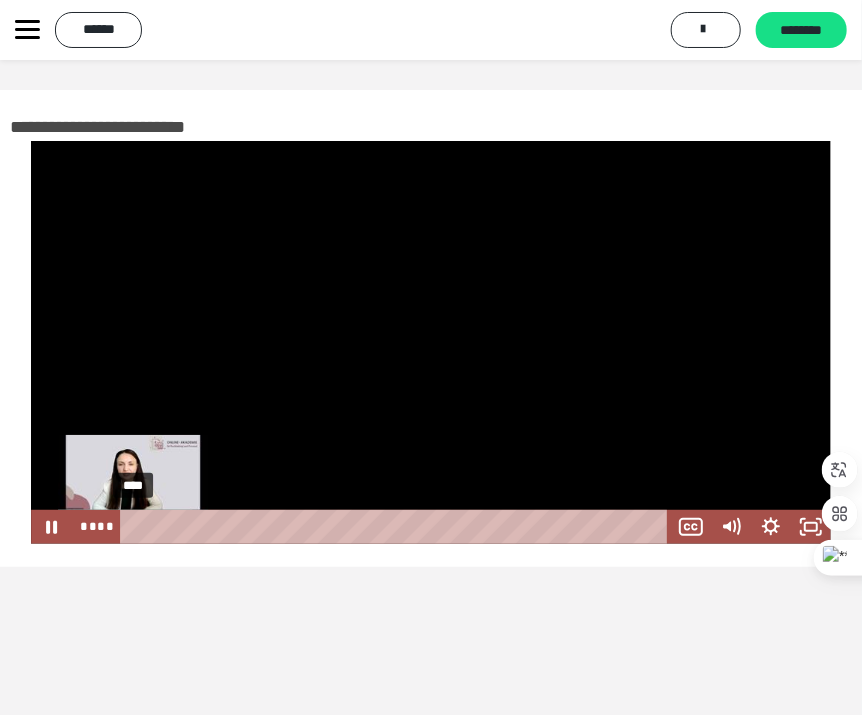 click at bounding box center (131, 526) 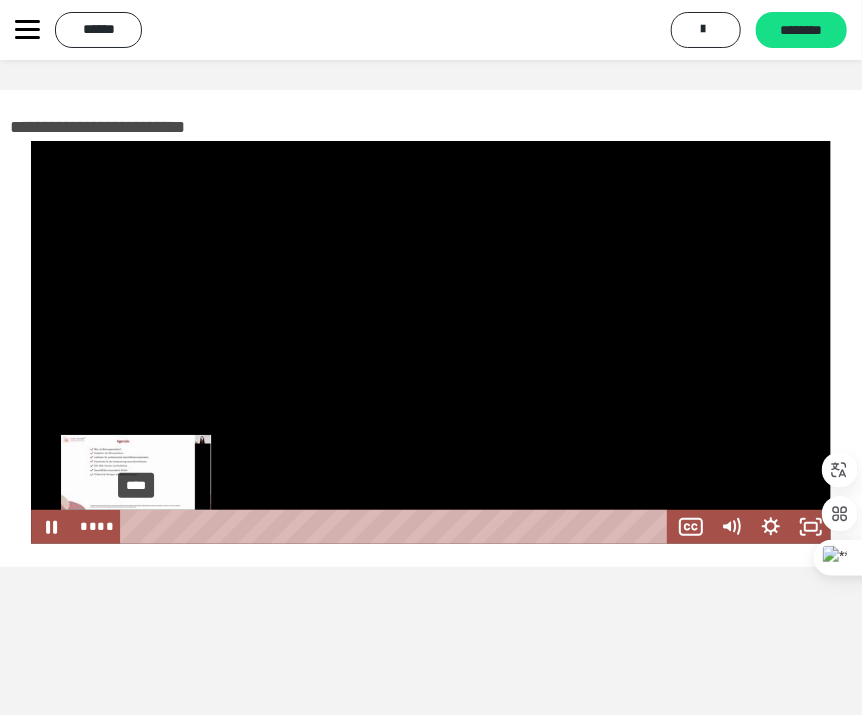 click at bounding box center (132, 526) 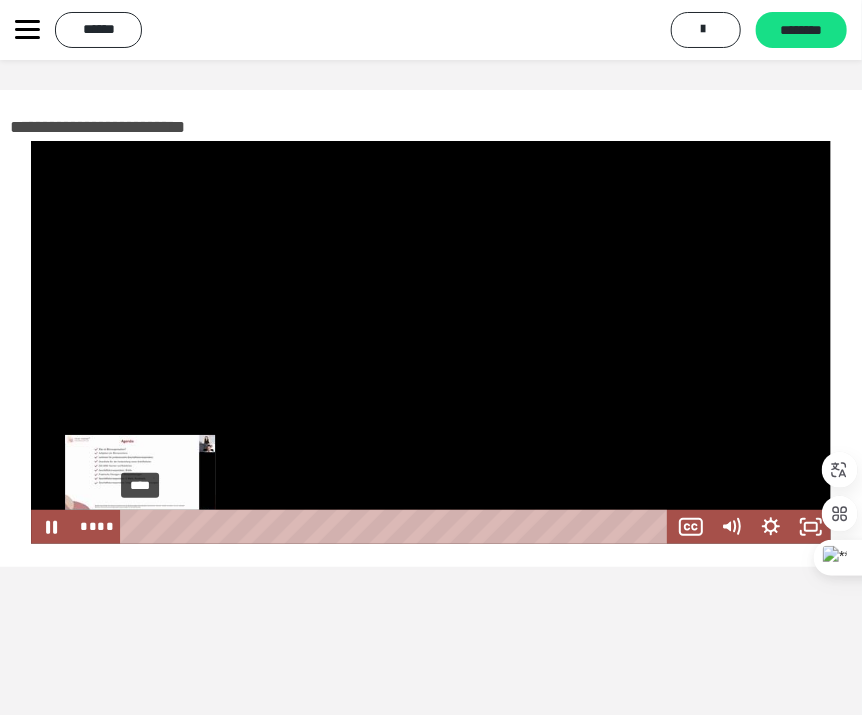 click at bounding box center [135, 526] 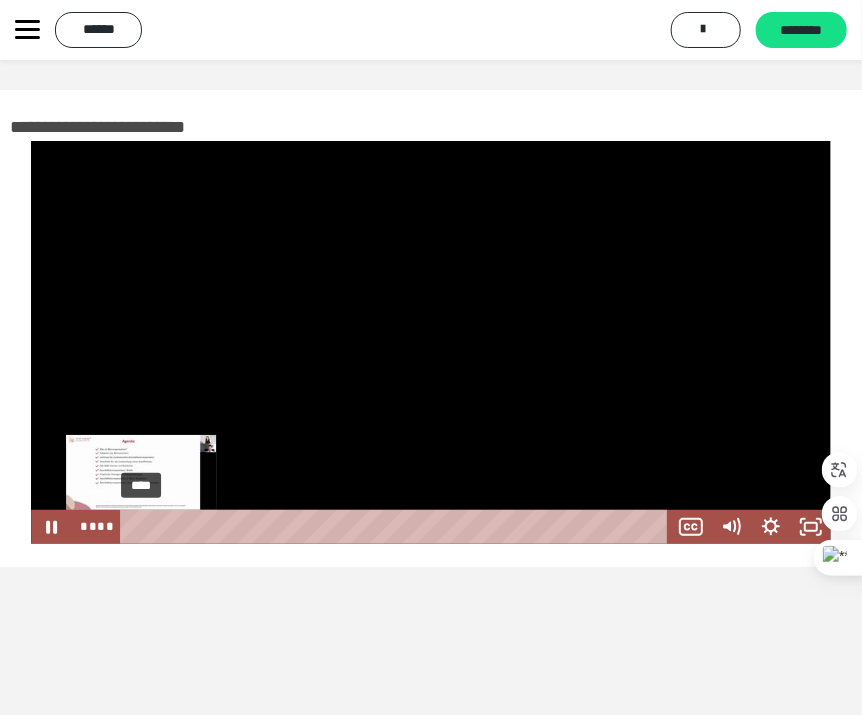 click at bounding box center [139, 526] 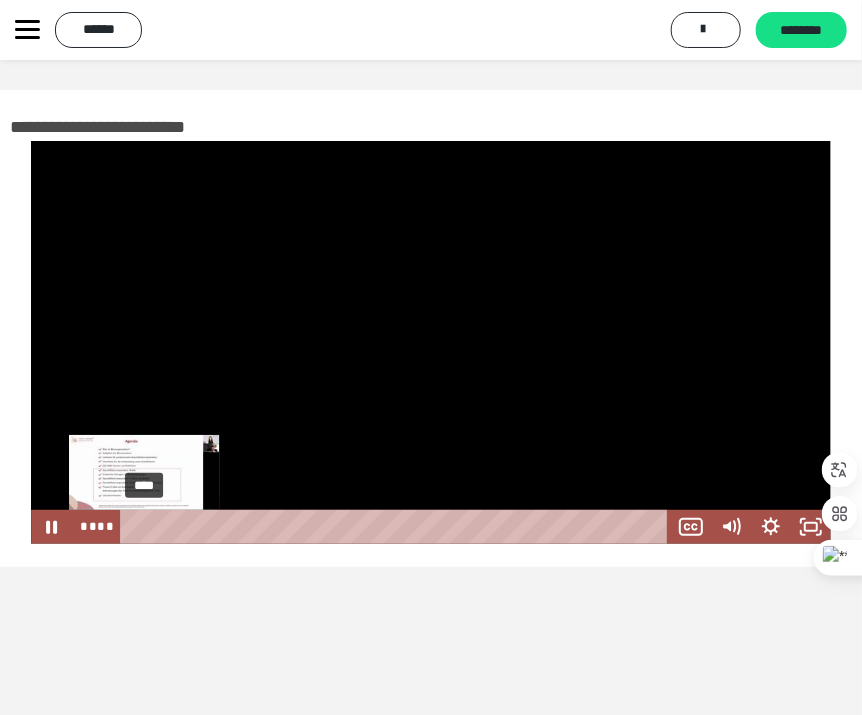 click at bounding box center [143, 526] 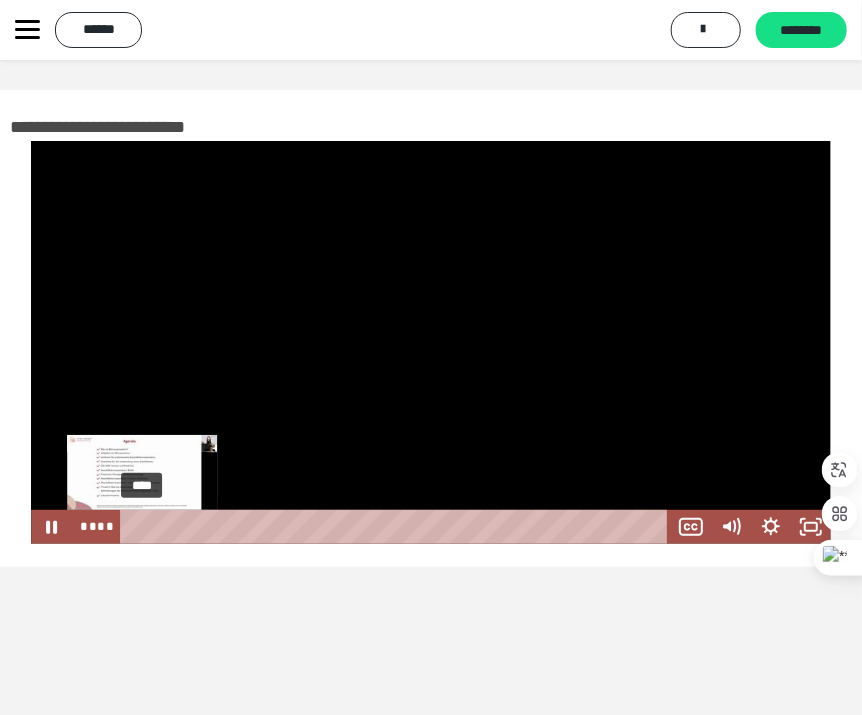 click at bounding box center [143, 526] 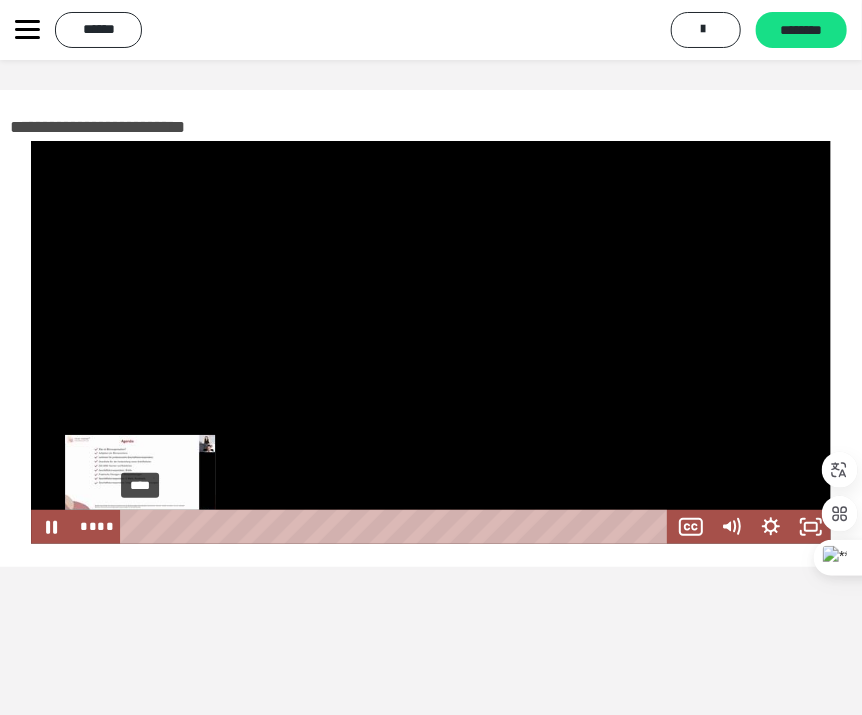 click at bounding box center (141, 526) 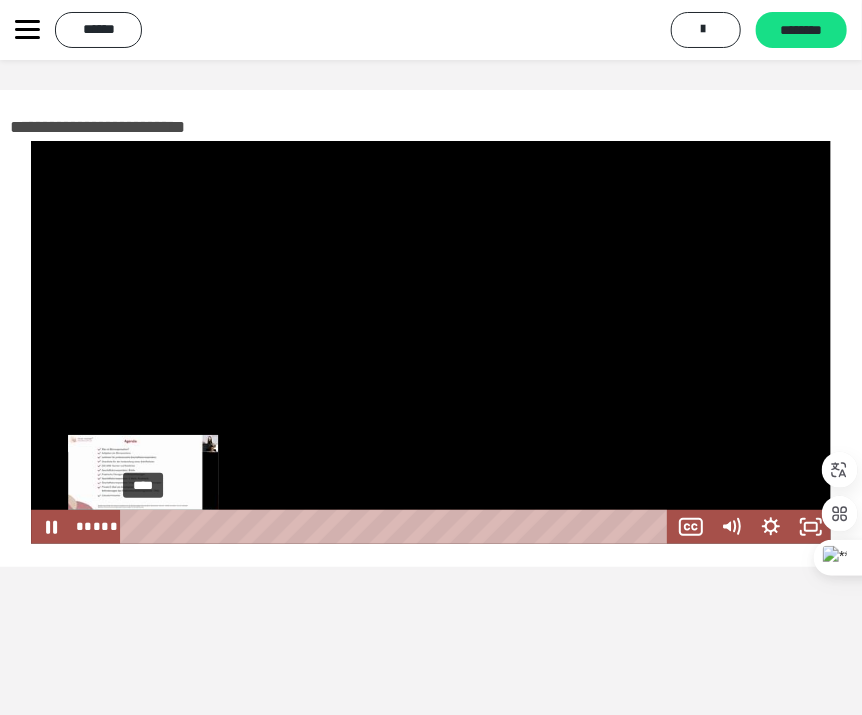 click on "****" at bounding box center [397, 527] 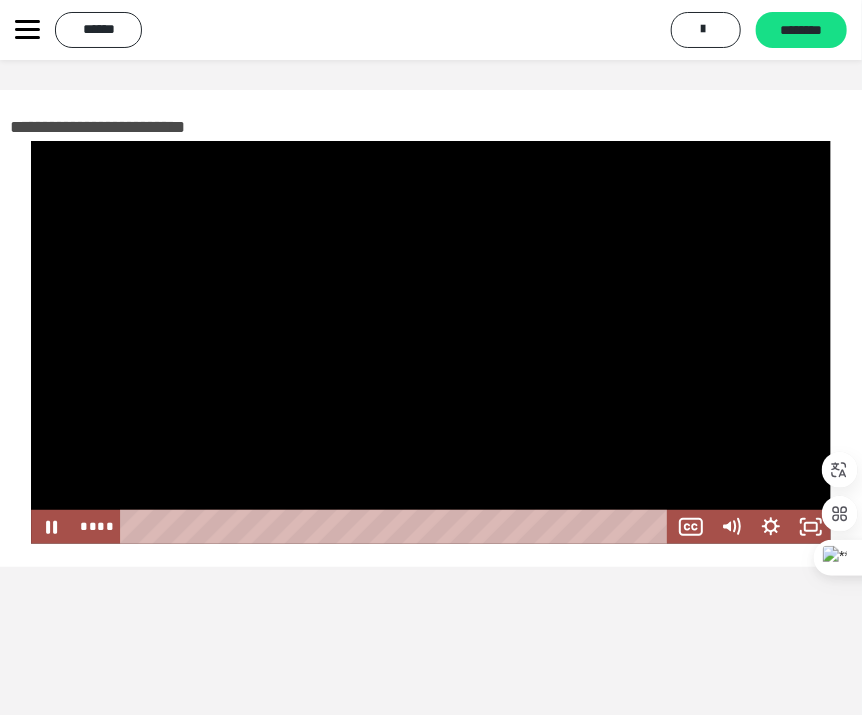 click on "**********" at bounding box center [431, 417] 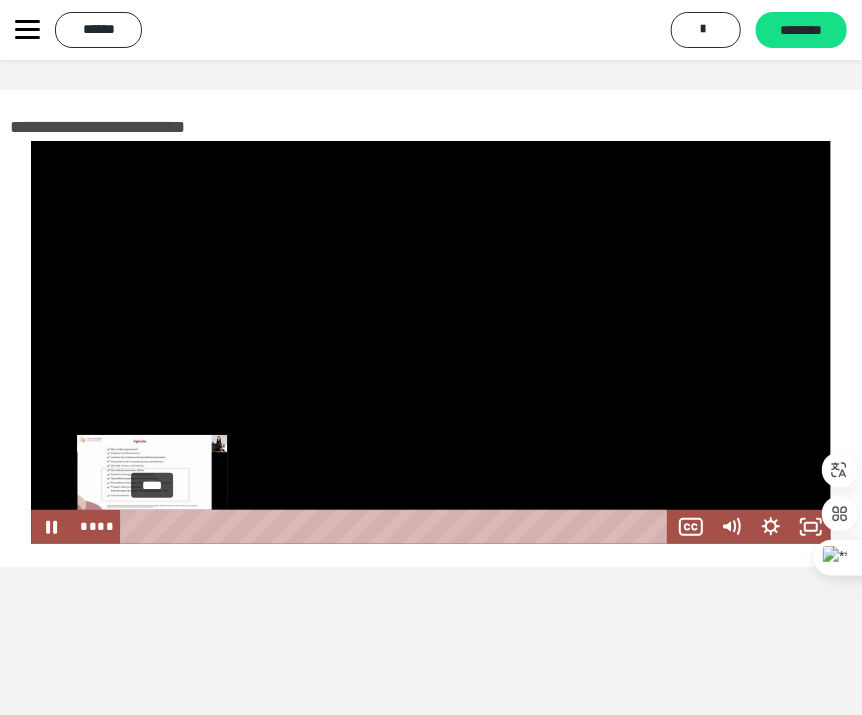 click on "****" at bounding box center (397, 527) 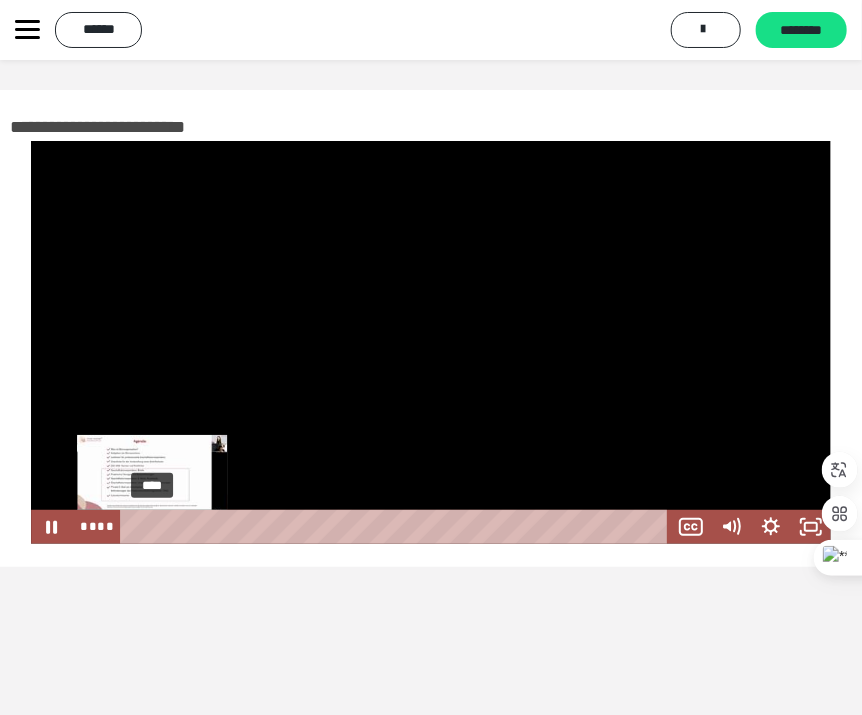 click at bounding box center [151, 526] 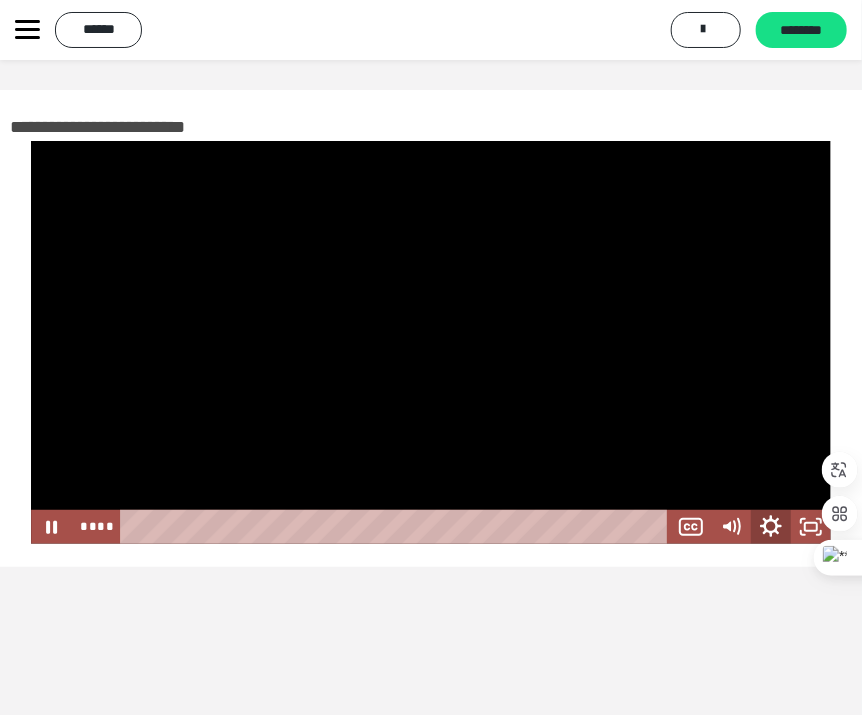 click 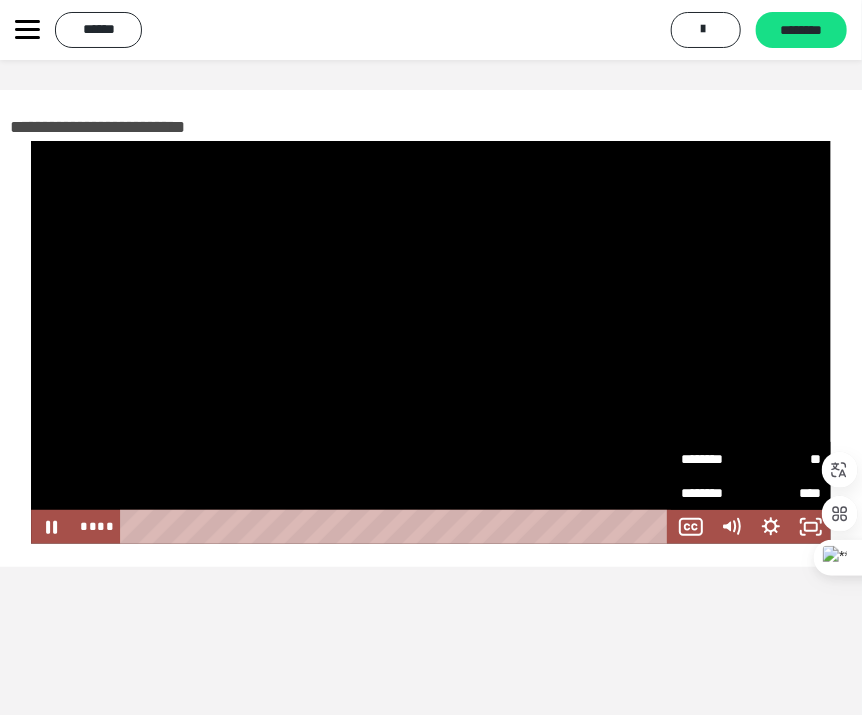 click on "**" at bounding box center (786, 459) 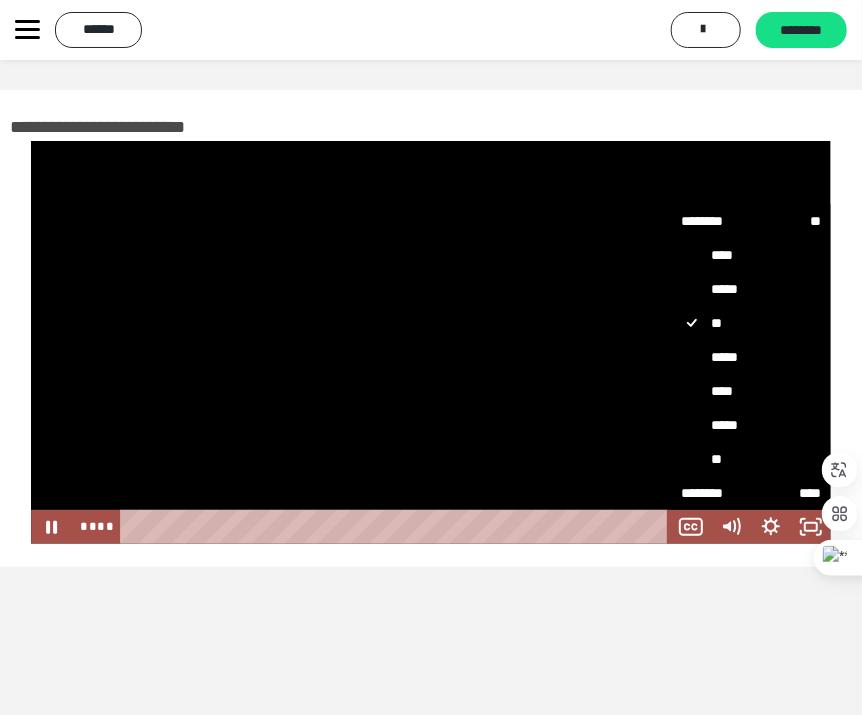 click on "**" at bounding box center [751, 459] 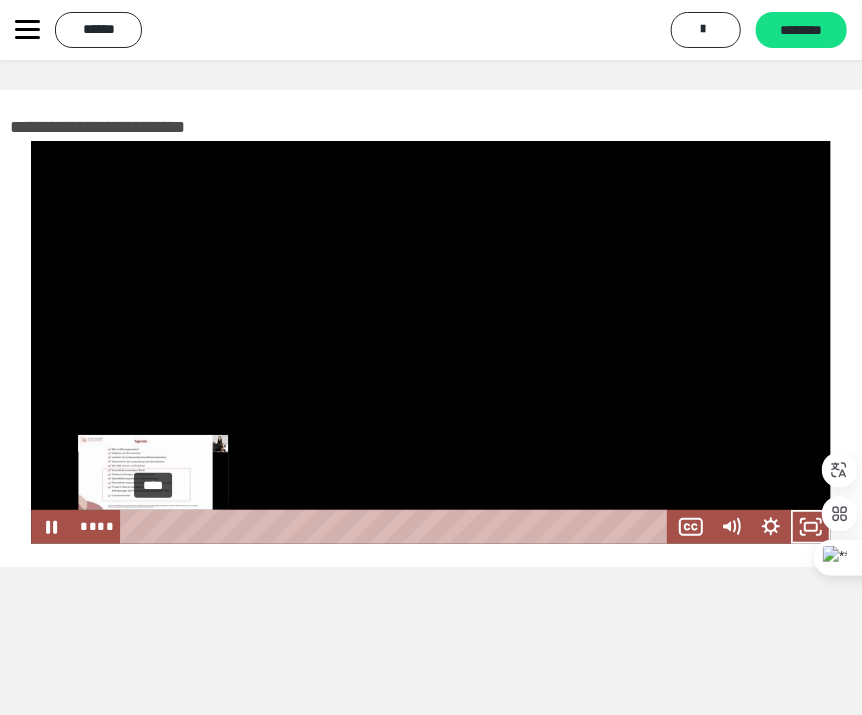 click at bounding box center [153, 526] 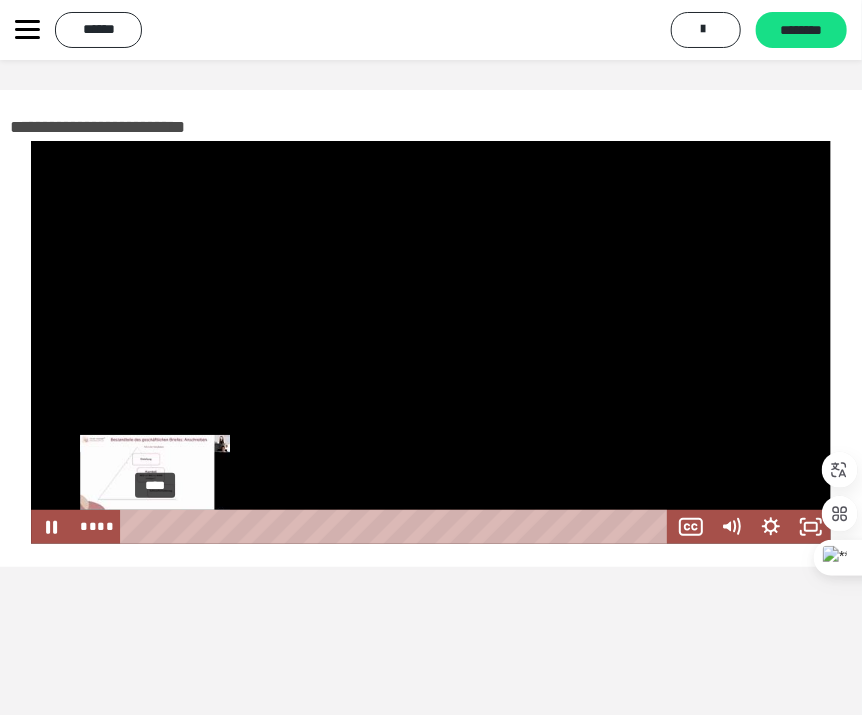 click at bounding box center (152, 526) 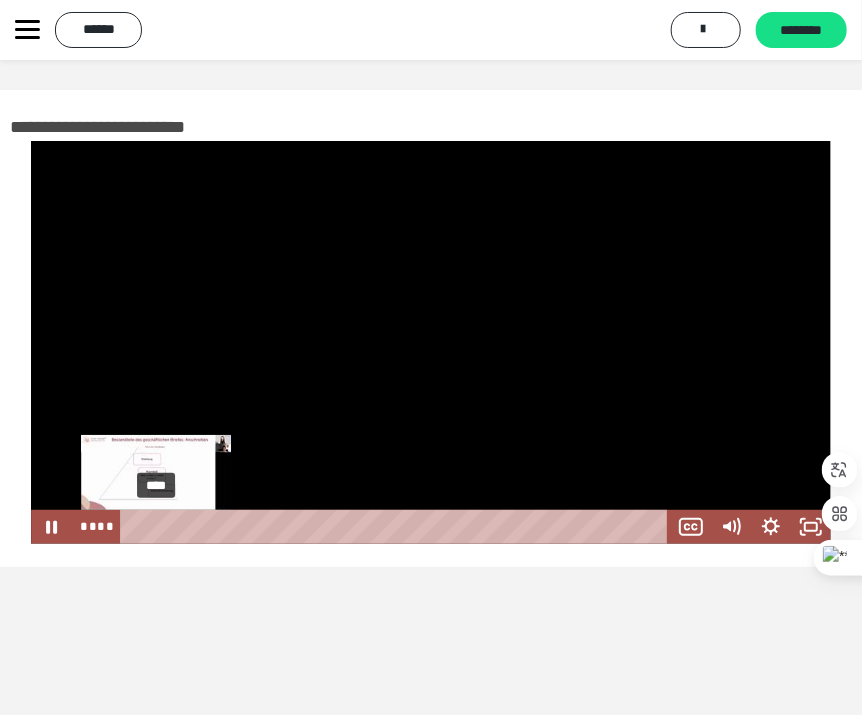 click at bounding box center (154, 526) 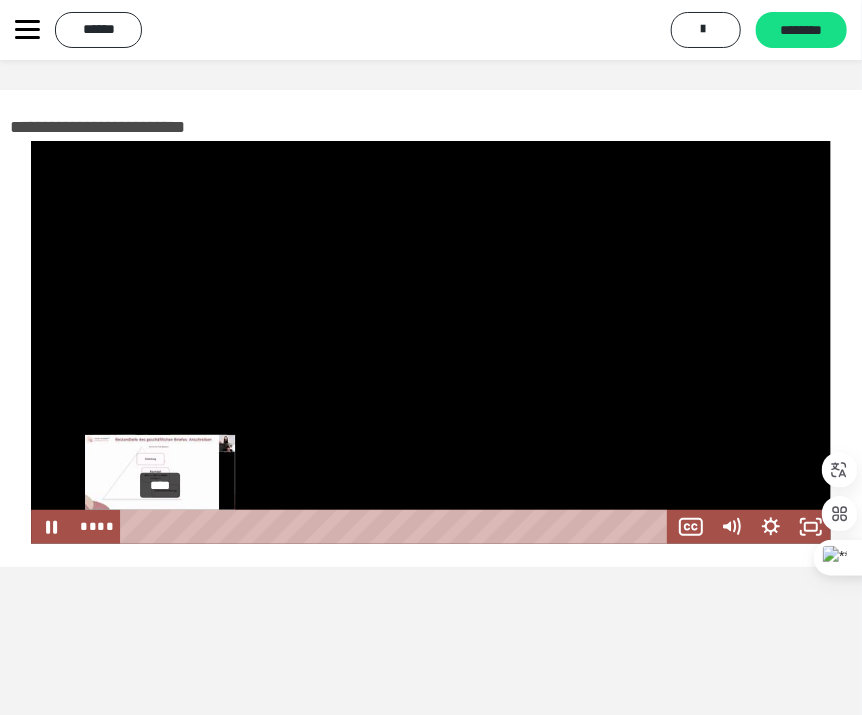 click at bounding box center [155, 526] 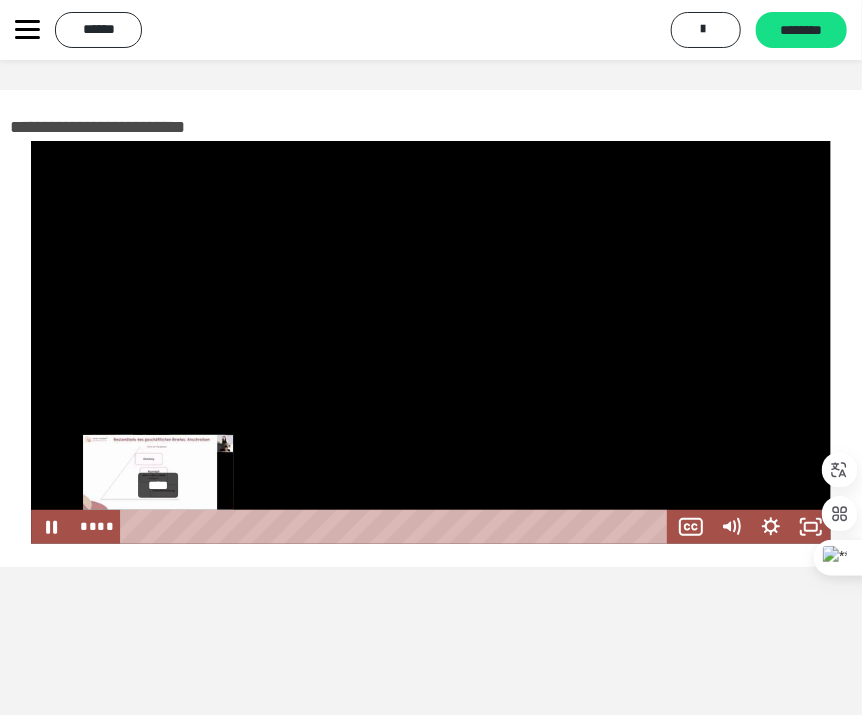 click at bounding box center [157, 526] 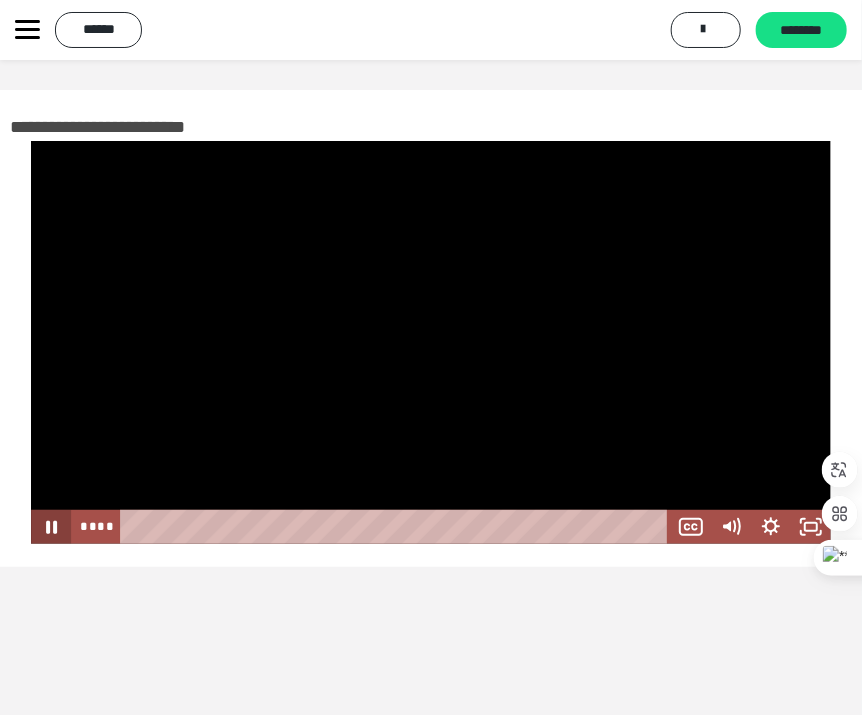 click 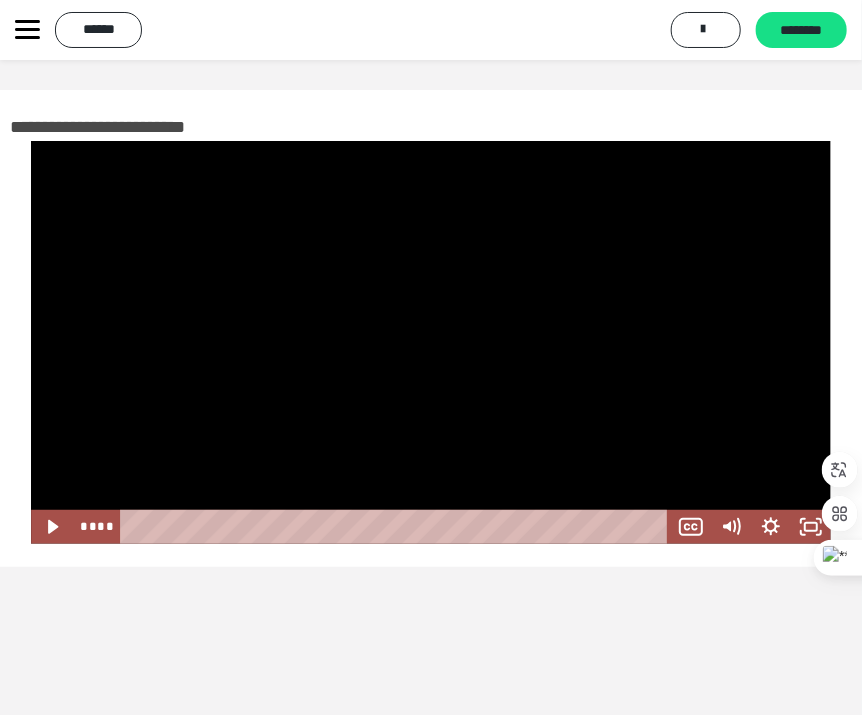 click at bounding box center (431, 342) 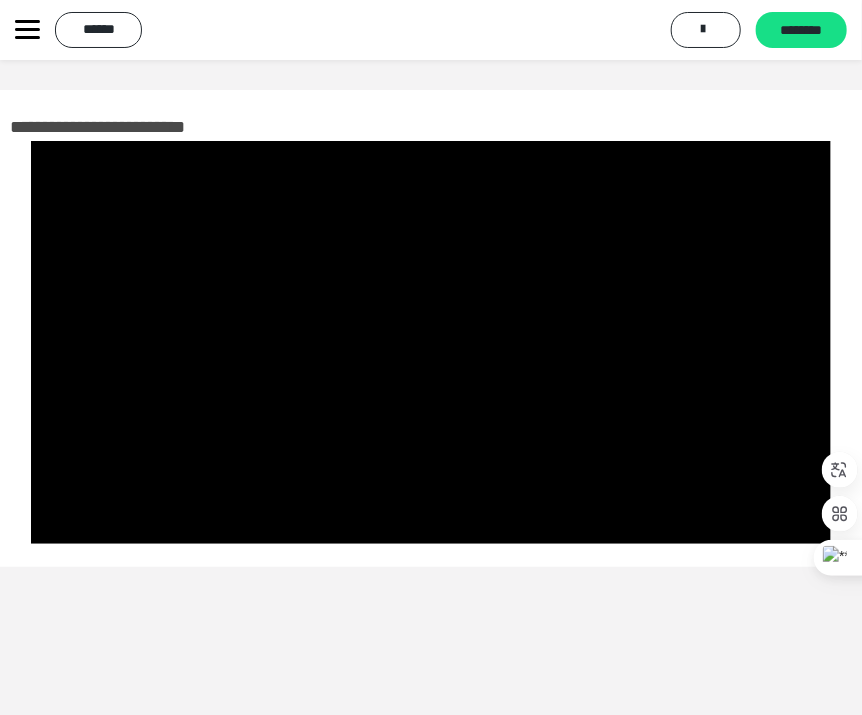click on "**********" at bounding box center [431, 417] 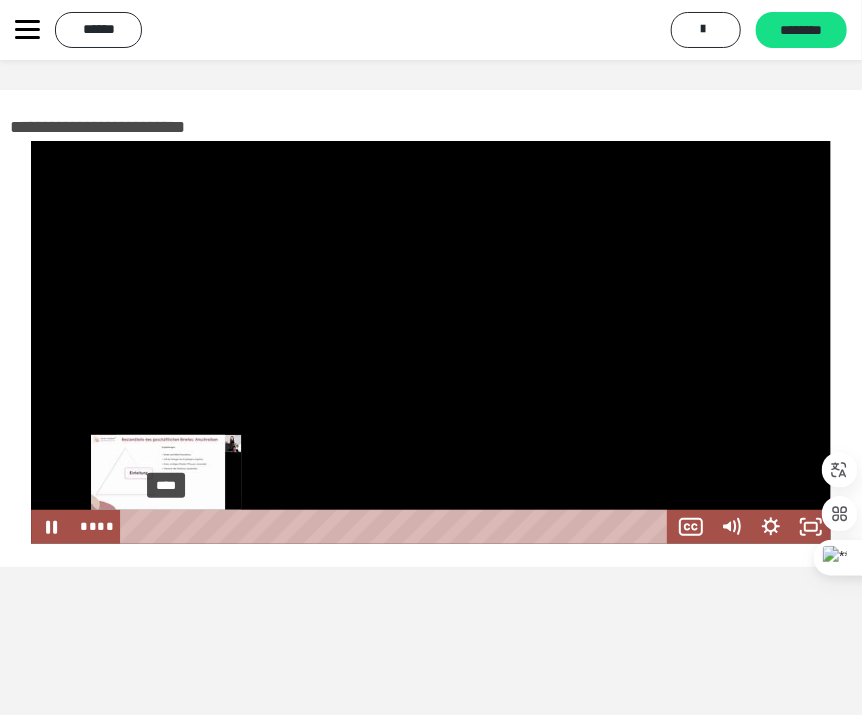 click at bounding box center [161, 526] 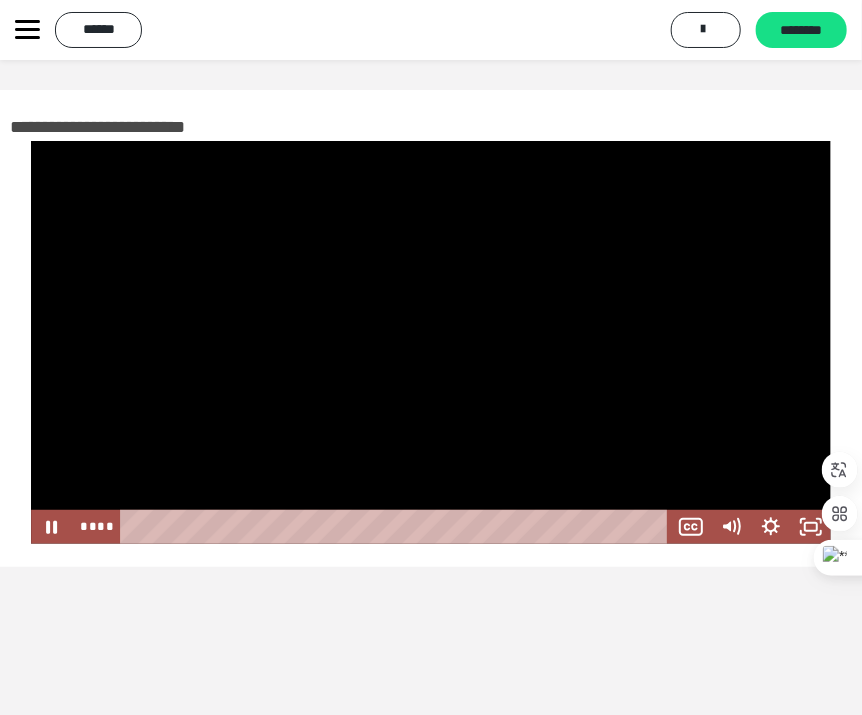 click on "**********" at bounding box center (431, 417) 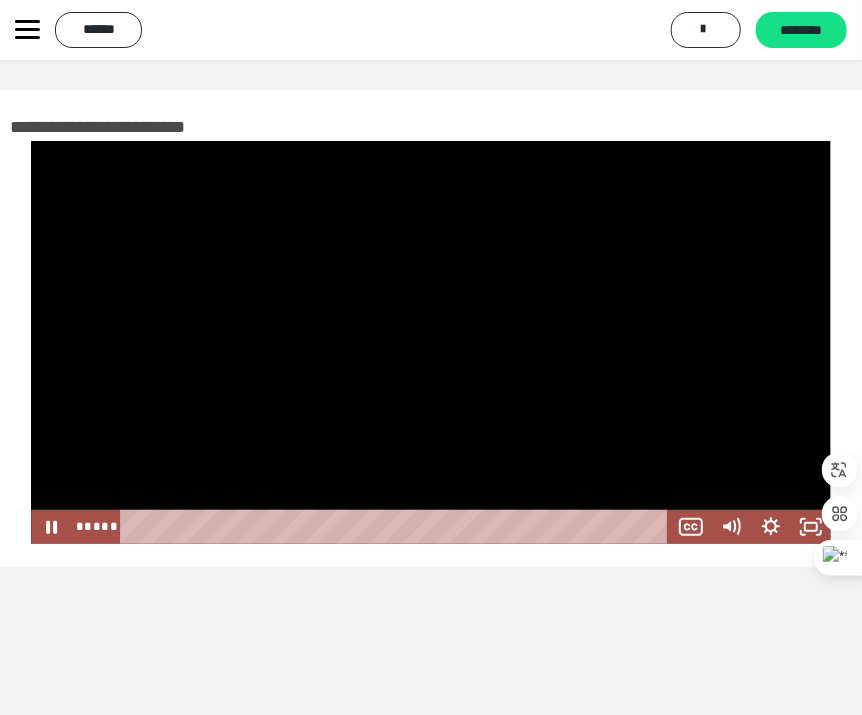 click on "**********" at bounding box center [431, 417] 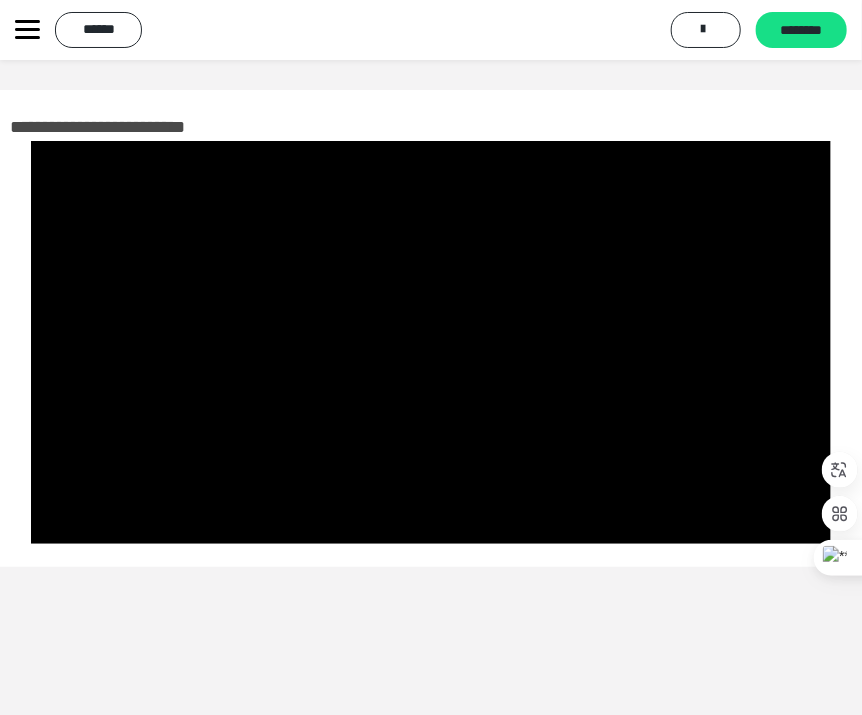 click on "**********" at bounding box center [431, 417] 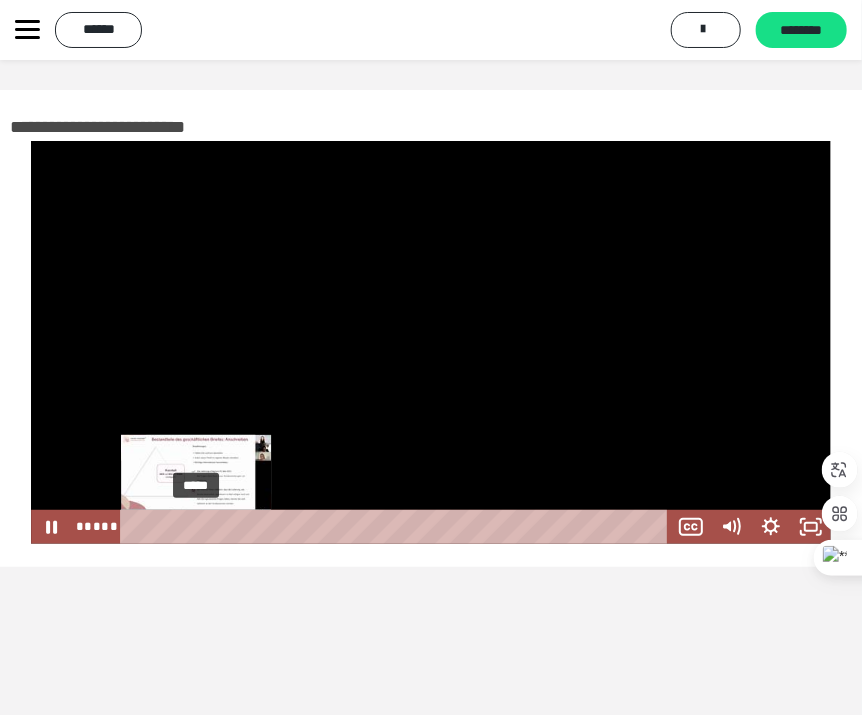click on "*****" at bounding box center [397, 527] 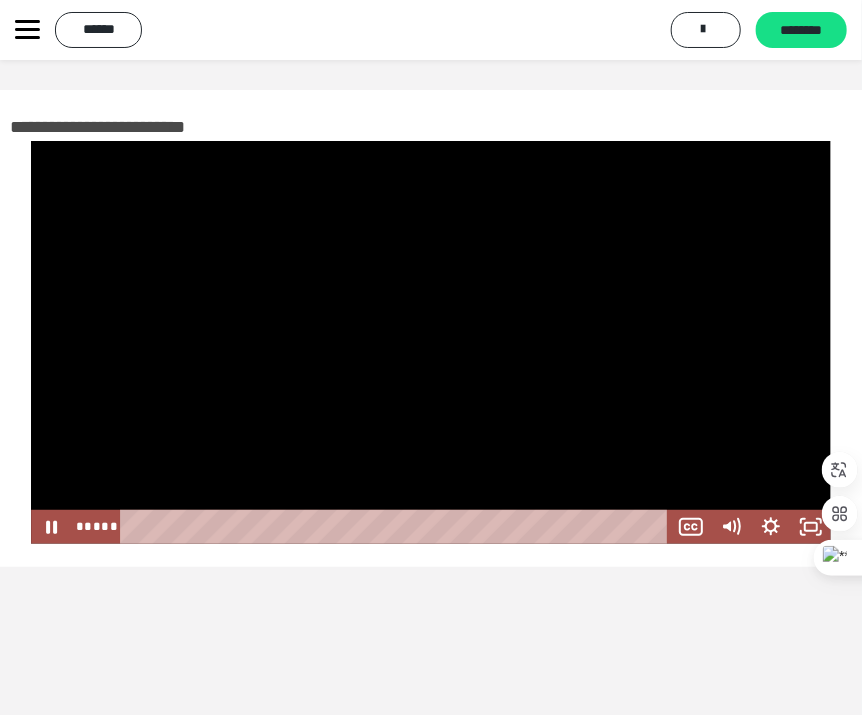 click on "**********" at bounding box center [431, 417] 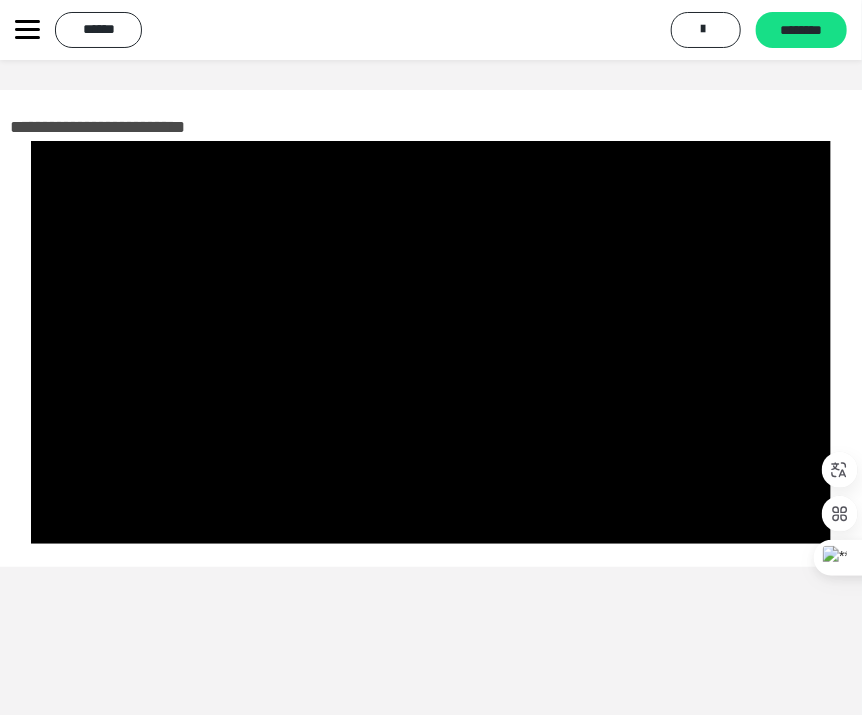 click on "**********" at bounding box center (431, 417) 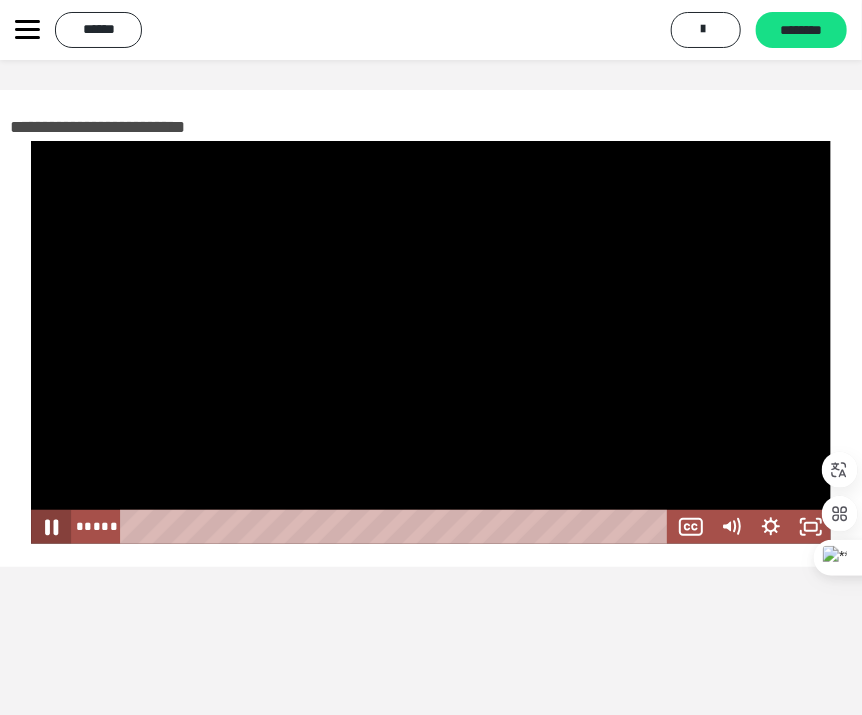 click 